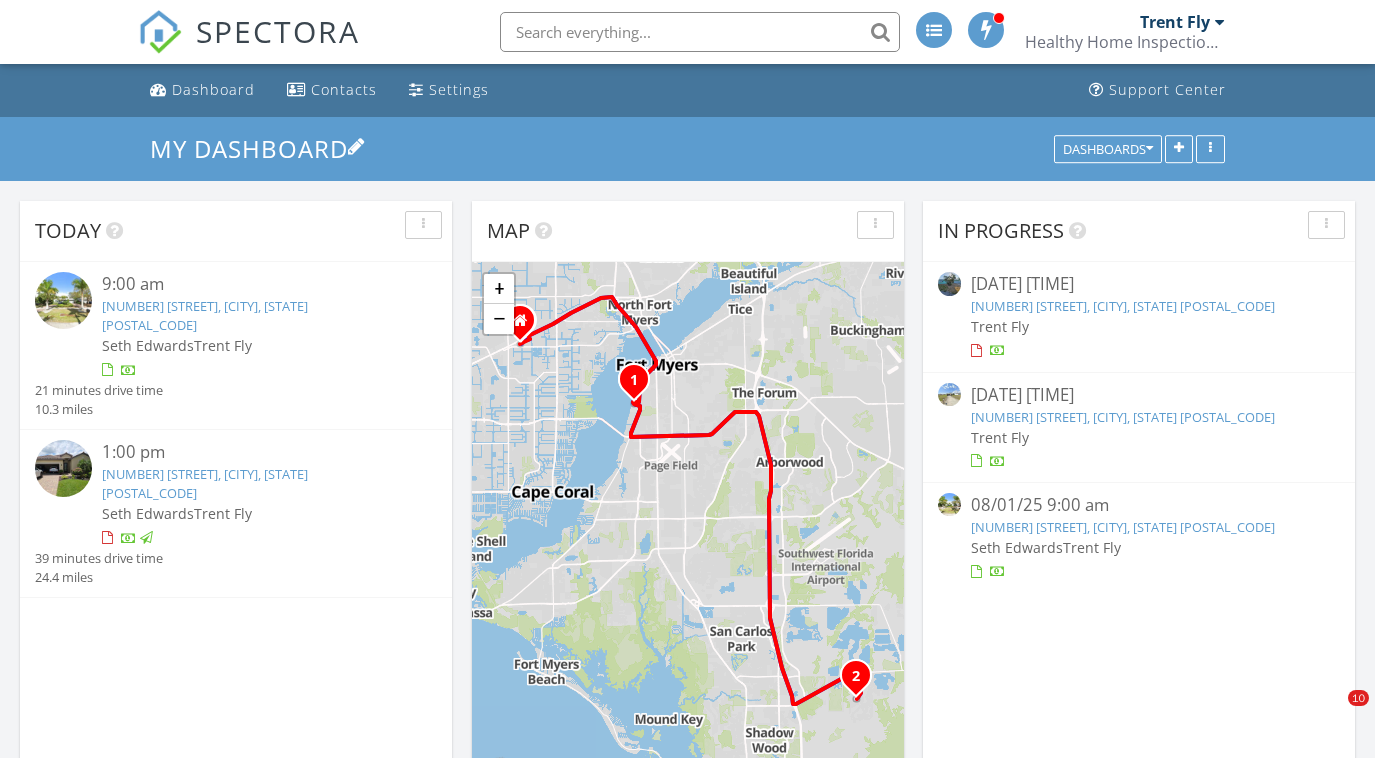 scroll, scrollTop: 0, scrollLeft: 0, axis: both 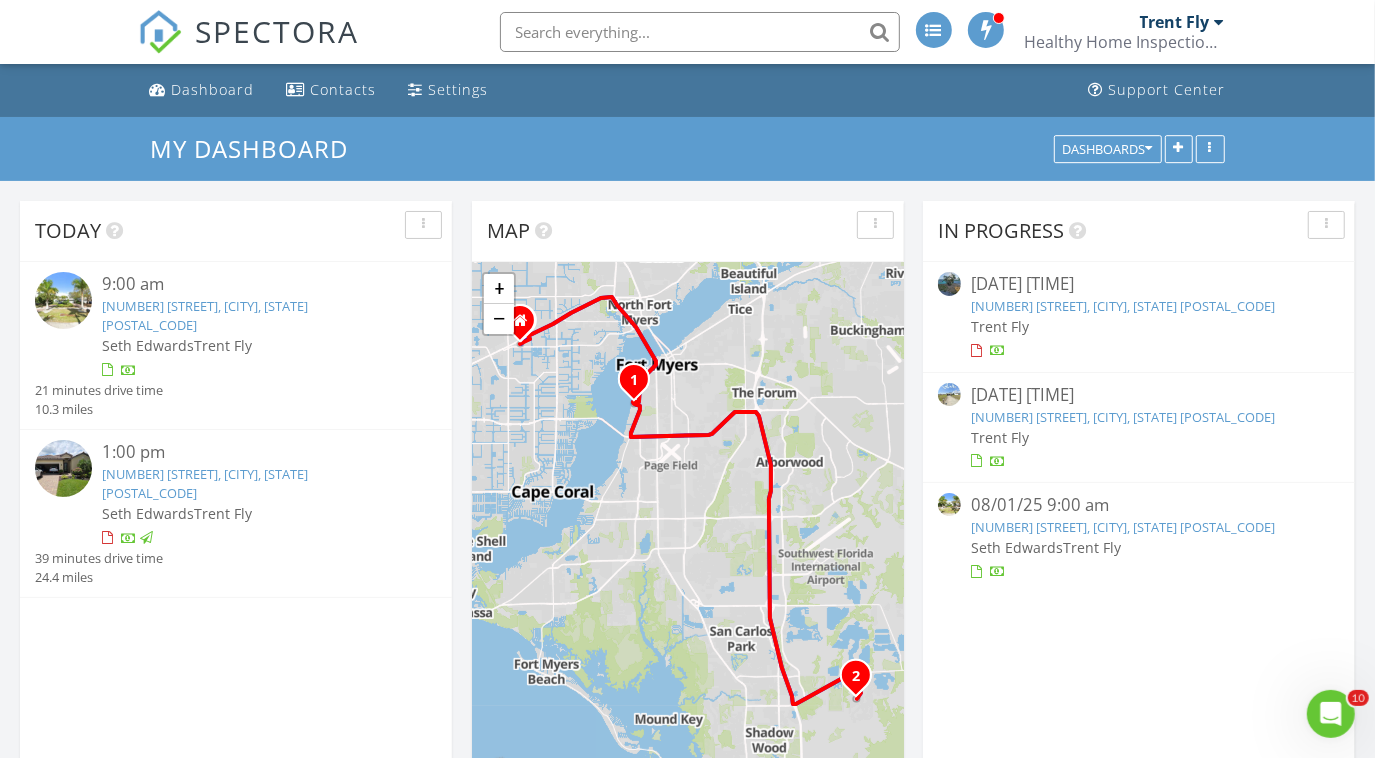 click on "[NUMBER] [STREET], [CITY], [STATE] [POSTAL_CODE]" at bounding box center (205, 315) 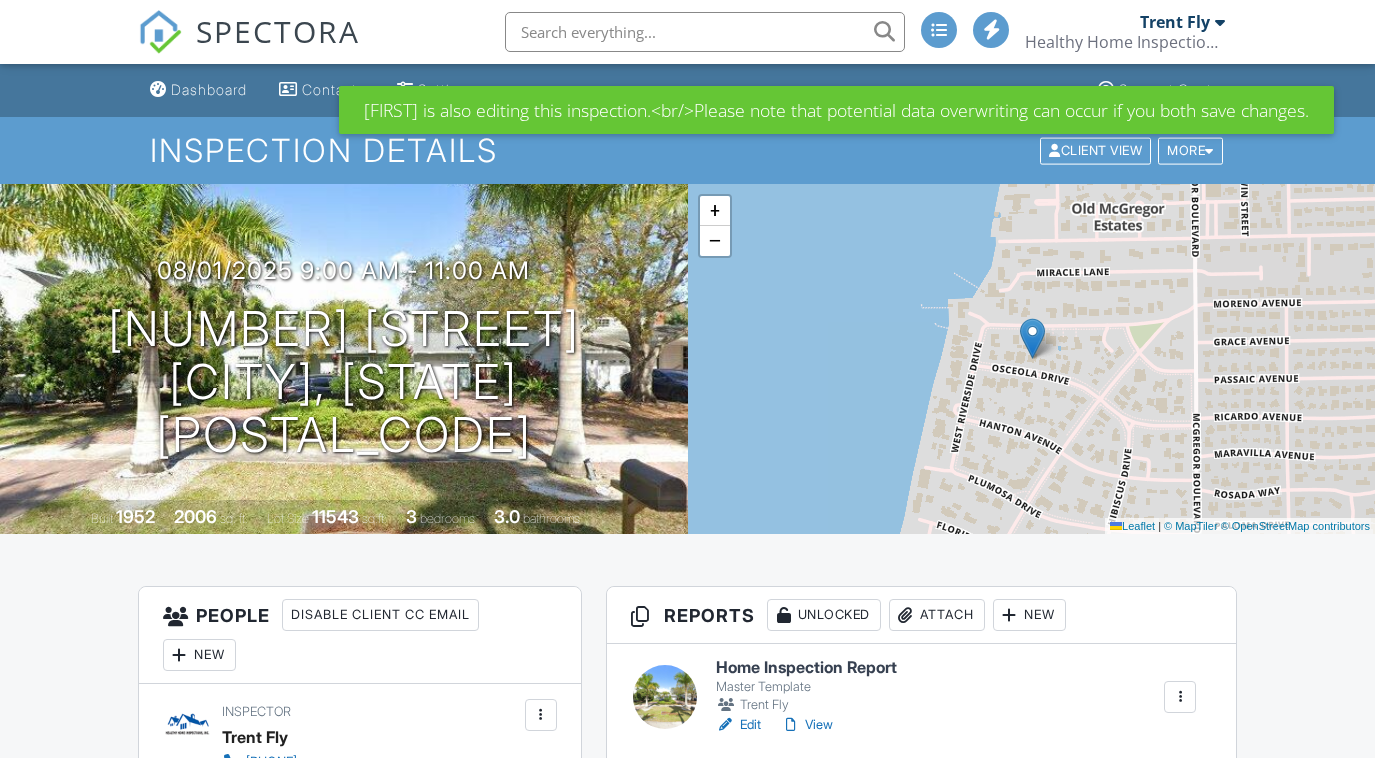 scroll, scrollTop: 0, scrollLeft: 0, axis: both 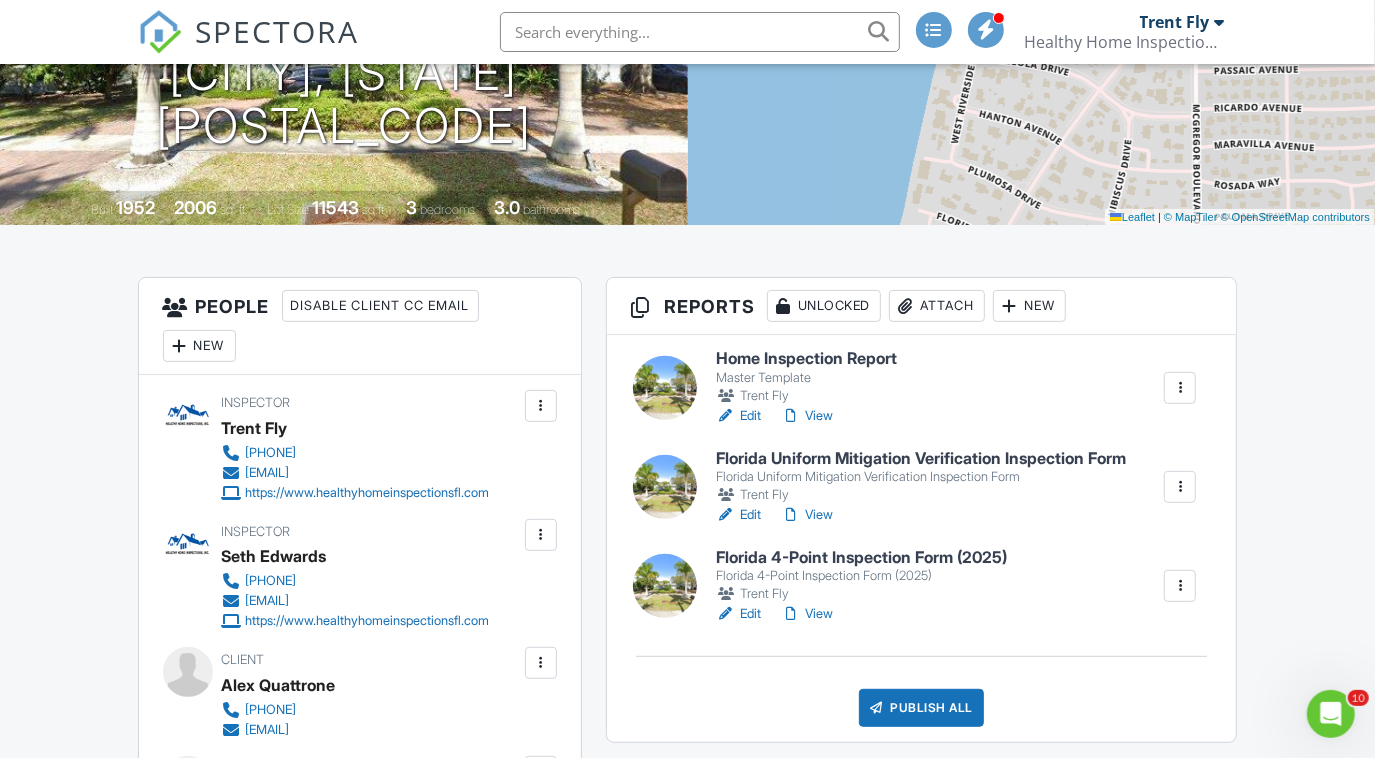 click on "Edit" at bounding box center [738, 614] 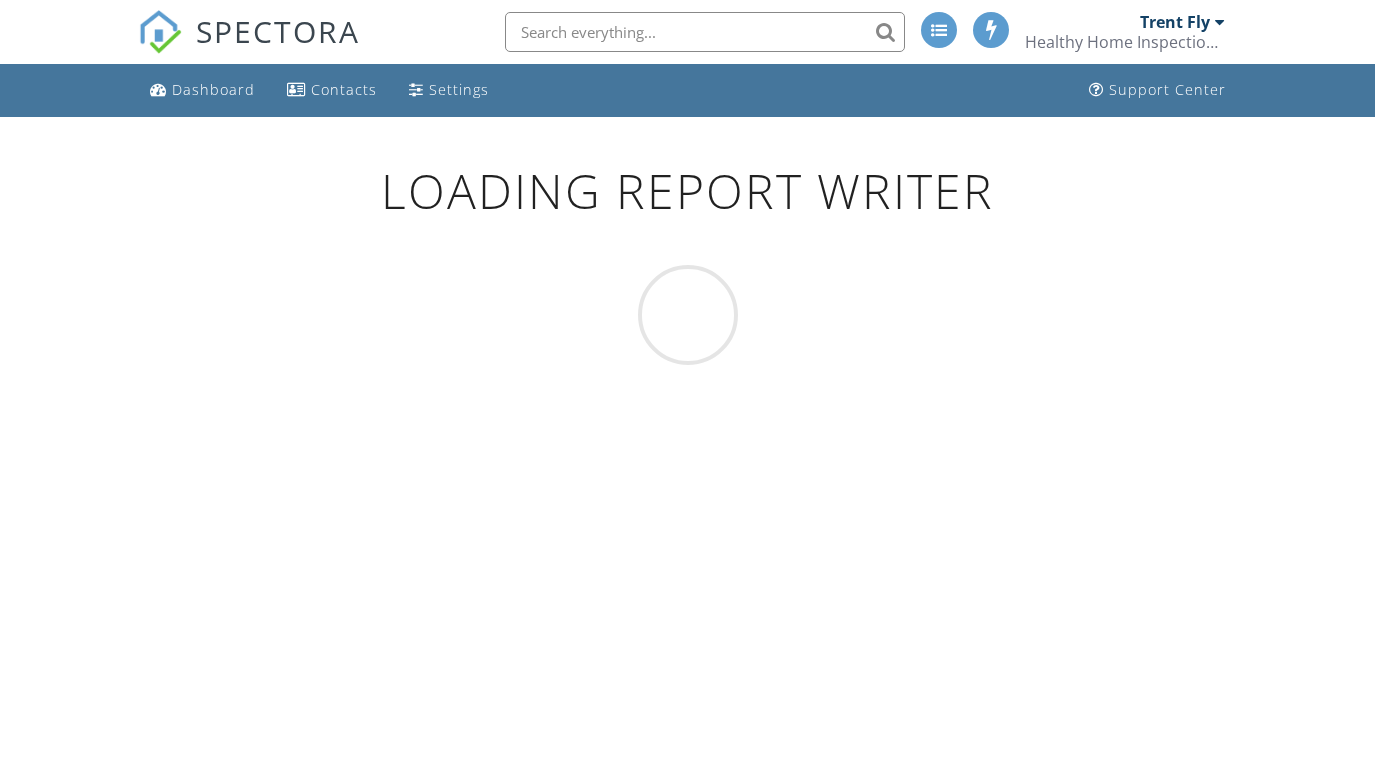 scroll, scrollTop: 0, scrollLeft: 0, axis: both 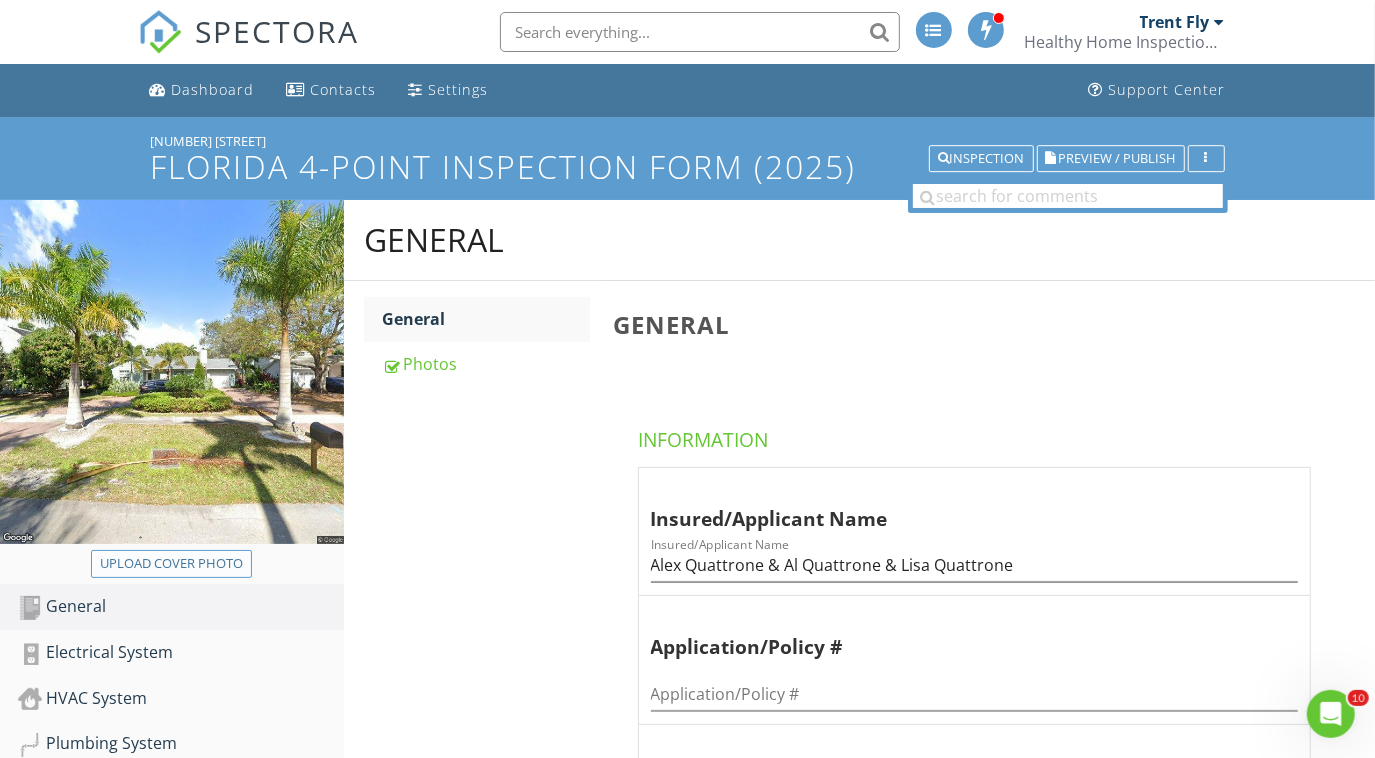 click on "Upload cover photo" at bounding box center (171, 564) 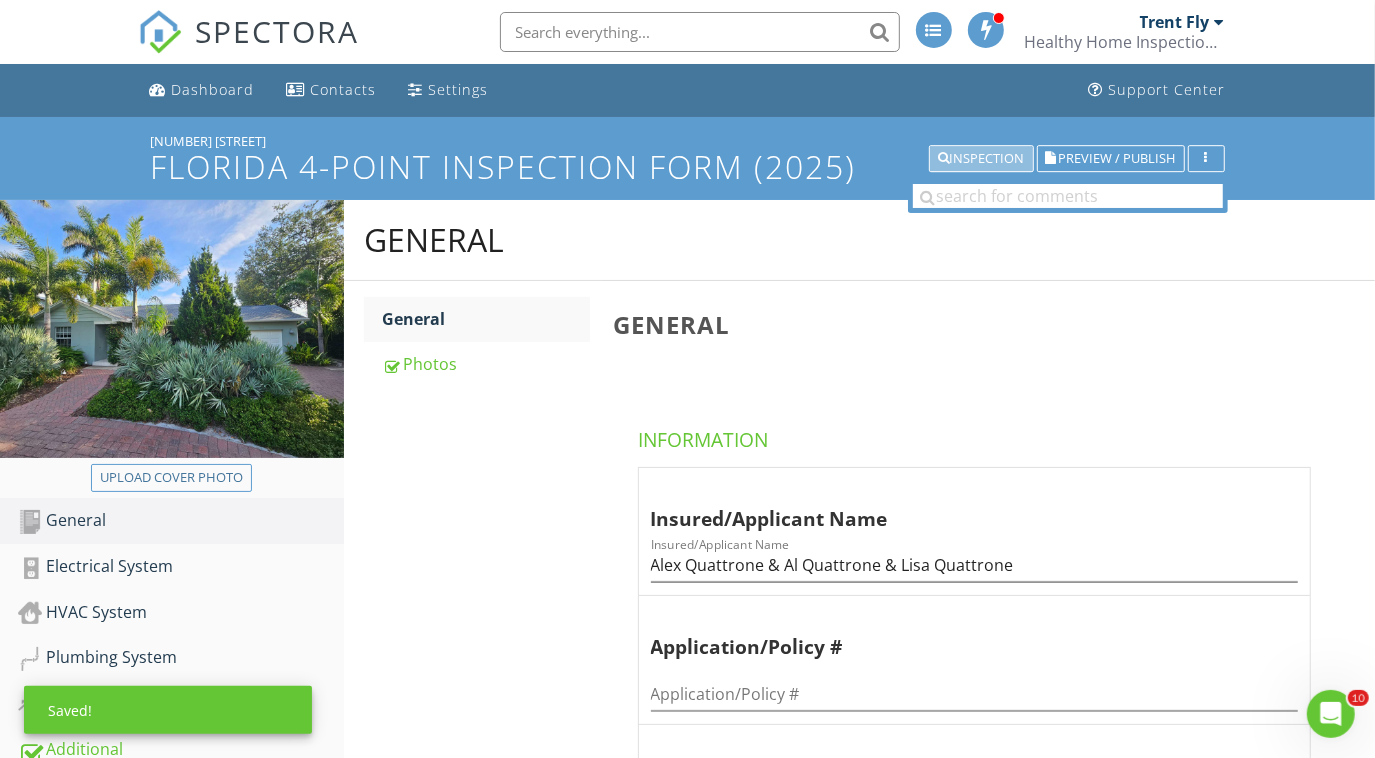 click on "Inspection" at bounding box center [981, 159] 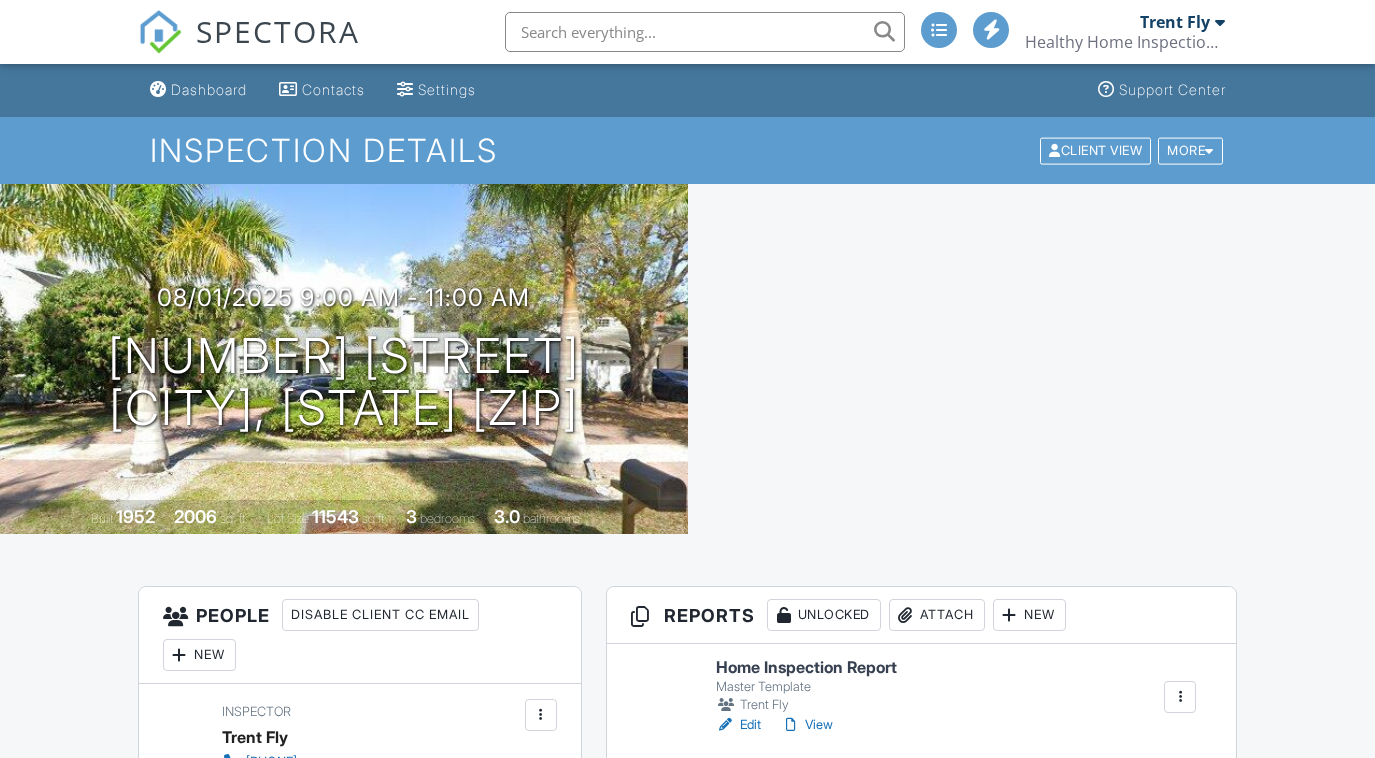scroll, scrollTop: 0, scrollLeft: 0, axis: both 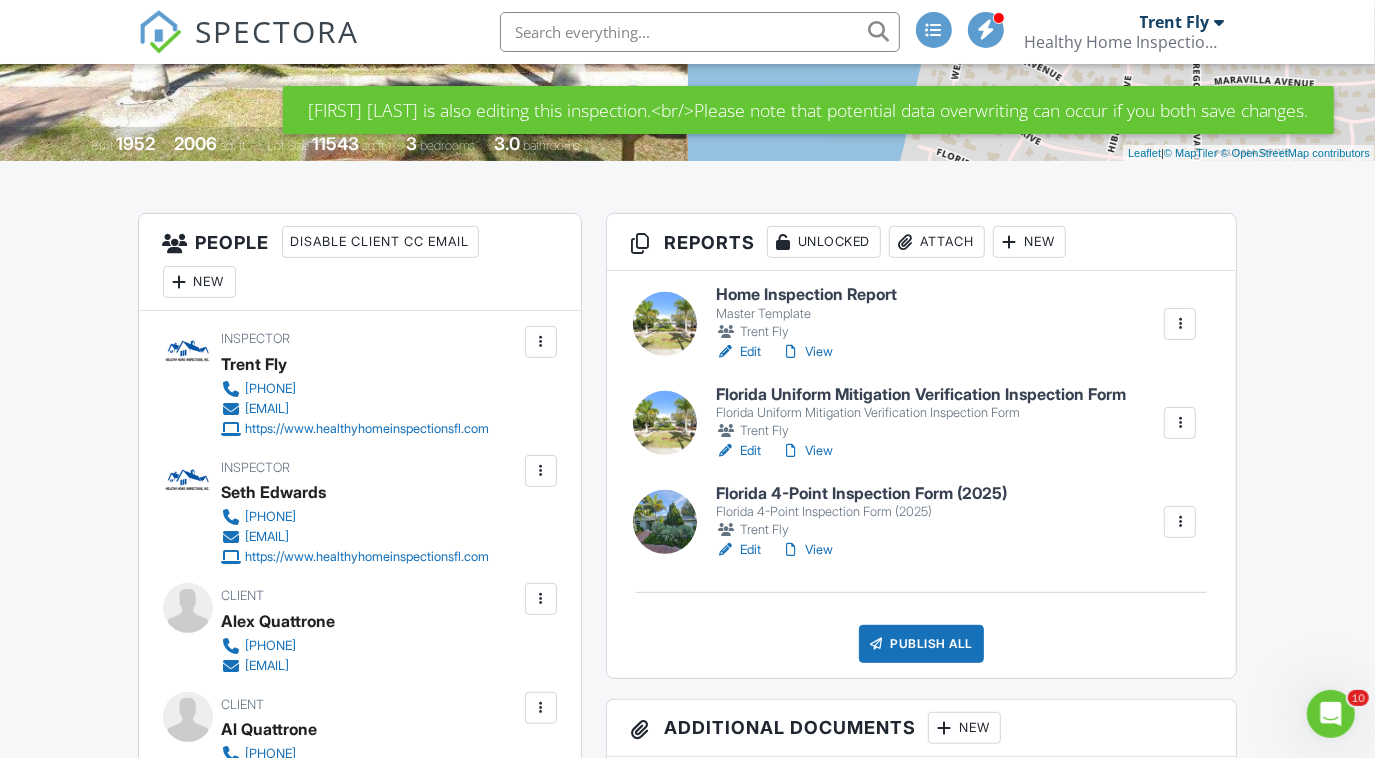 click on "Edit" at bounding box center [738, 451] 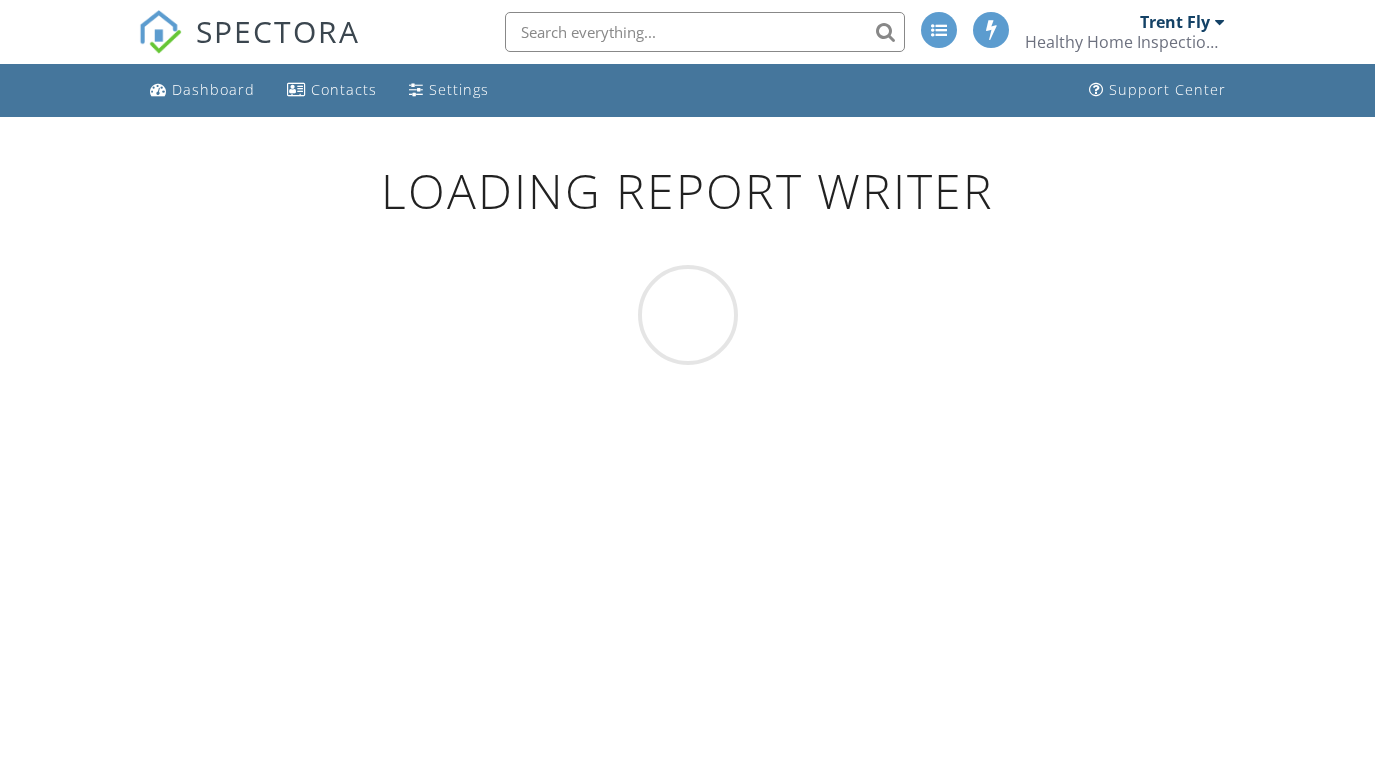scroll, scrollTop: 0, scrollLeft: 0, axis: both 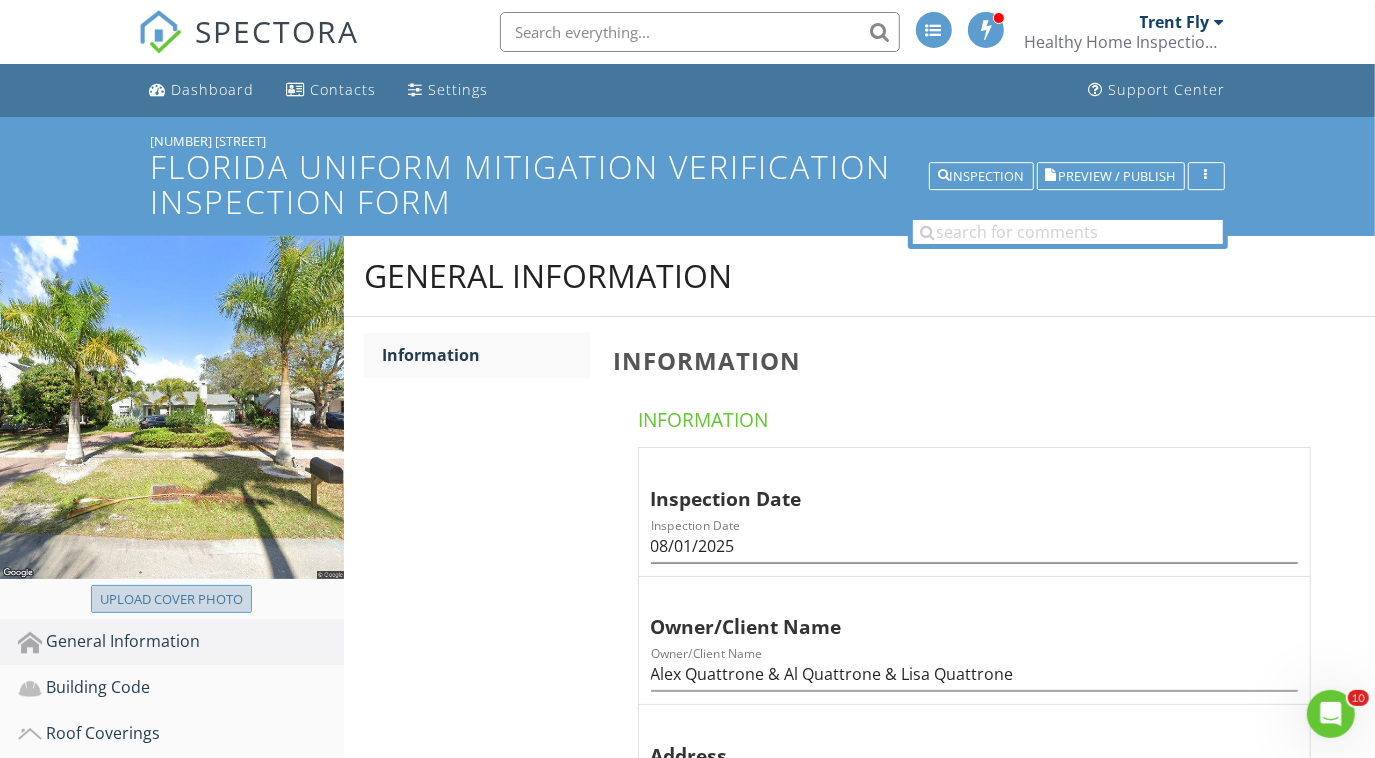 click on "Upload cover photo" at bounding box center (171, 600) 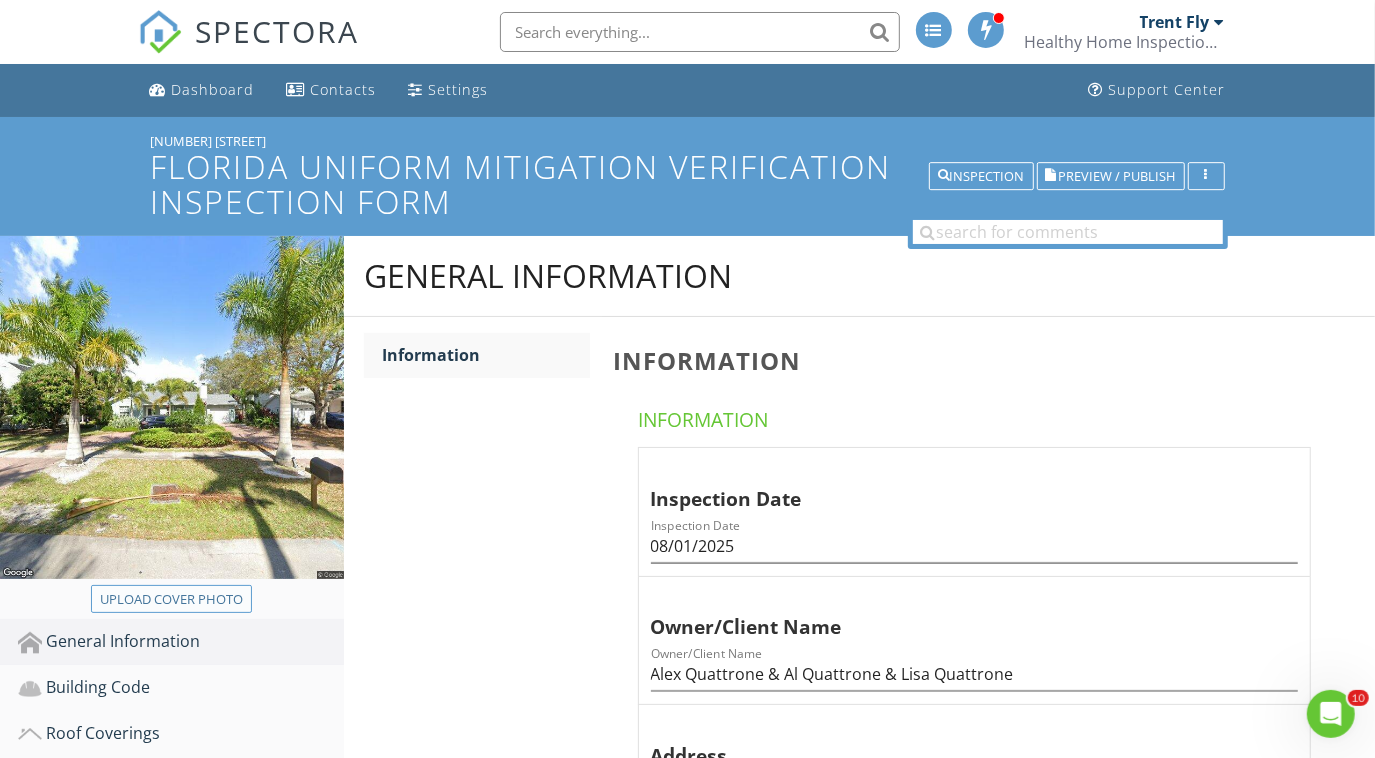 type on "C:\fakepath\2025-7-1-2.jpg" 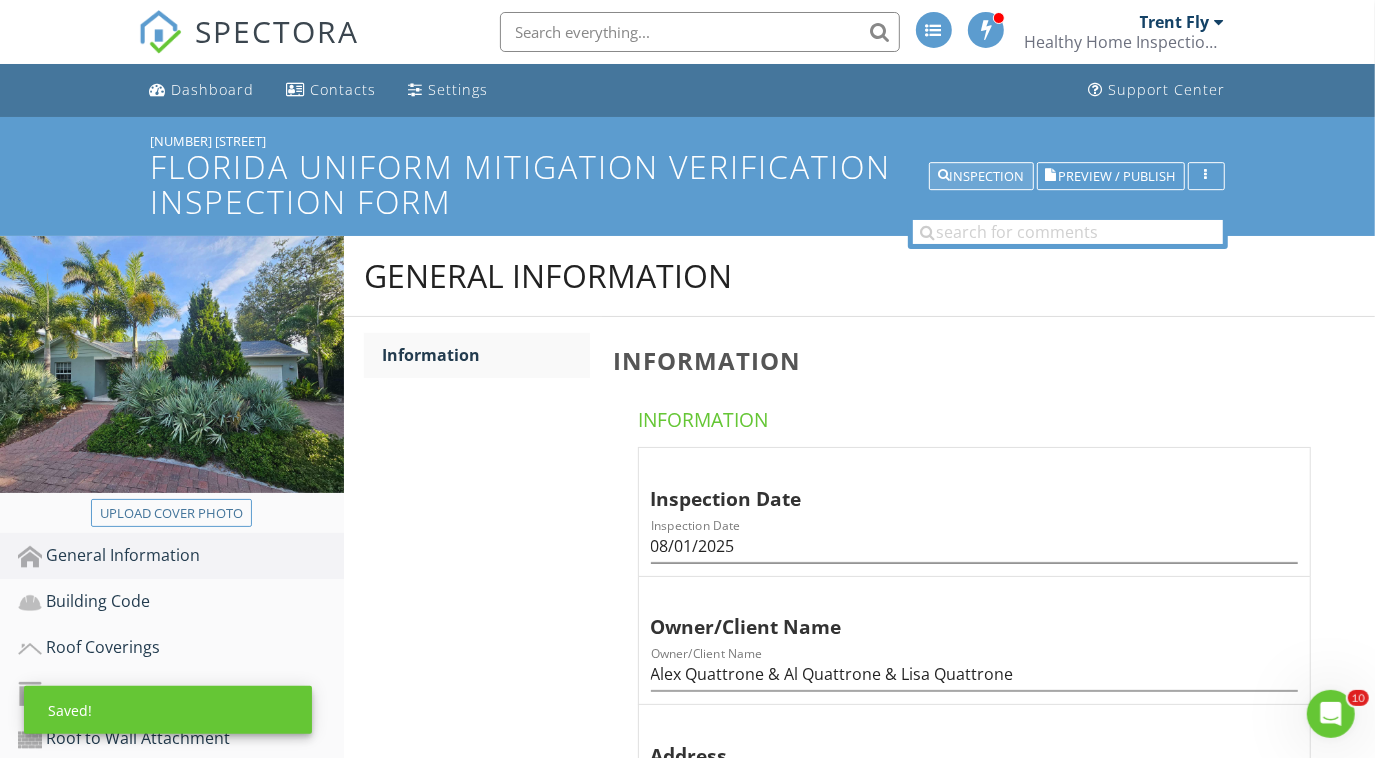 click on "Inspection" at bounding box center [981, 177] 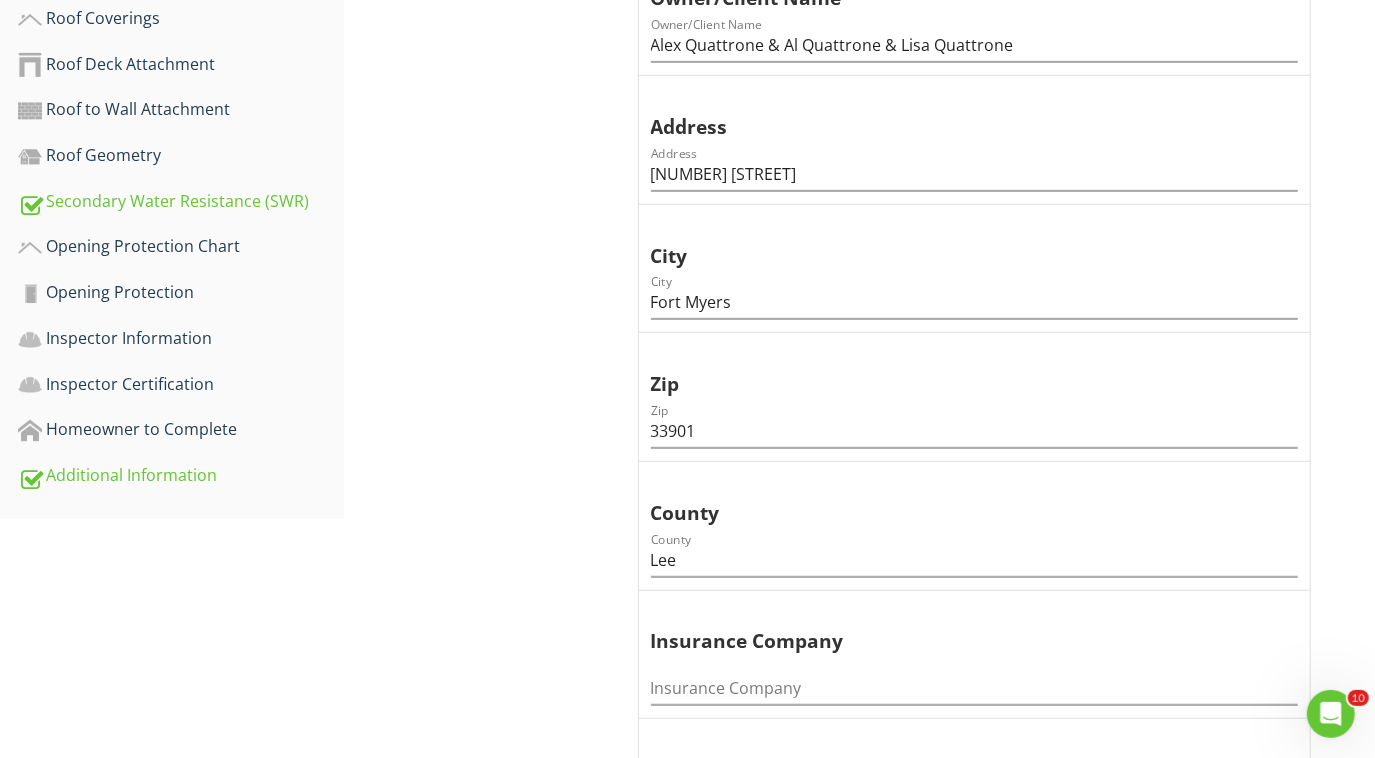 scroll, scrollTop: 632, scrollLeft: 0, axis: vertical 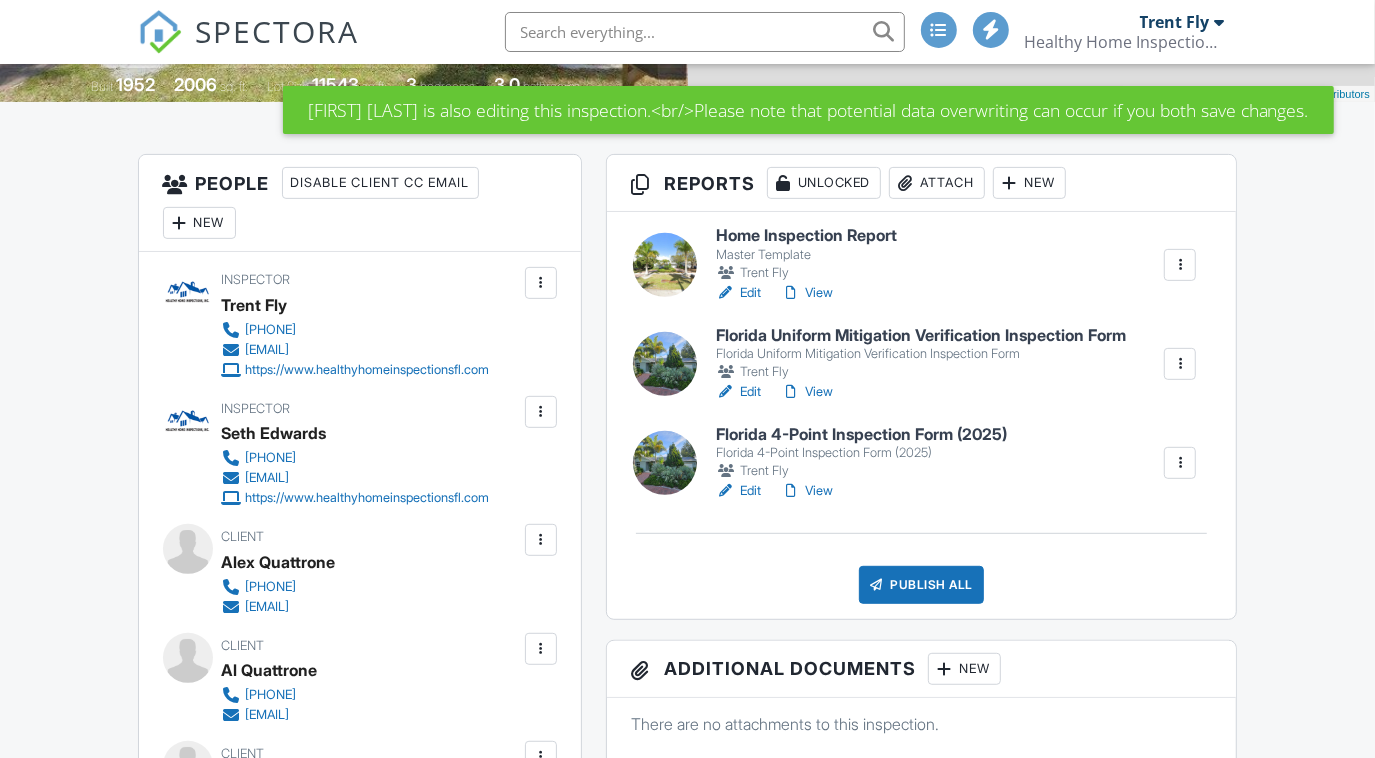 click on "View" at bounding box center [807, 392] 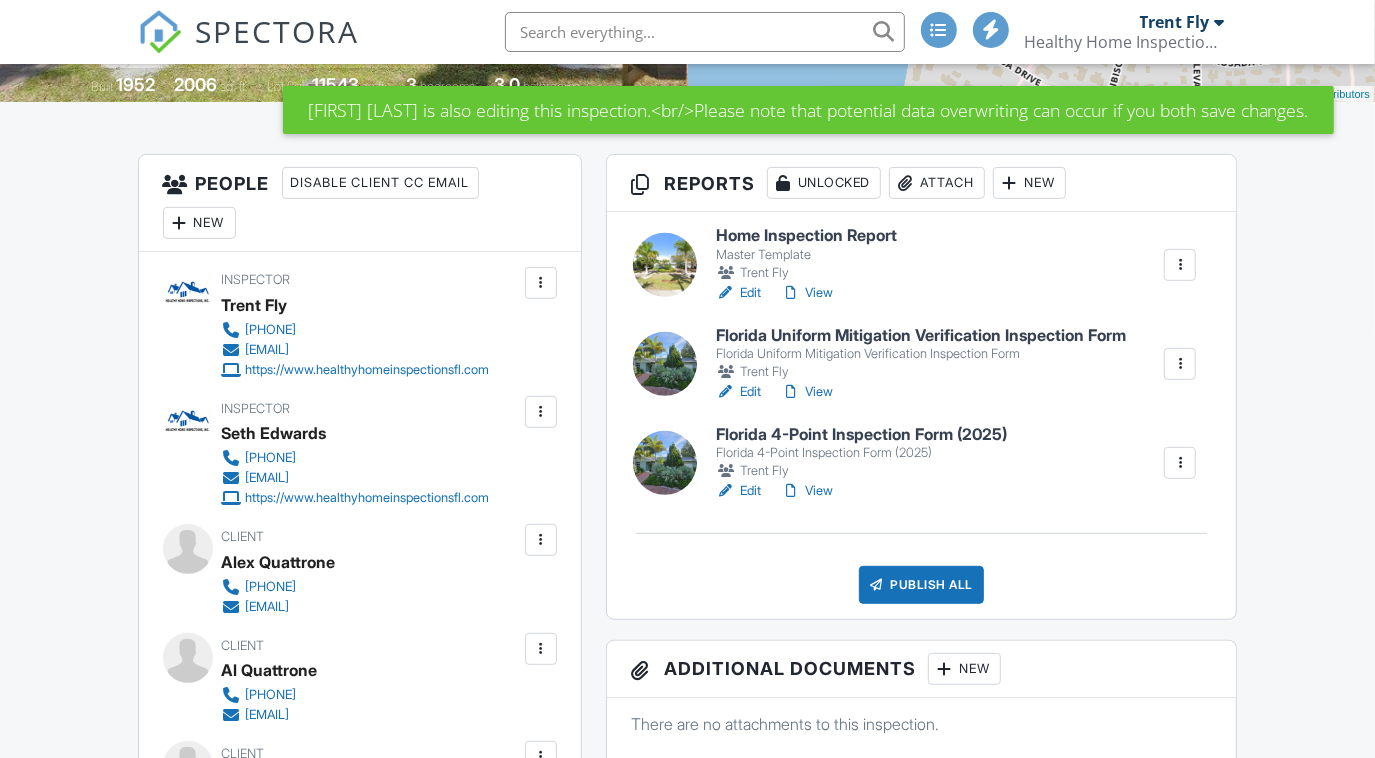 scroll, scrollTop: 432, scrollLeft: 0, axis: vertical 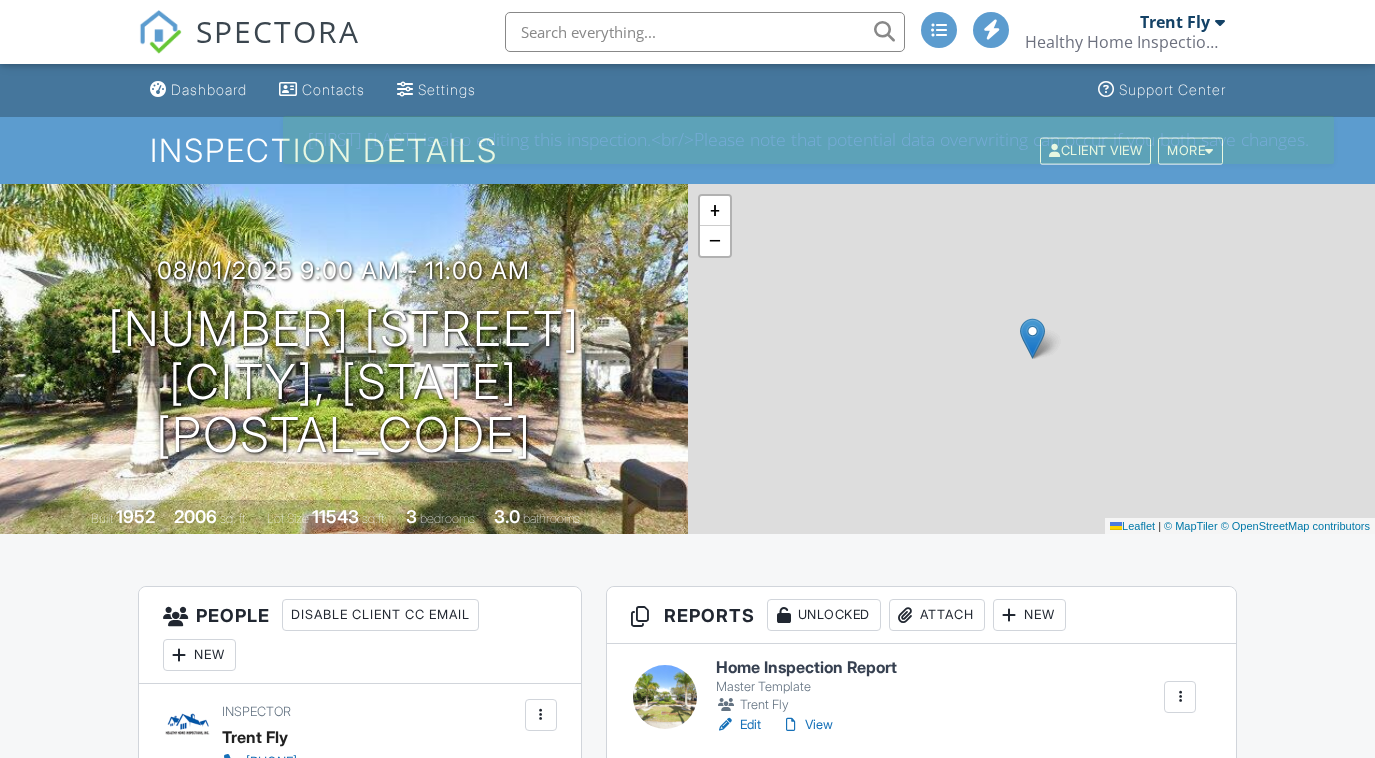 click on "Edit" at bounding box center (738, 824) 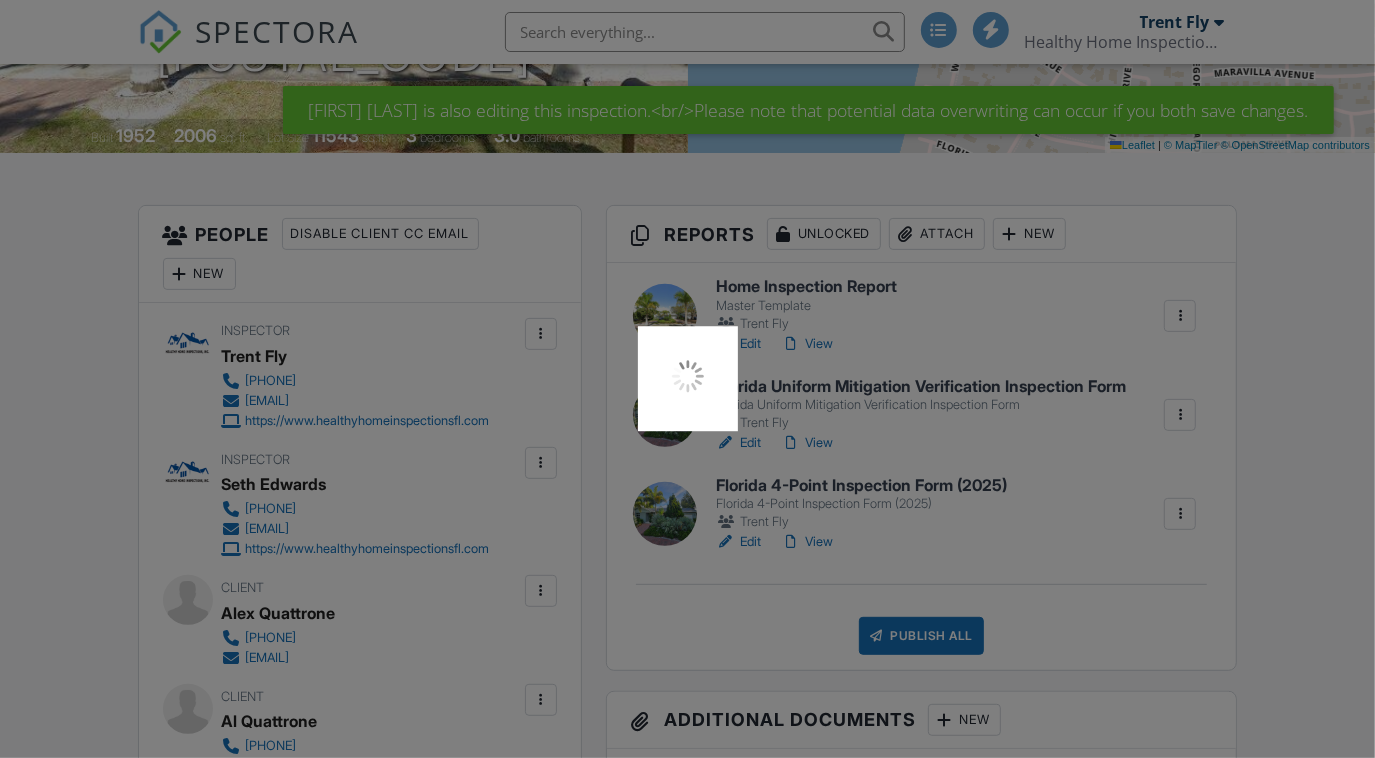 scroll, scrollTop: 381, scrollLeft: 0, axis: vertical 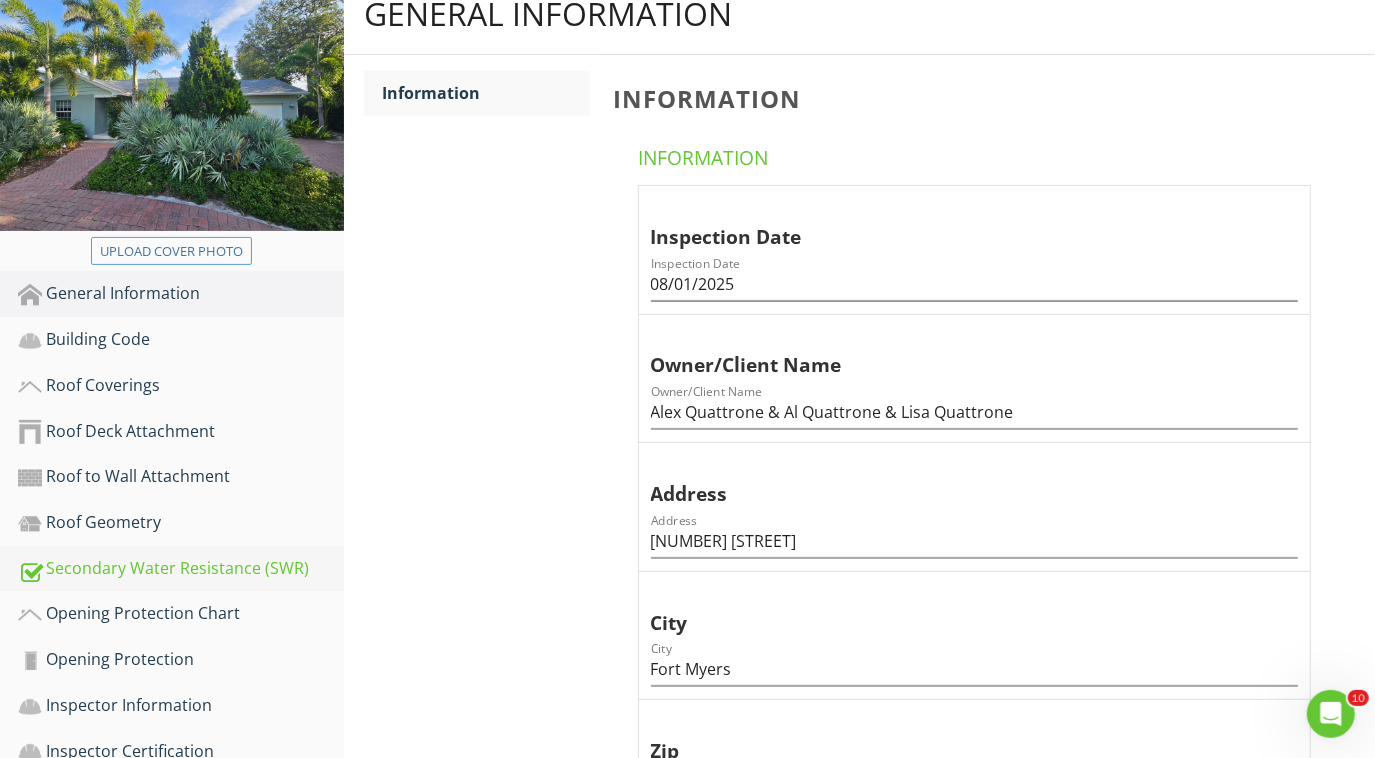click on "Secondary Water Resistance (SWR)" at bounding box center [181, 569] 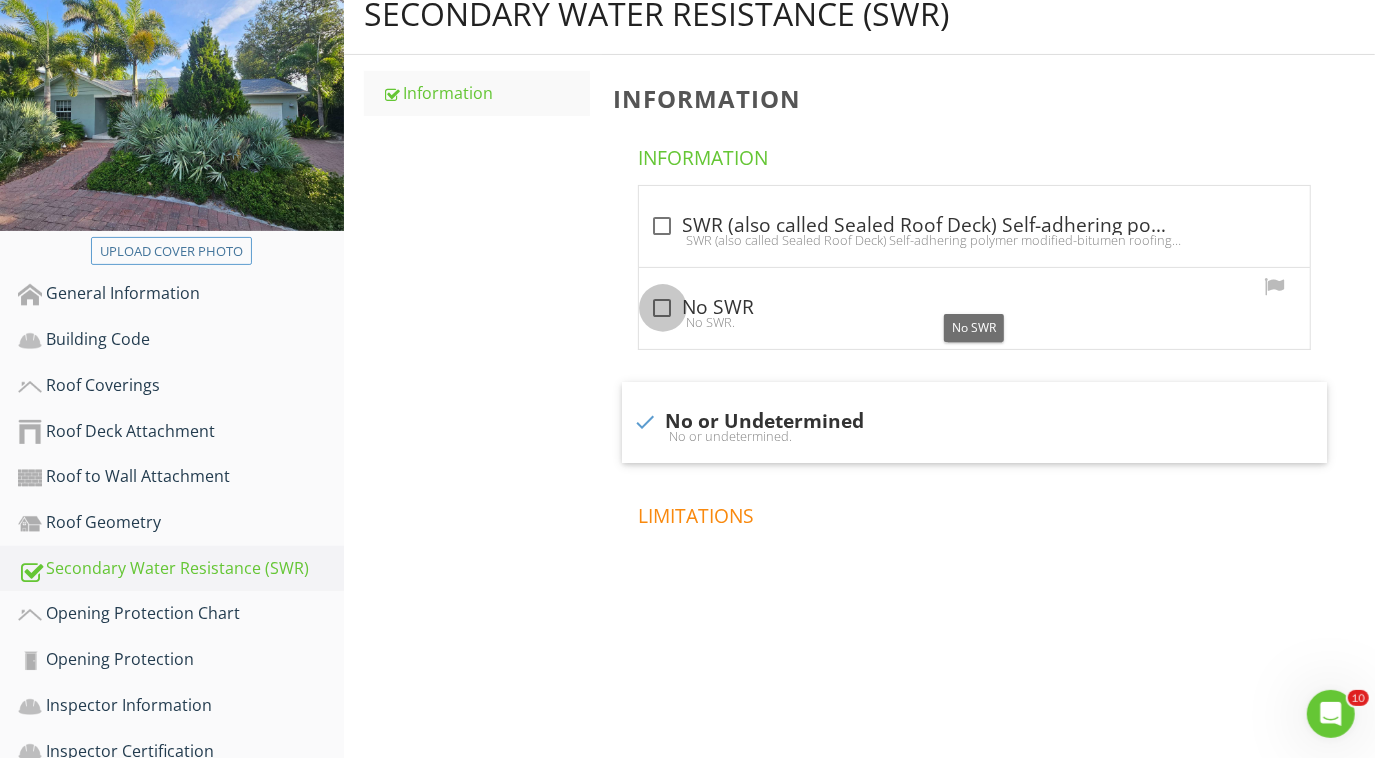 click at bounding box center [663, 308] 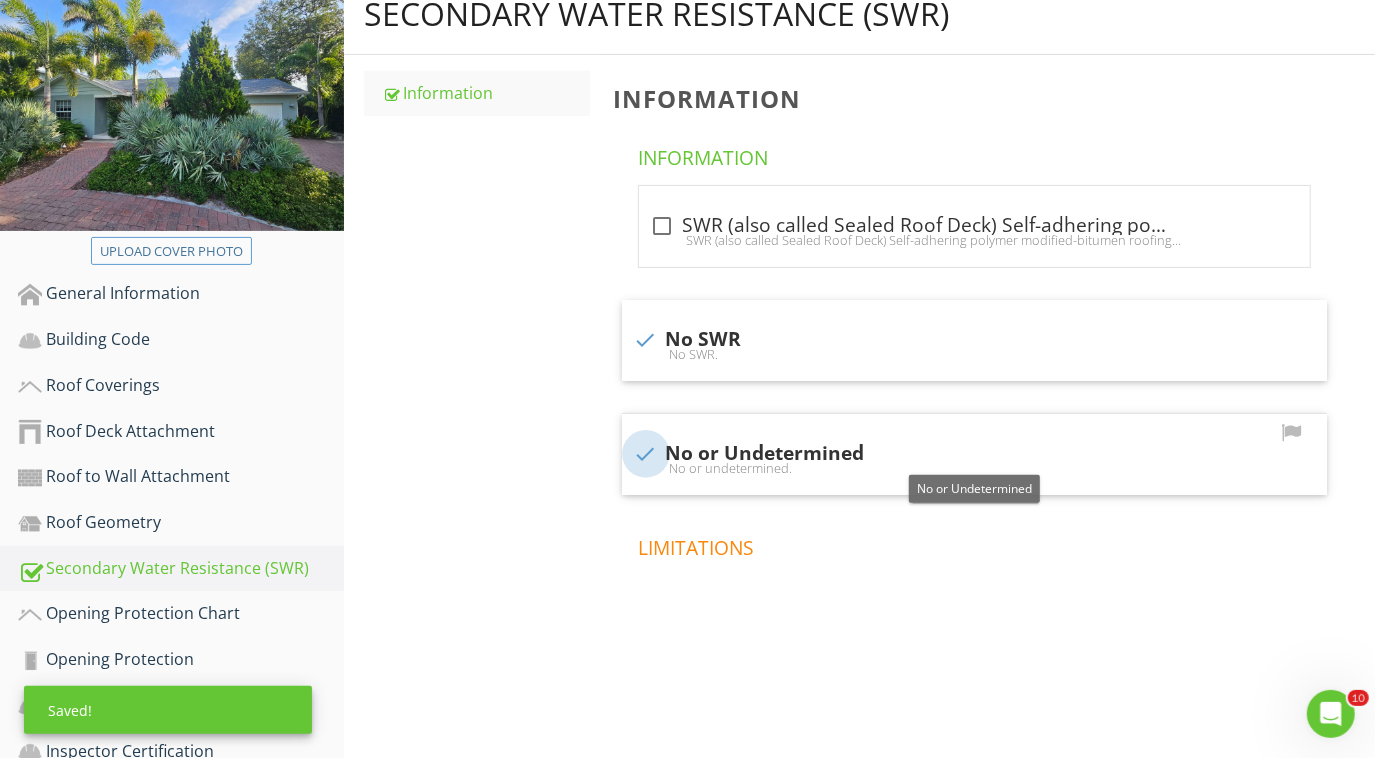 click at bounding box center (646, 454) 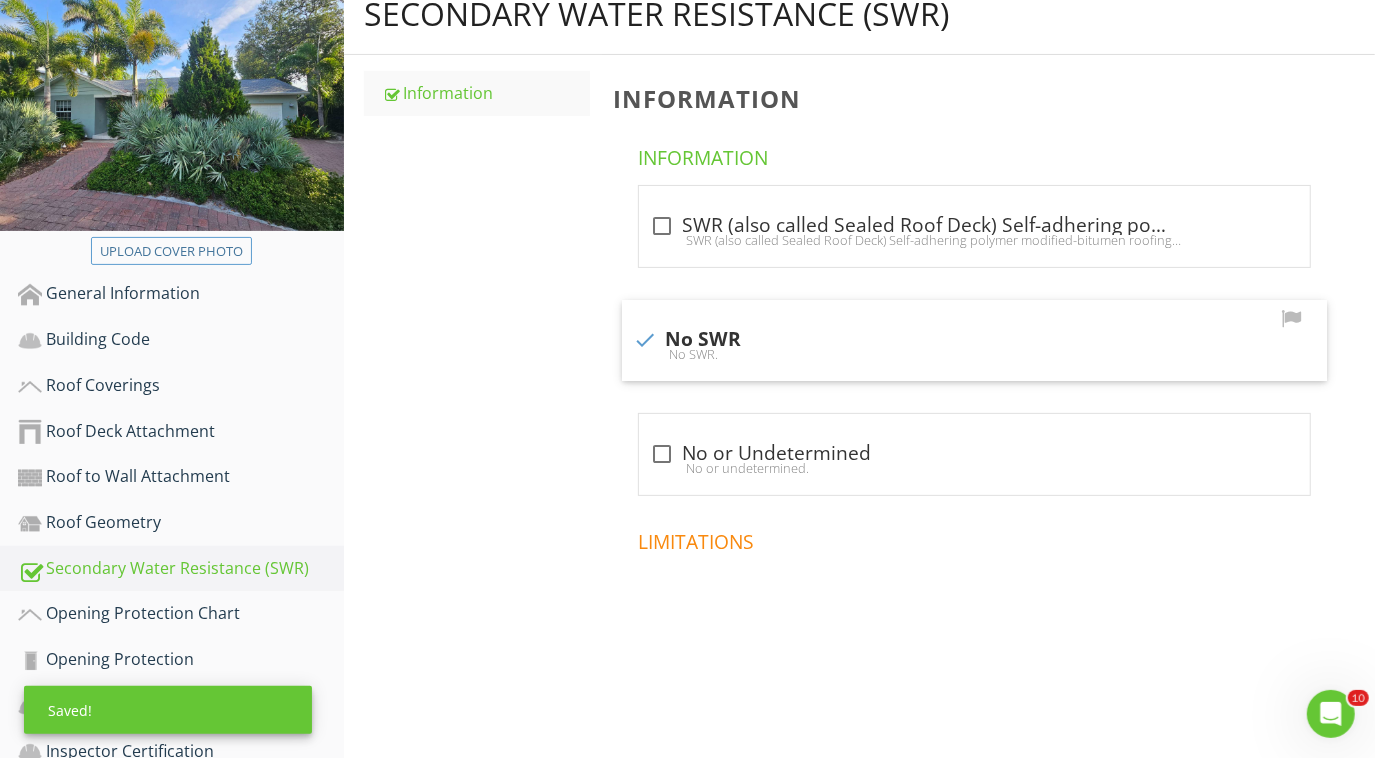 scroll, scrollTop: 0, scrollLeft: 0, axis: both 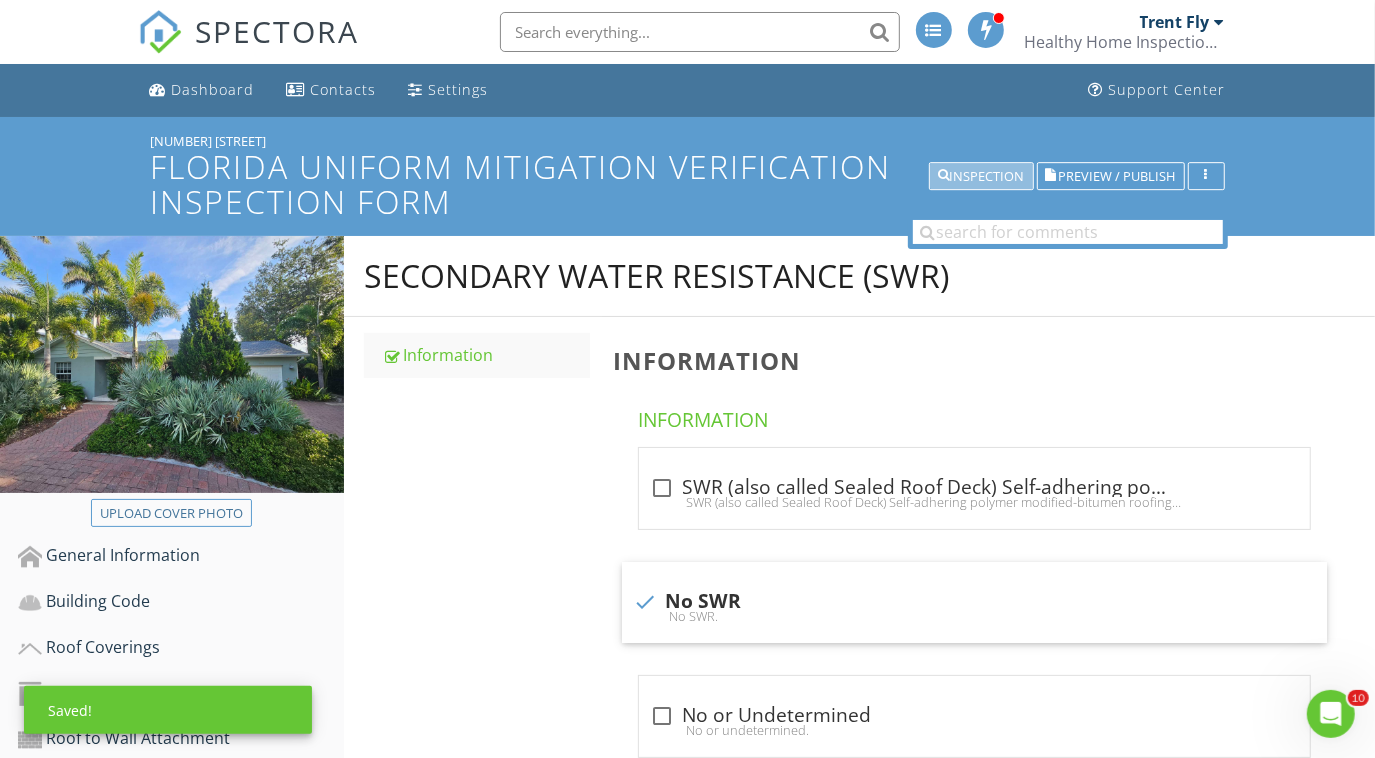 click on "Inspection" at bounding box center [981, 177] 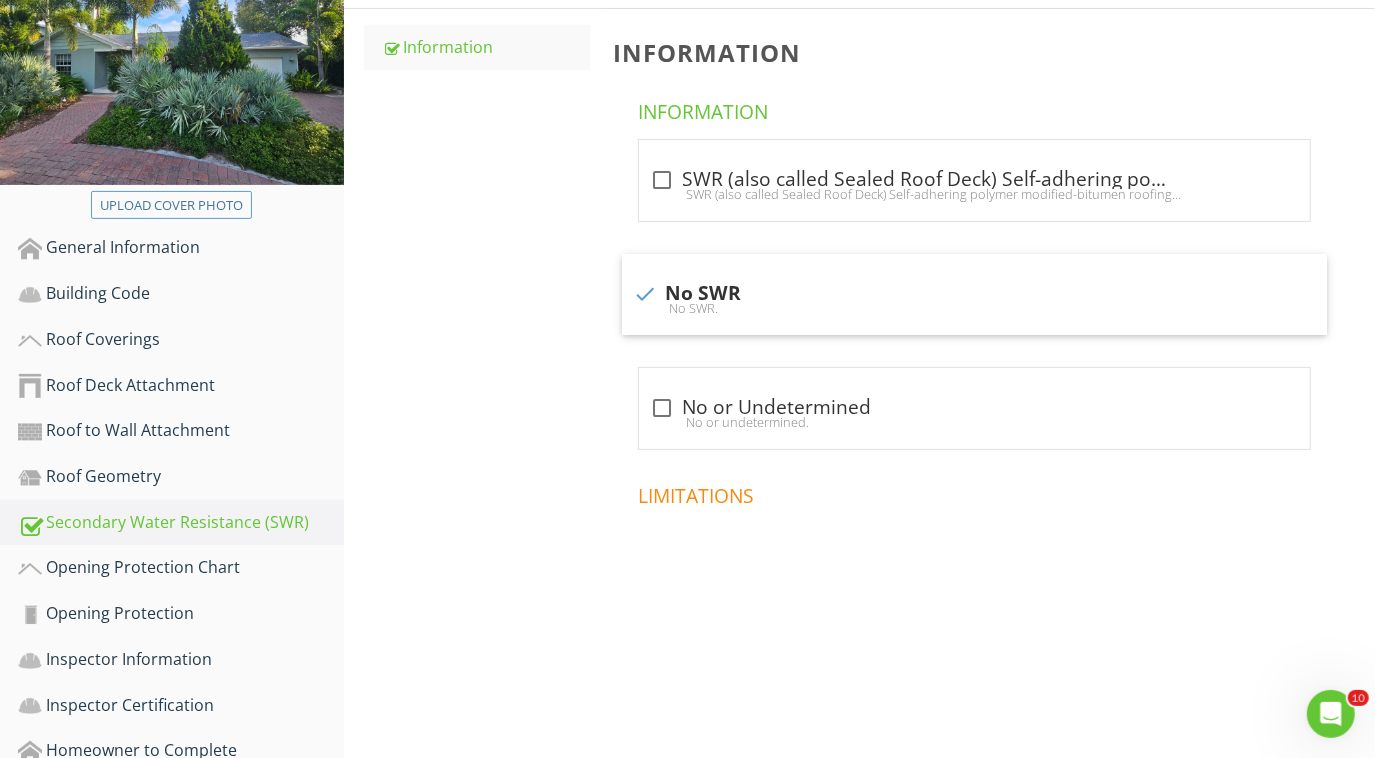 scroll, scrollTop: 391, scrollLeft: 0, axis: vertical 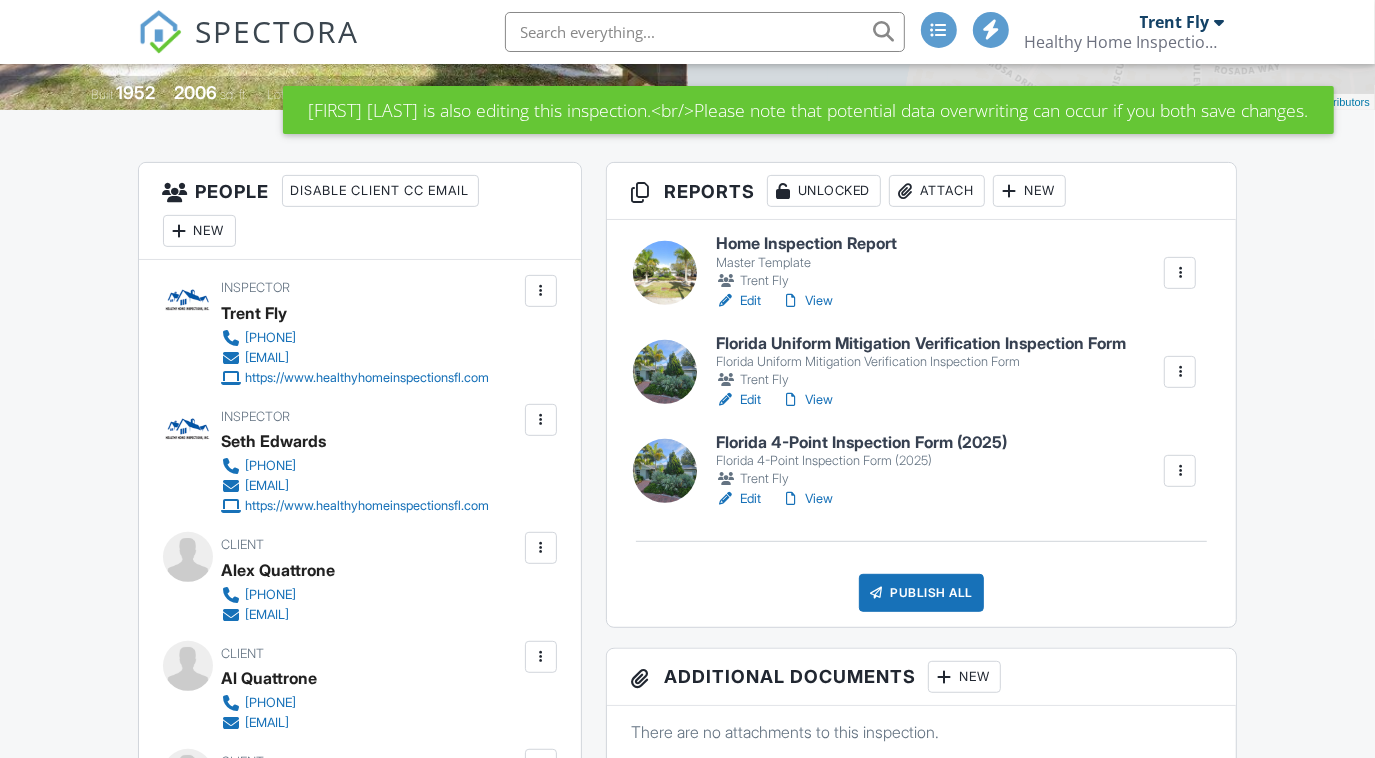 click on "View" at bounding box center [807, 400] 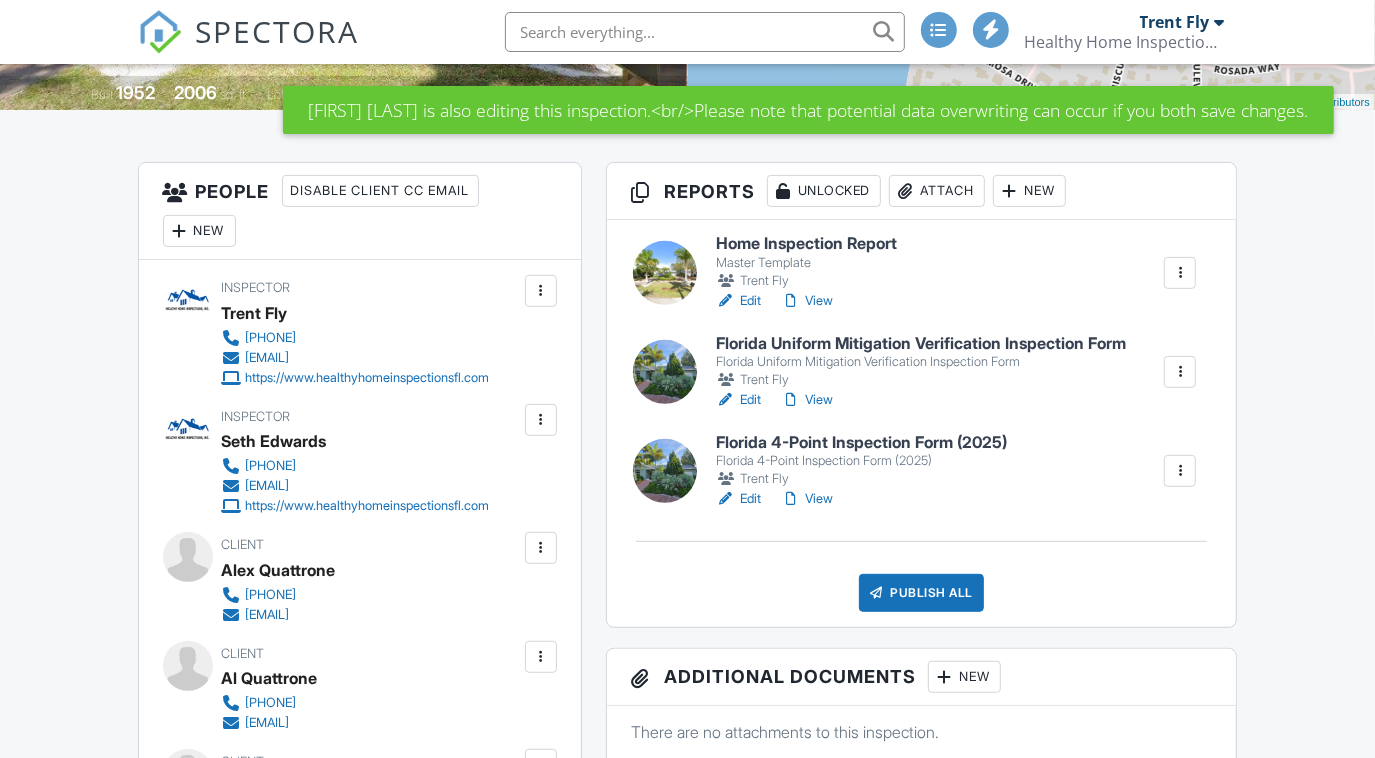 scroll, scrollTop: 424, scrollLeft: 0, axis: vertical 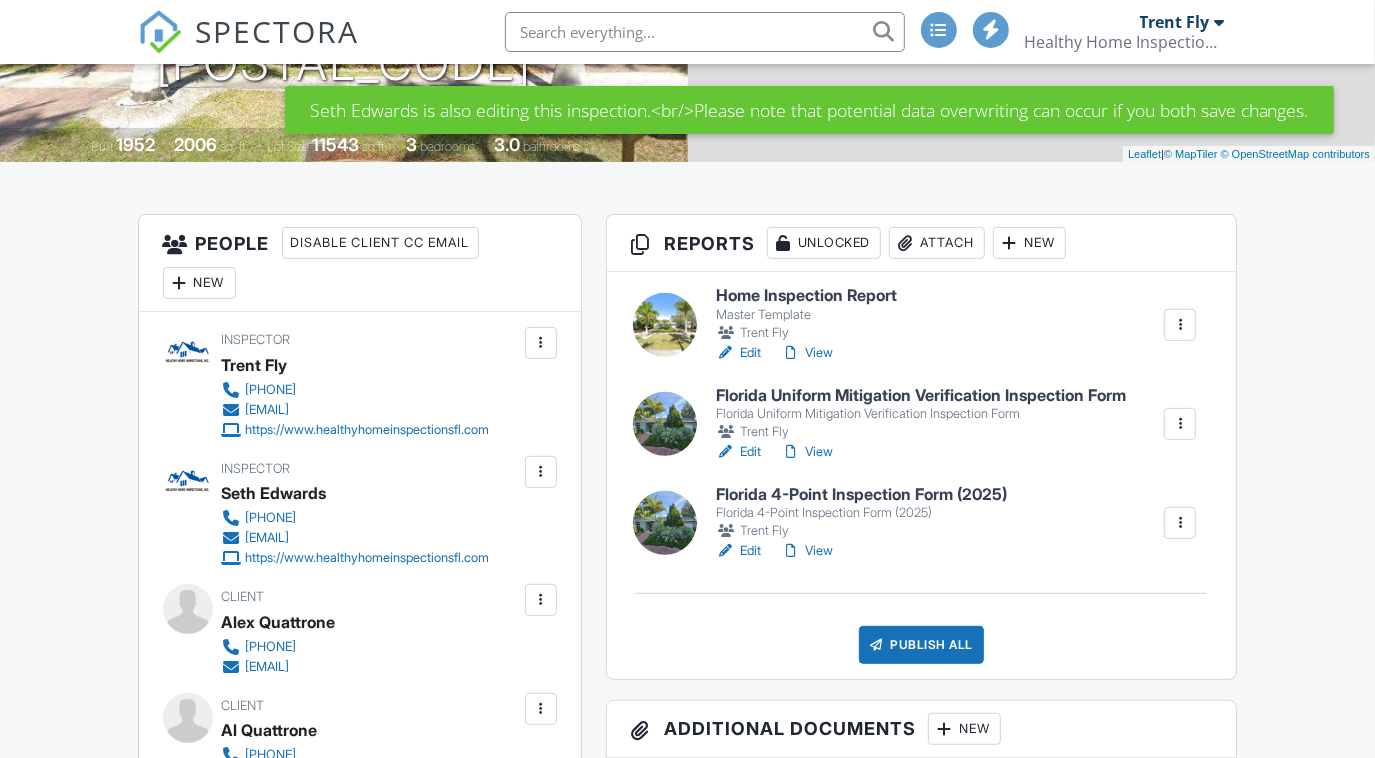 drag, startPoint x: 0, startPoint y: 0, endPoint x: 749, endPoint y: 449, distance: 873.2709 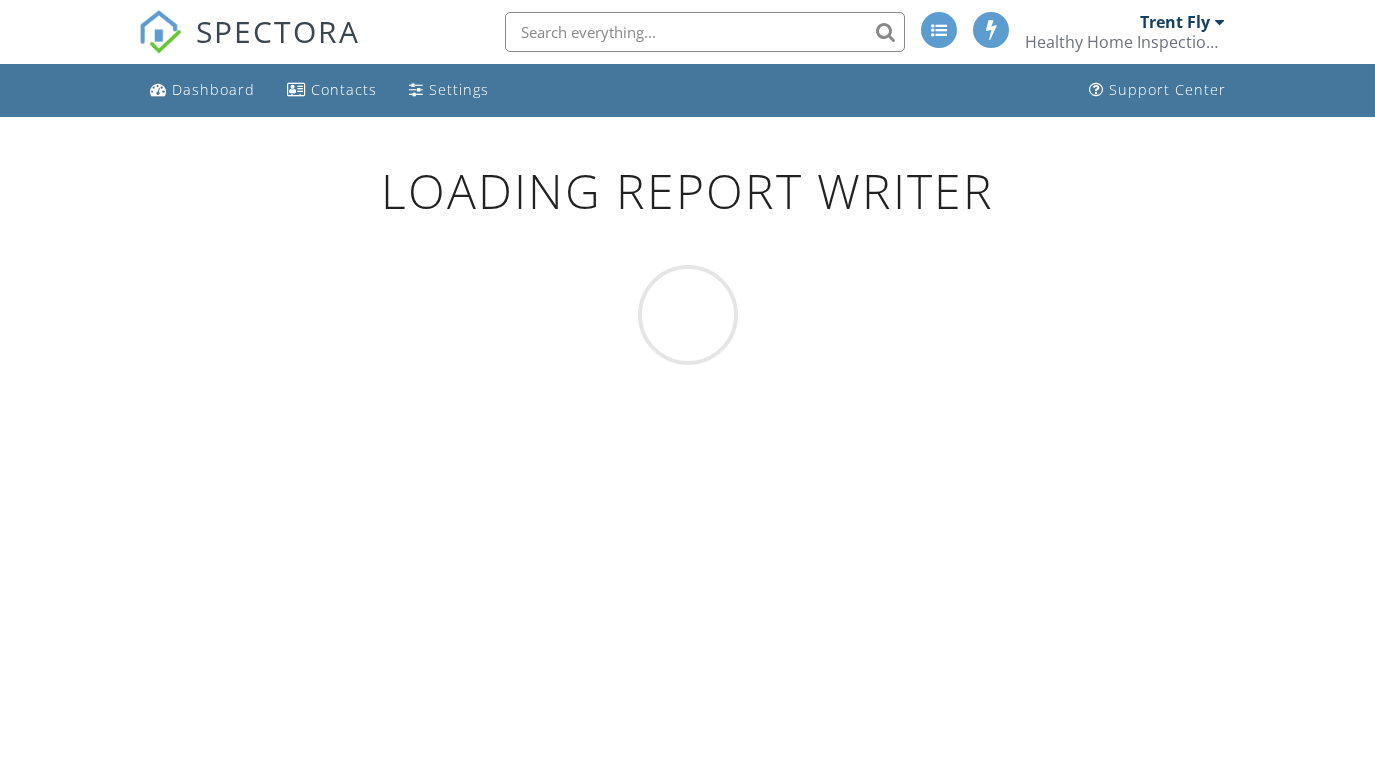 scroll, scrollTop: 117, scrollLeft: 0, axis: vertical 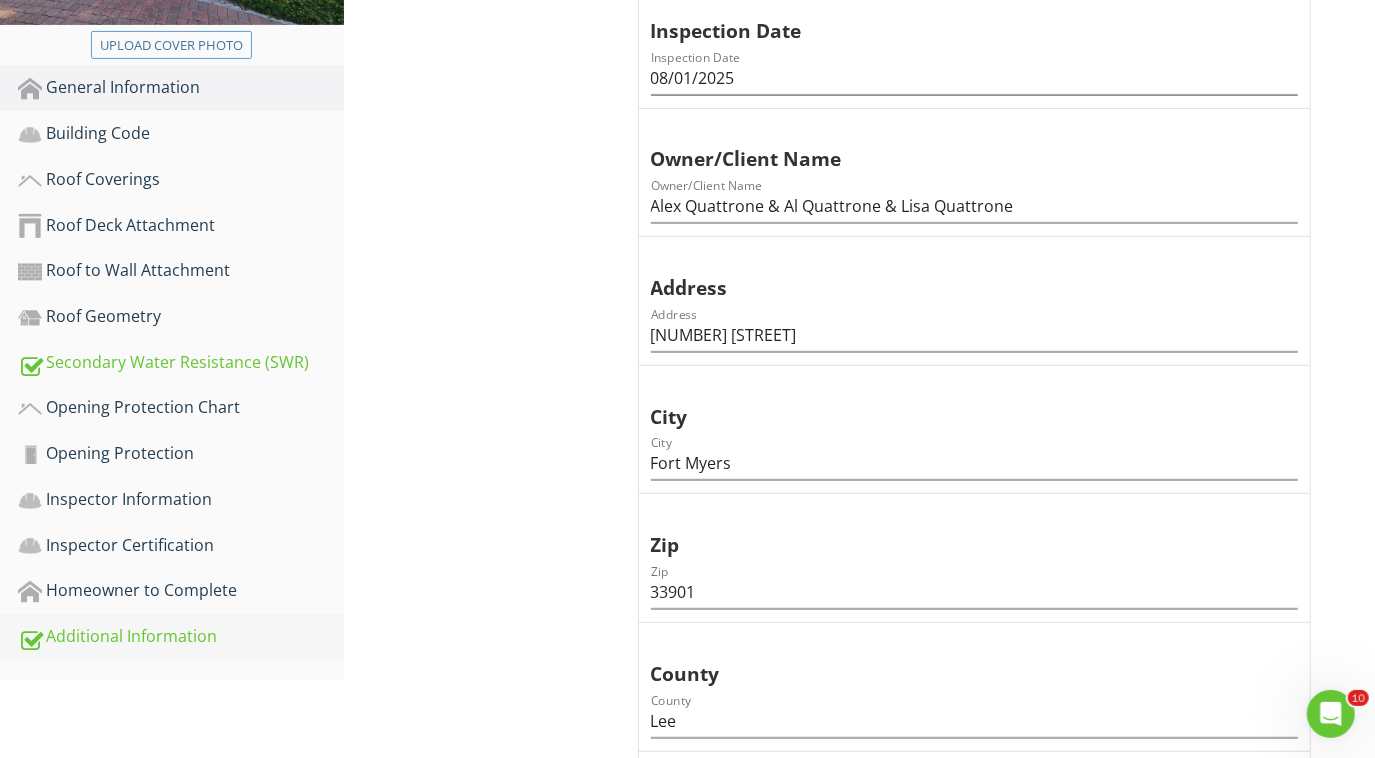click on "Additional Information" at bounding box center (181, 637) 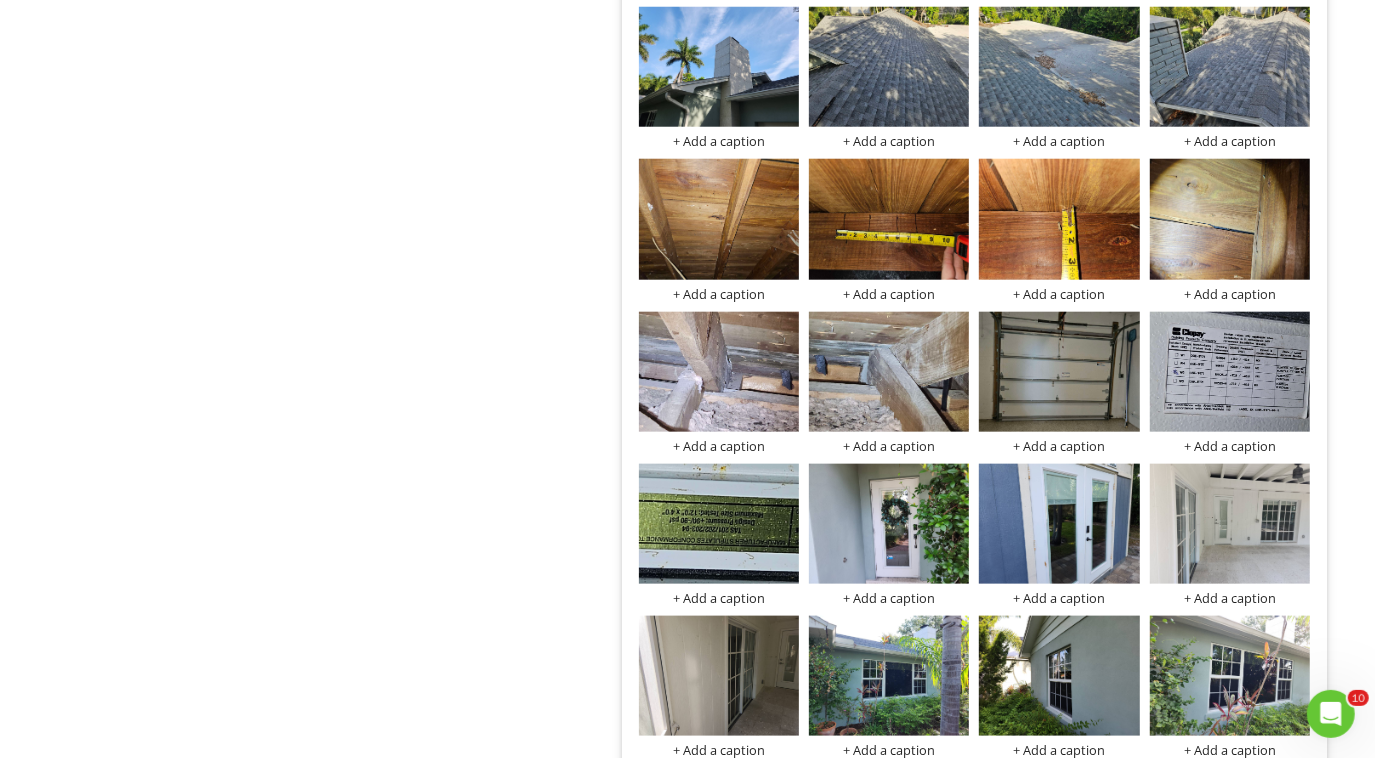 scroll, scrollTop: 1344, scrollLeft: 0, axis: vertical 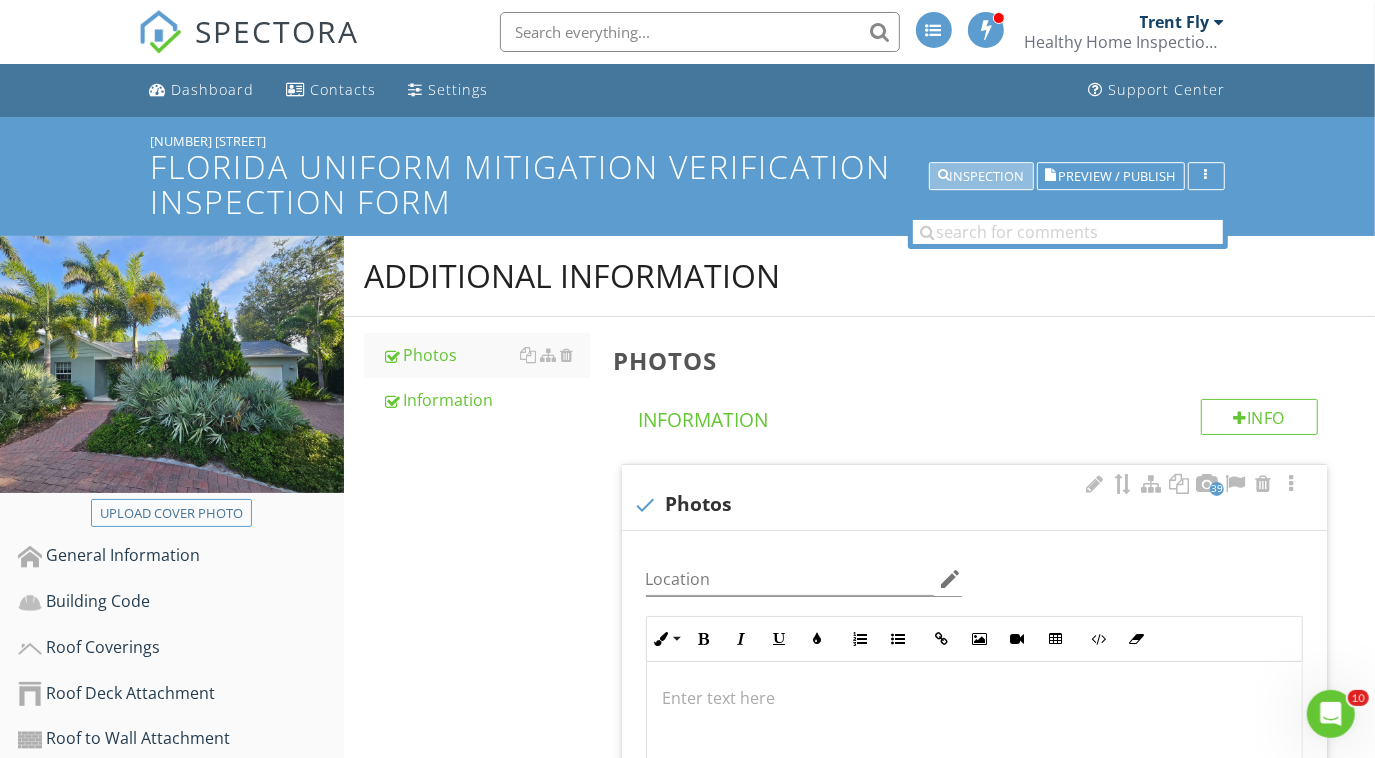 click on "Inspection" at bounding box center [981, 177] 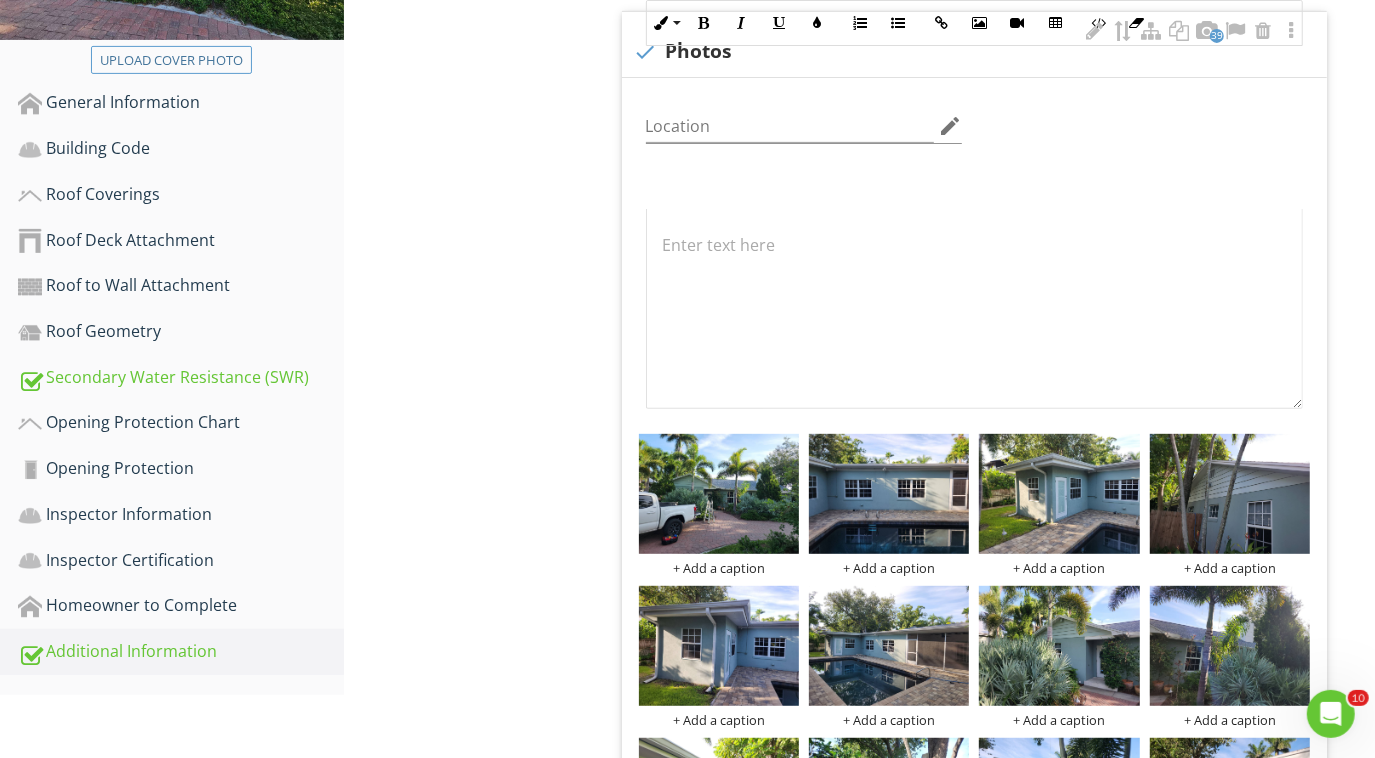 scroll, scrollTop: 785, scrollLeft: 0, axis: vertical 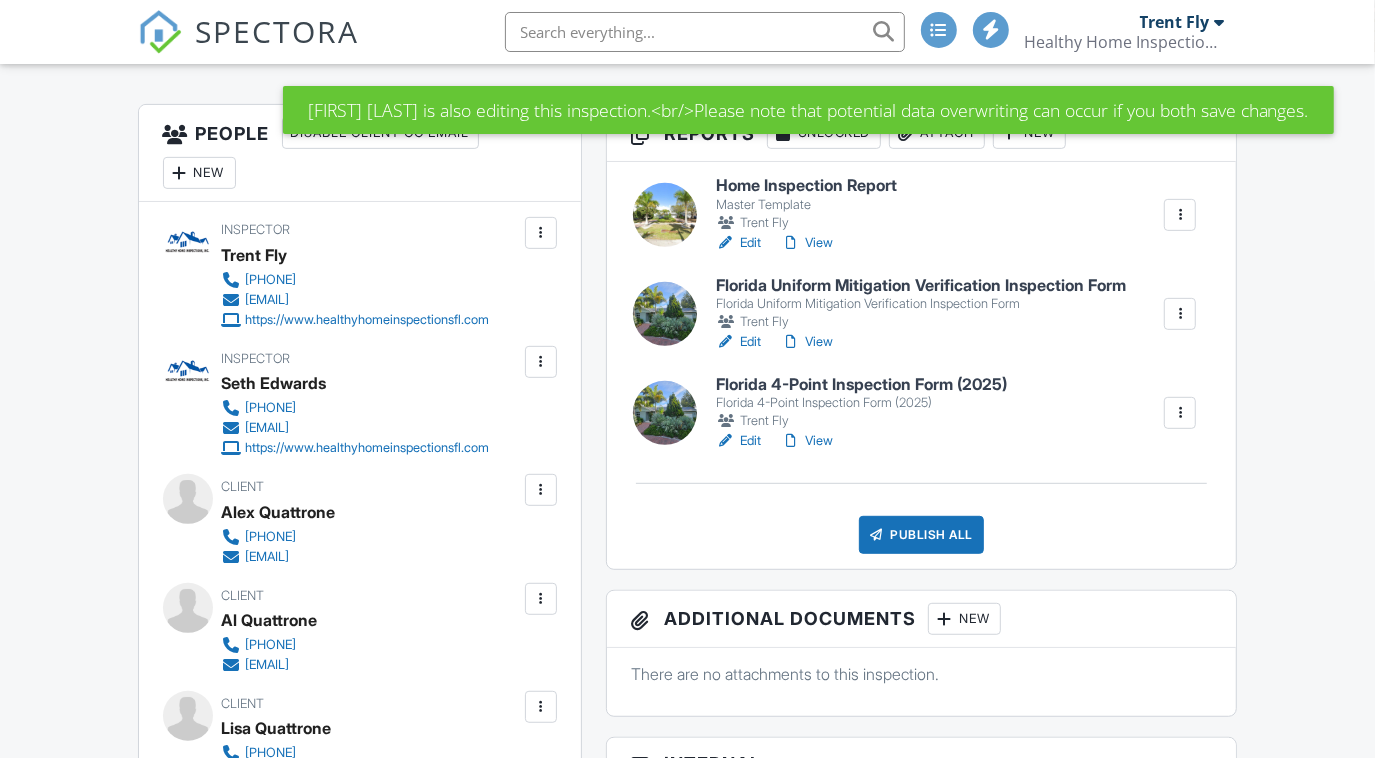click on "View" at bounding box center [807, 342] 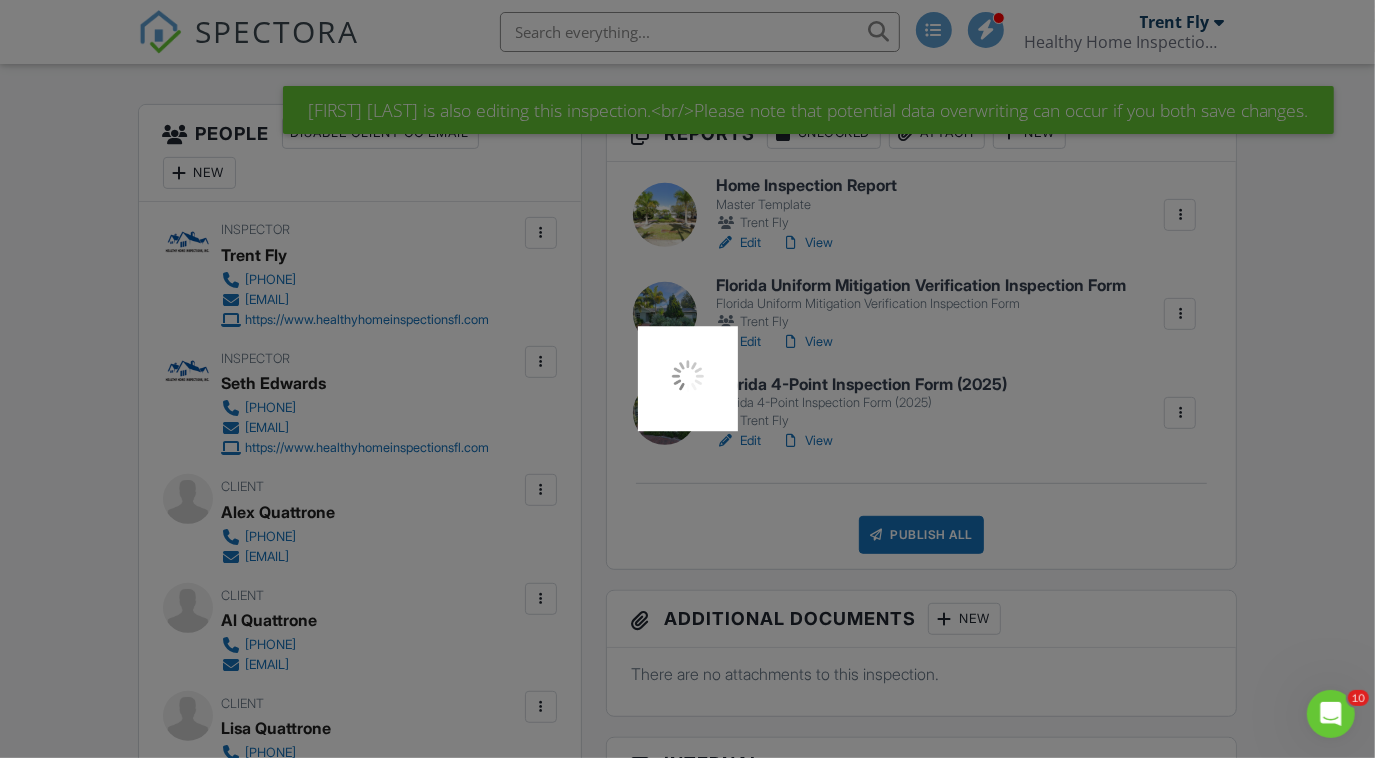 scroll, scrollTop: 0, scrollLeft: 0, axis: both 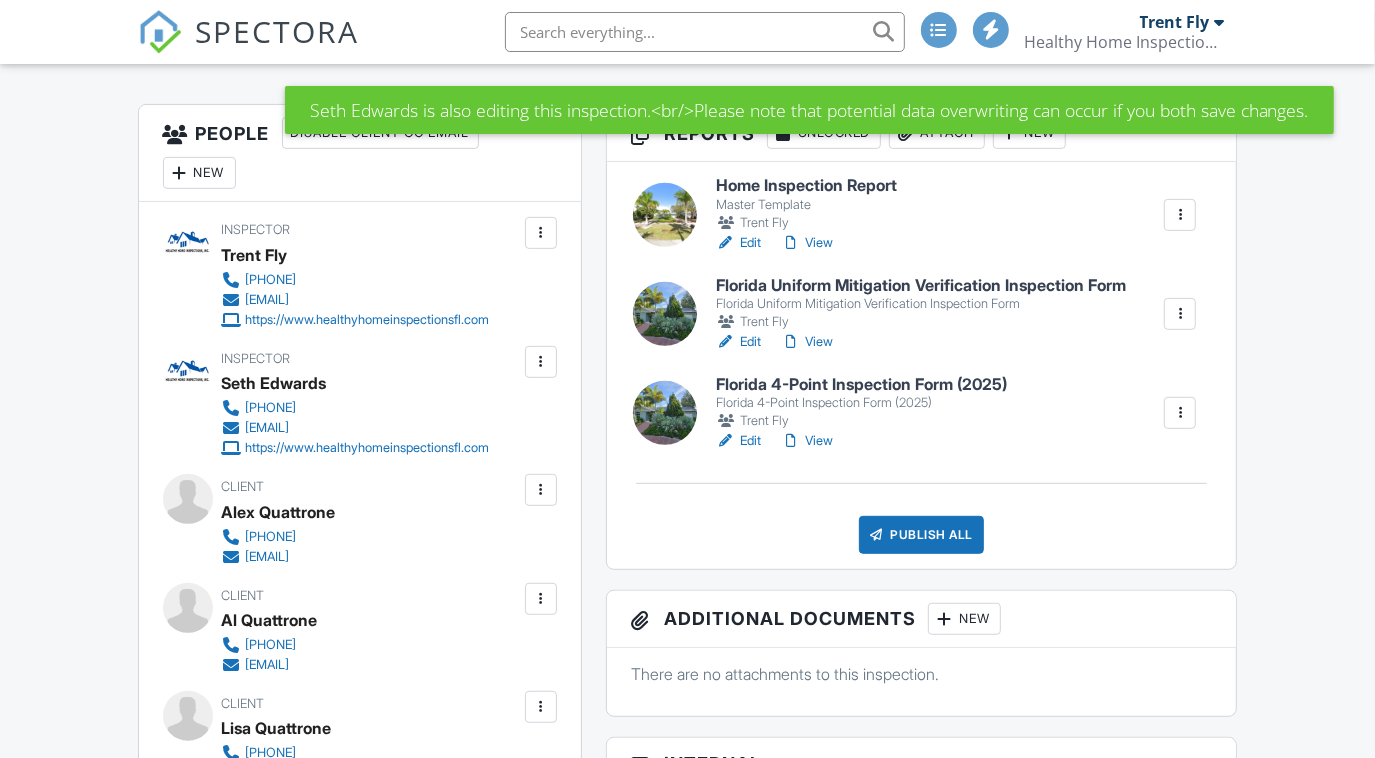 drag, startPoint x: 0, startPoint y: 0, endPoint x: 753, endPoint y: 337, distance: 824.9715 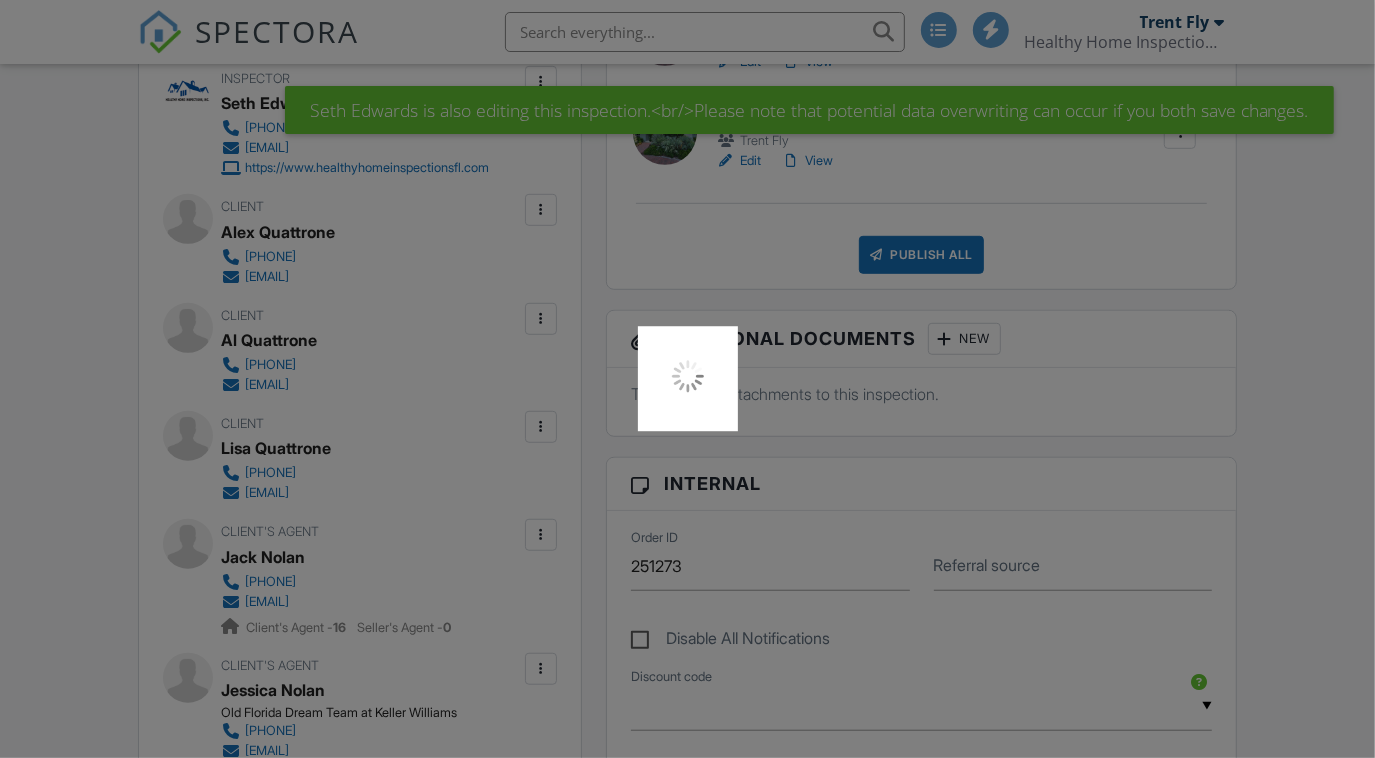 scroll, scrollTop: 908, scrollLeft: 0, axis: vertical 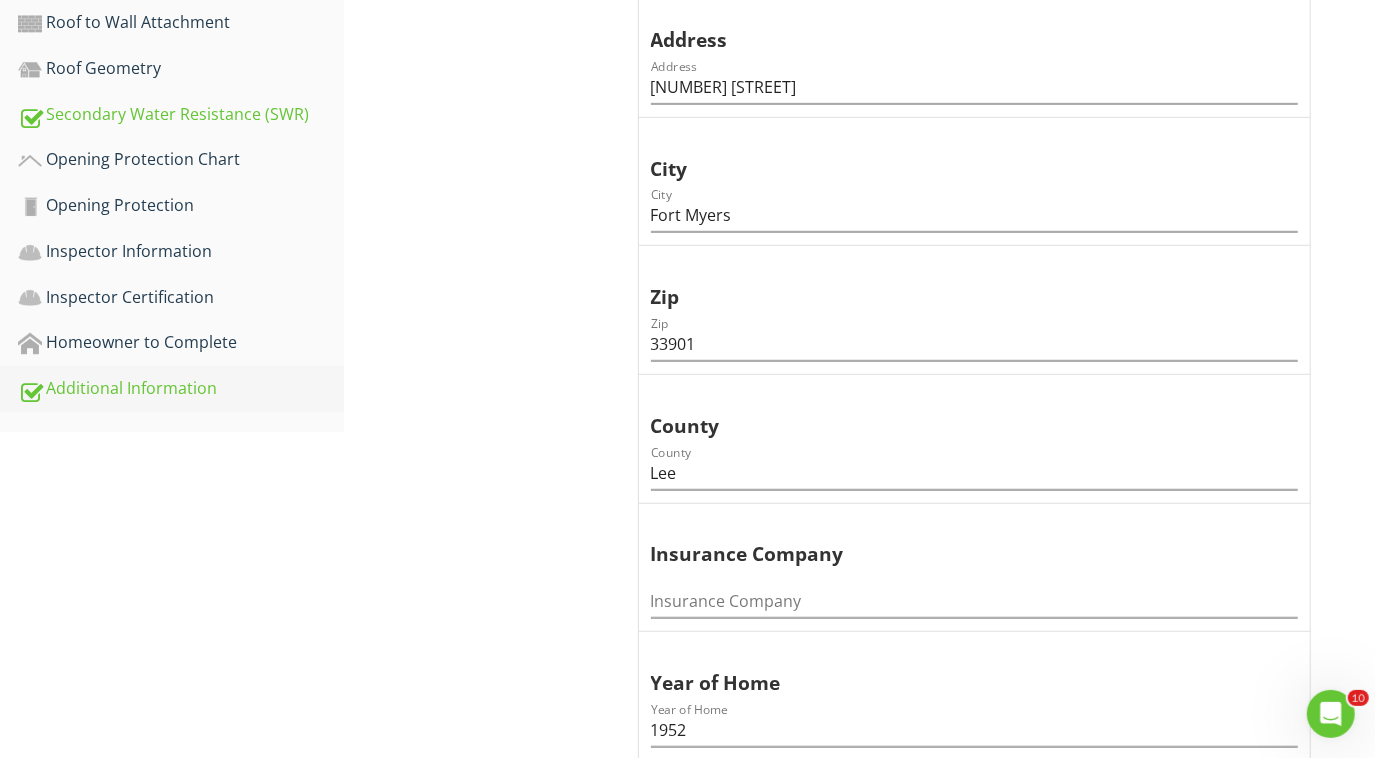 click on "Additional Information" at bounding box center (181, 389) 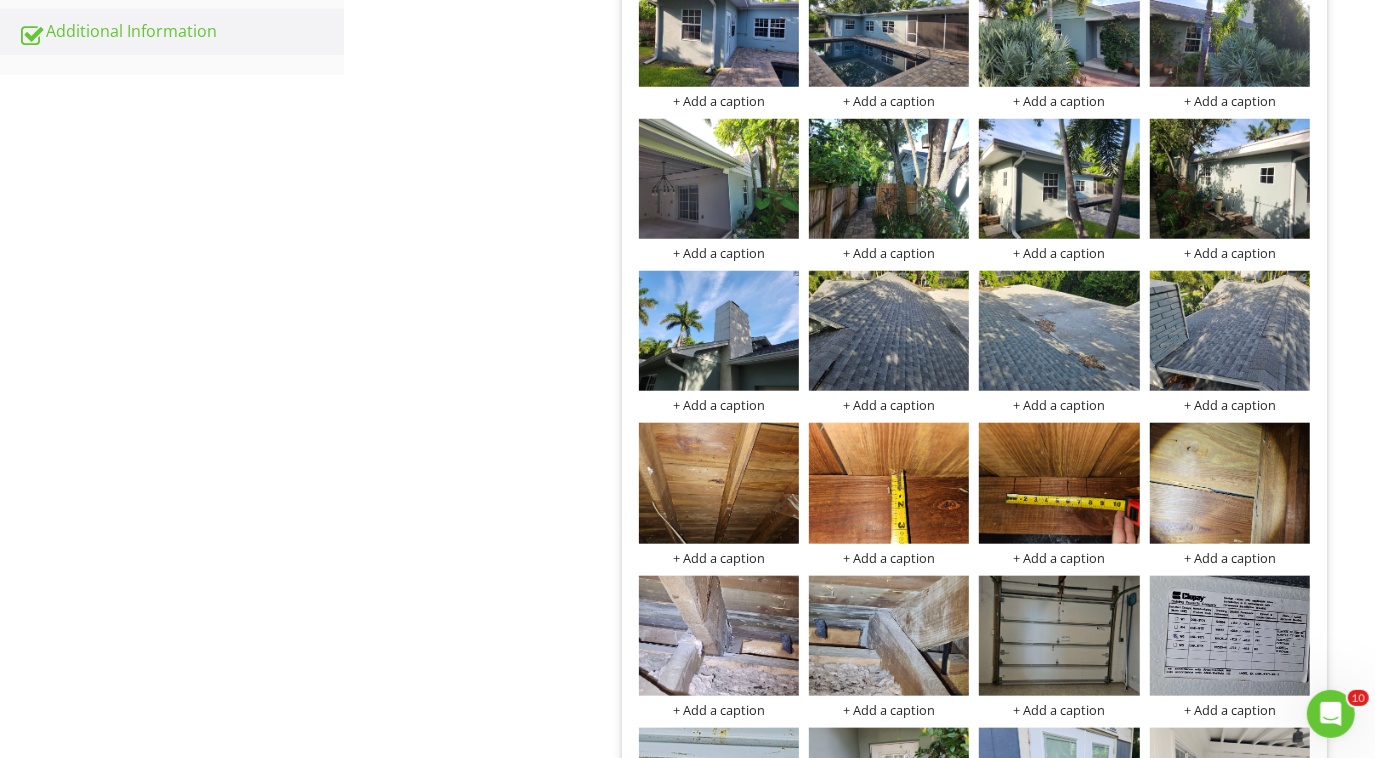 scroll, scrollTop: 1082, scrollLeft: 0, axis: vertical 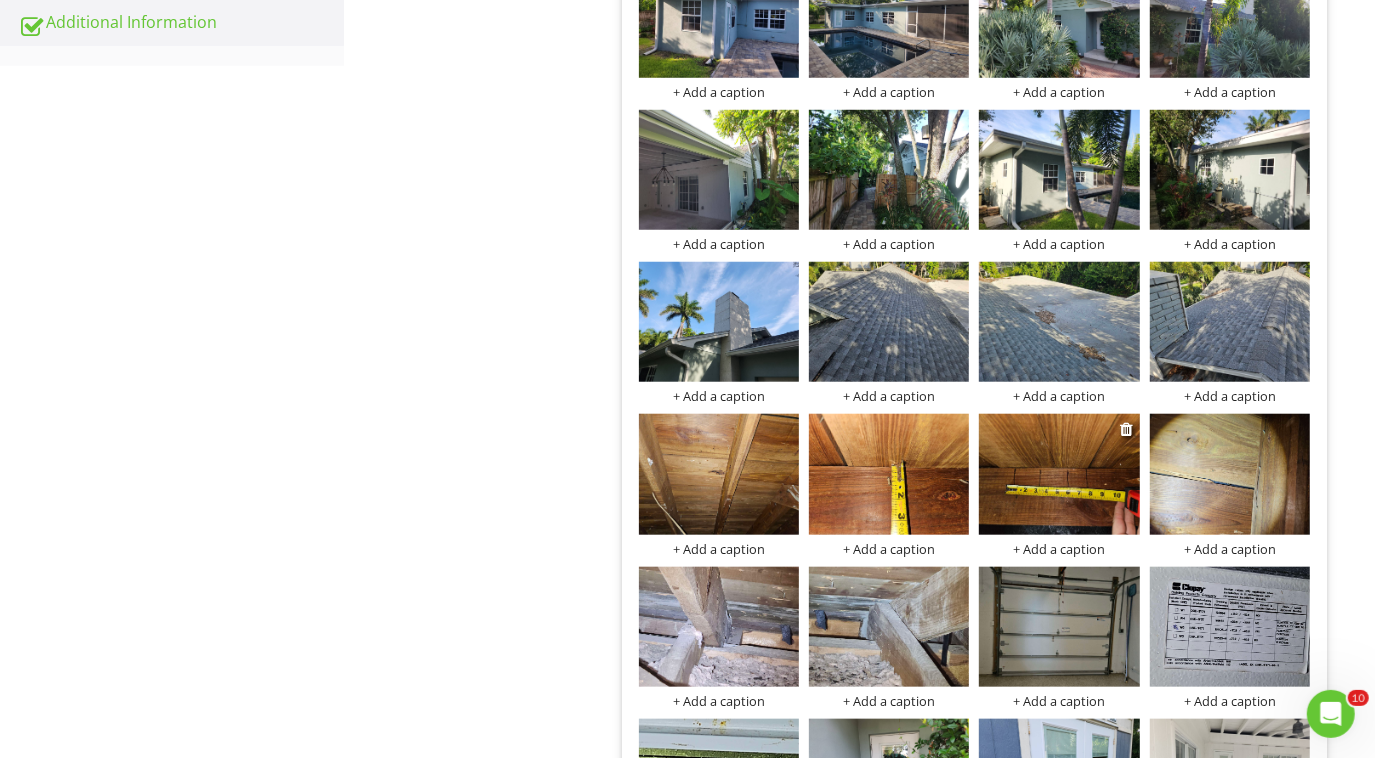 click at bounding box center [1059, 474] 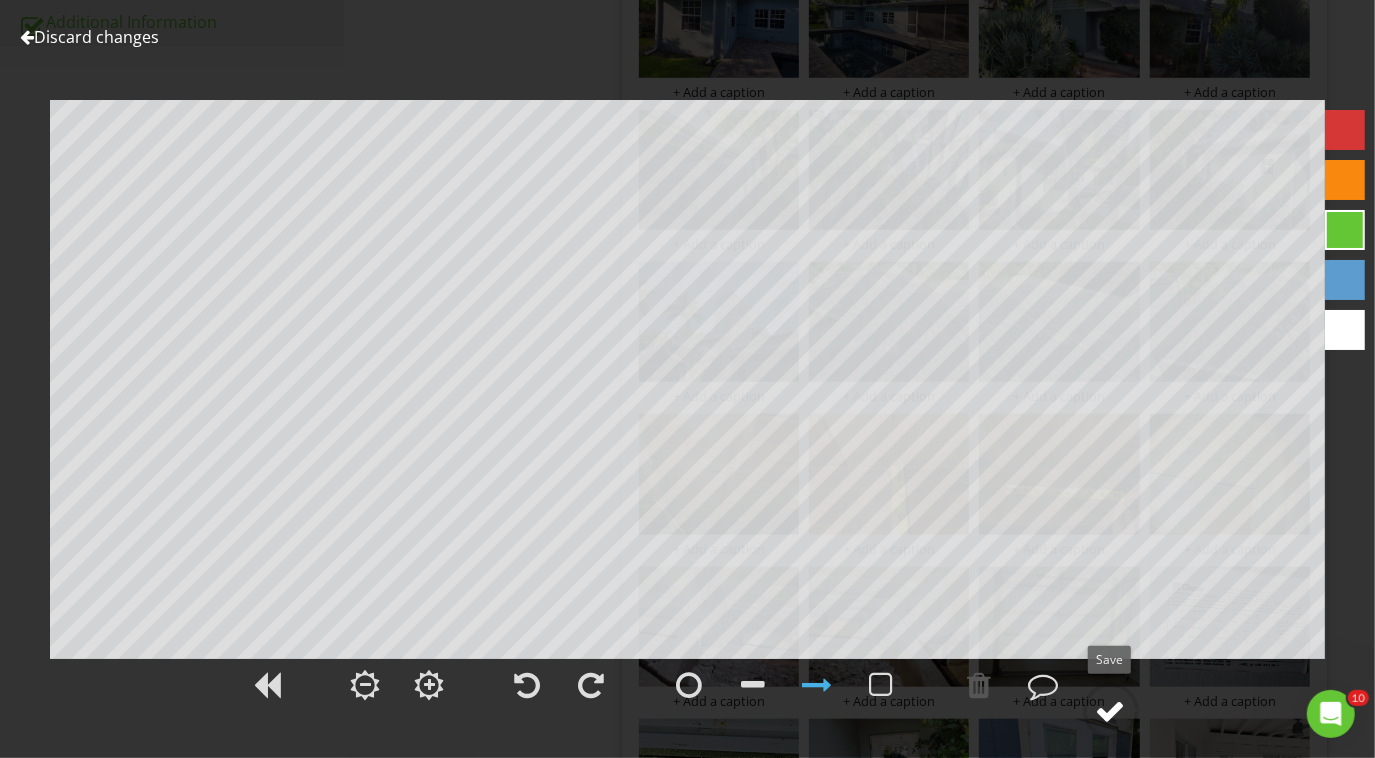 click at bounding box center [1111, 711] 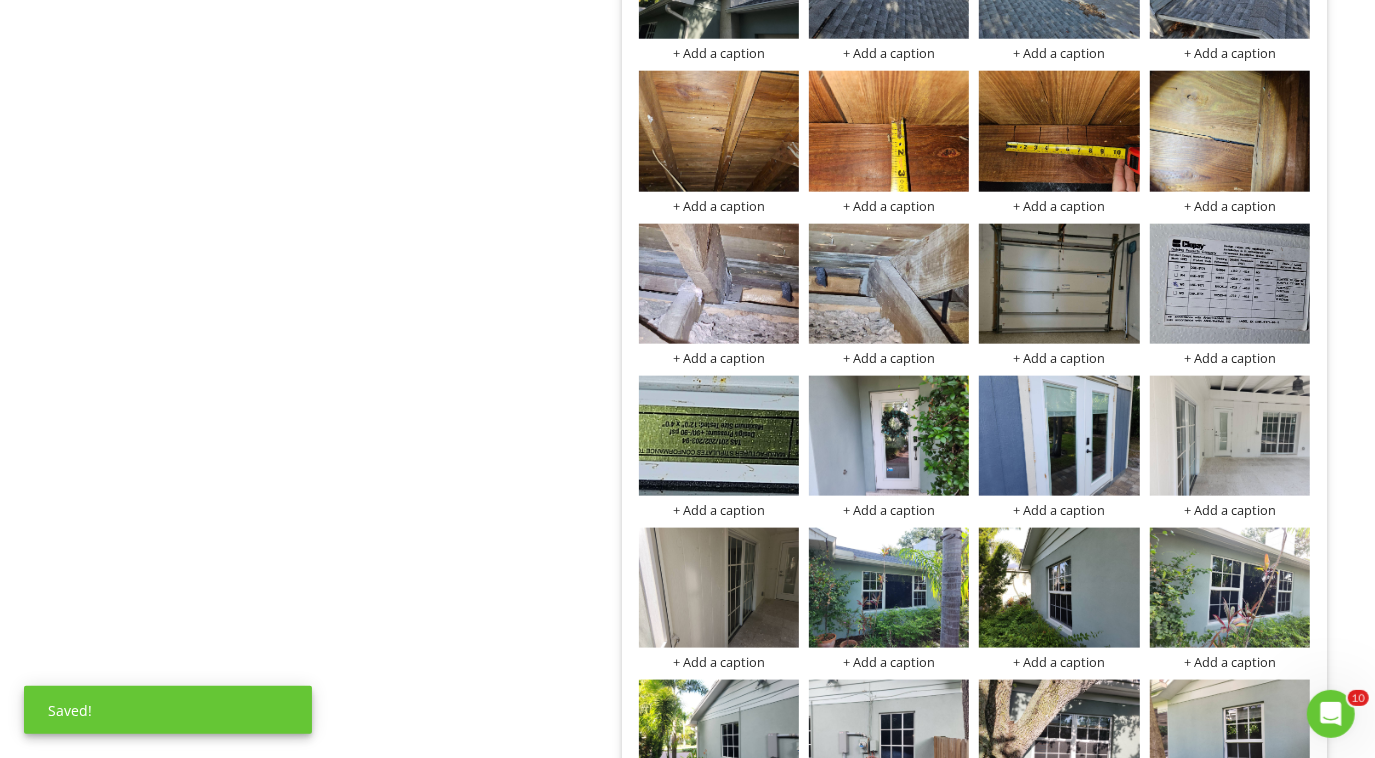 scroll, scrollTop: 1432, scrollLeft: 0, axis: vertical 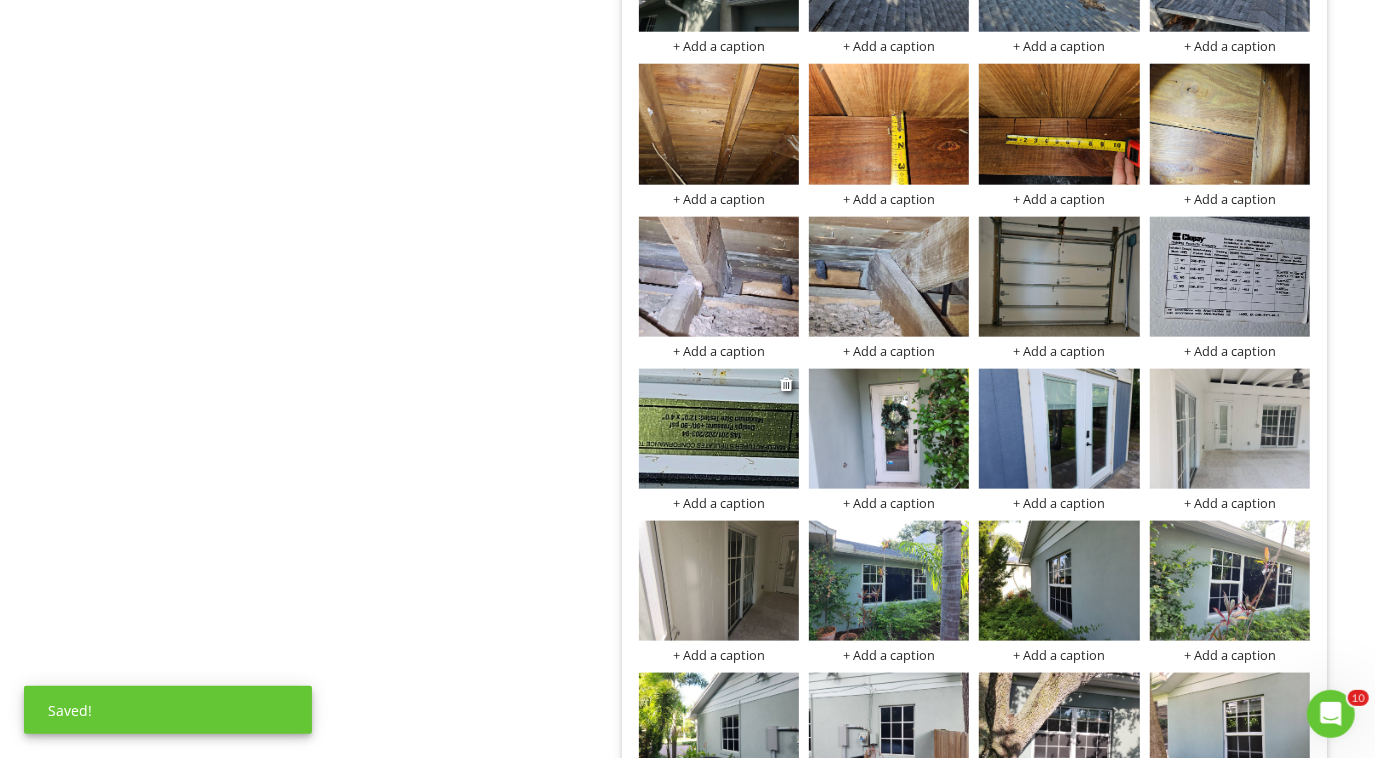 click at bounding box center [719, 429] 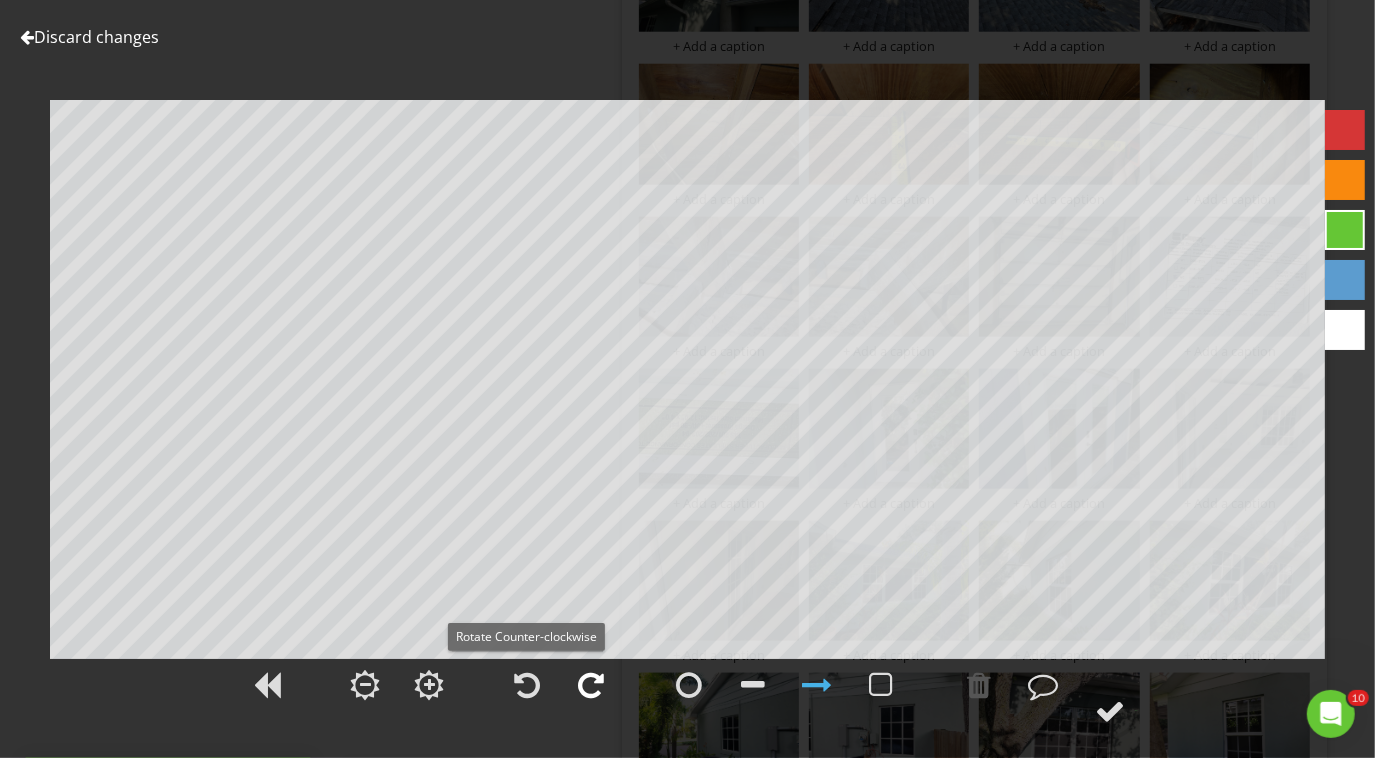 click at bounding box center [592, 685] 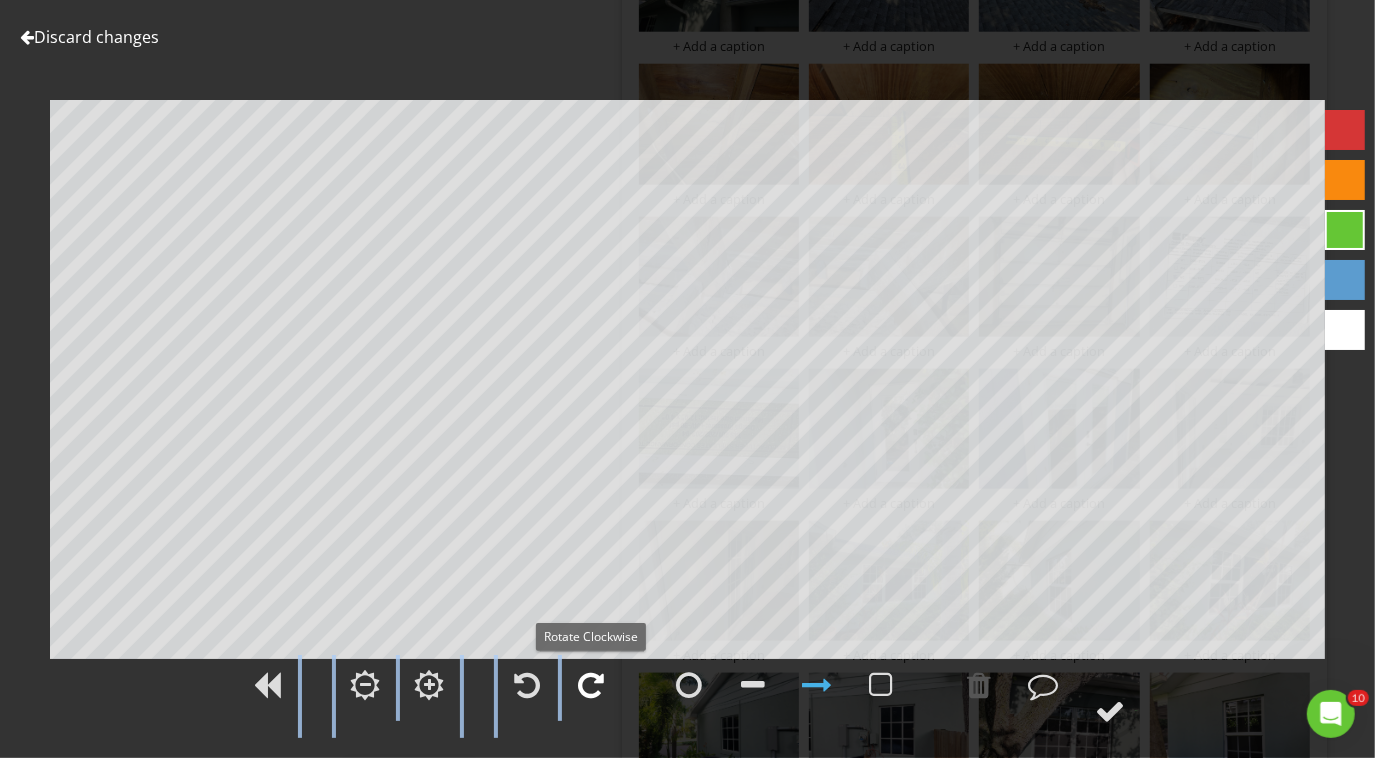 click at bounding box center (592, 685) 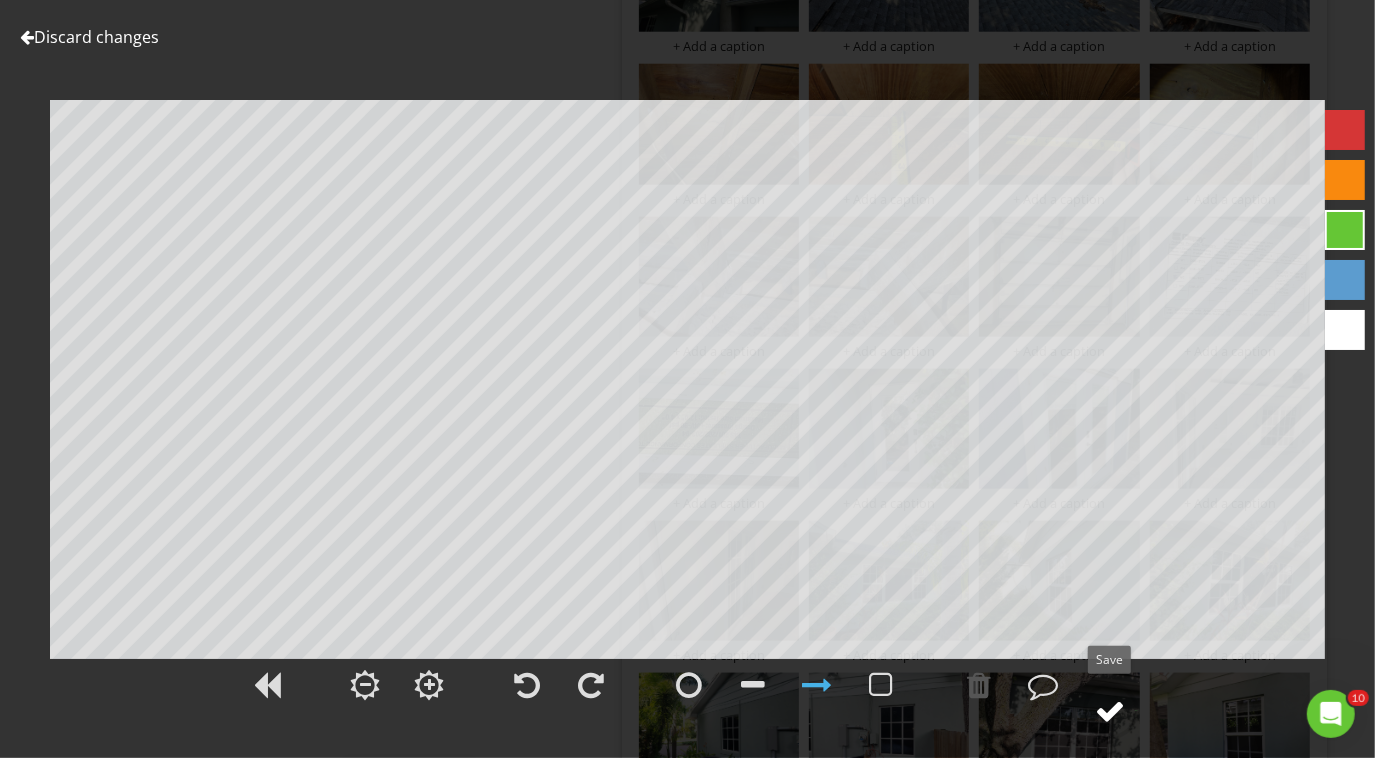 click at bounding box center [1111, 711] 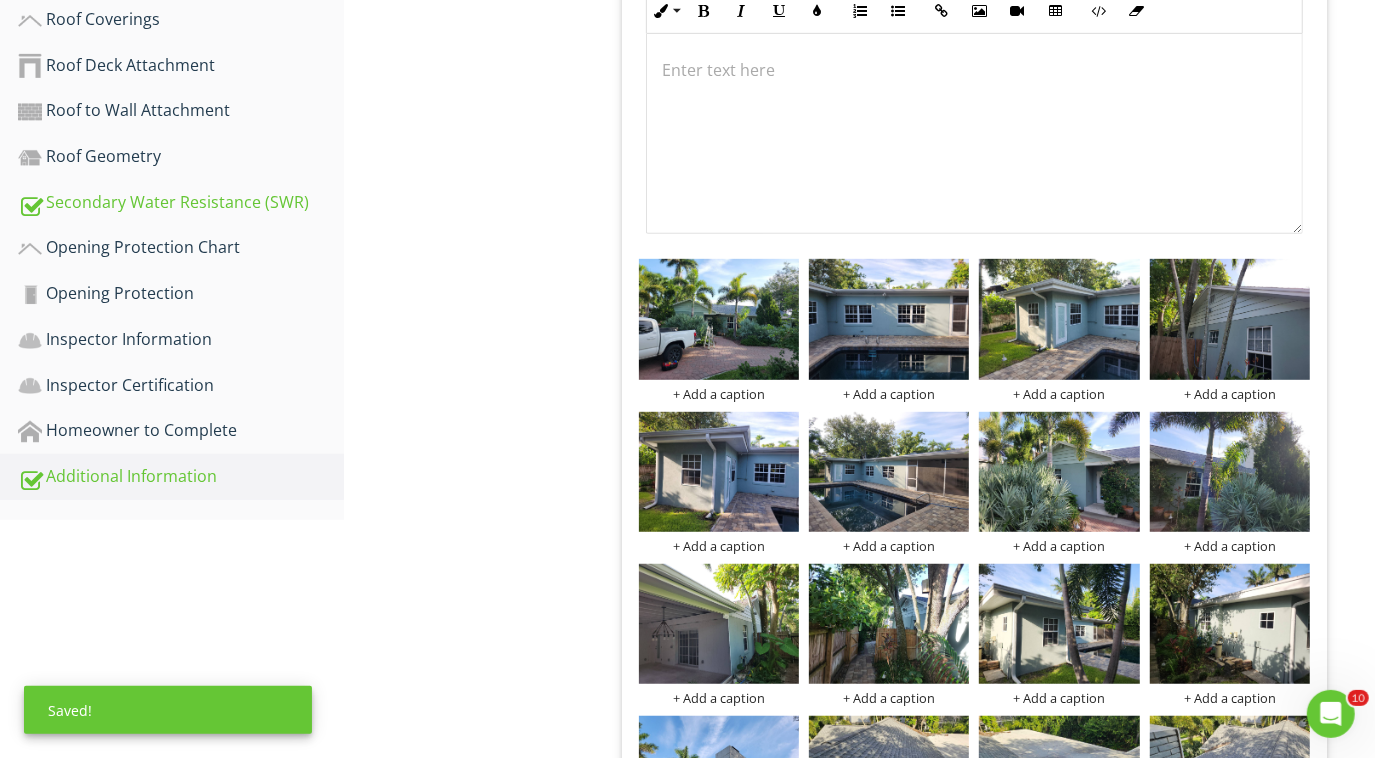 scroll, scrollTop: 0, scrollLeft: 0, axis: both 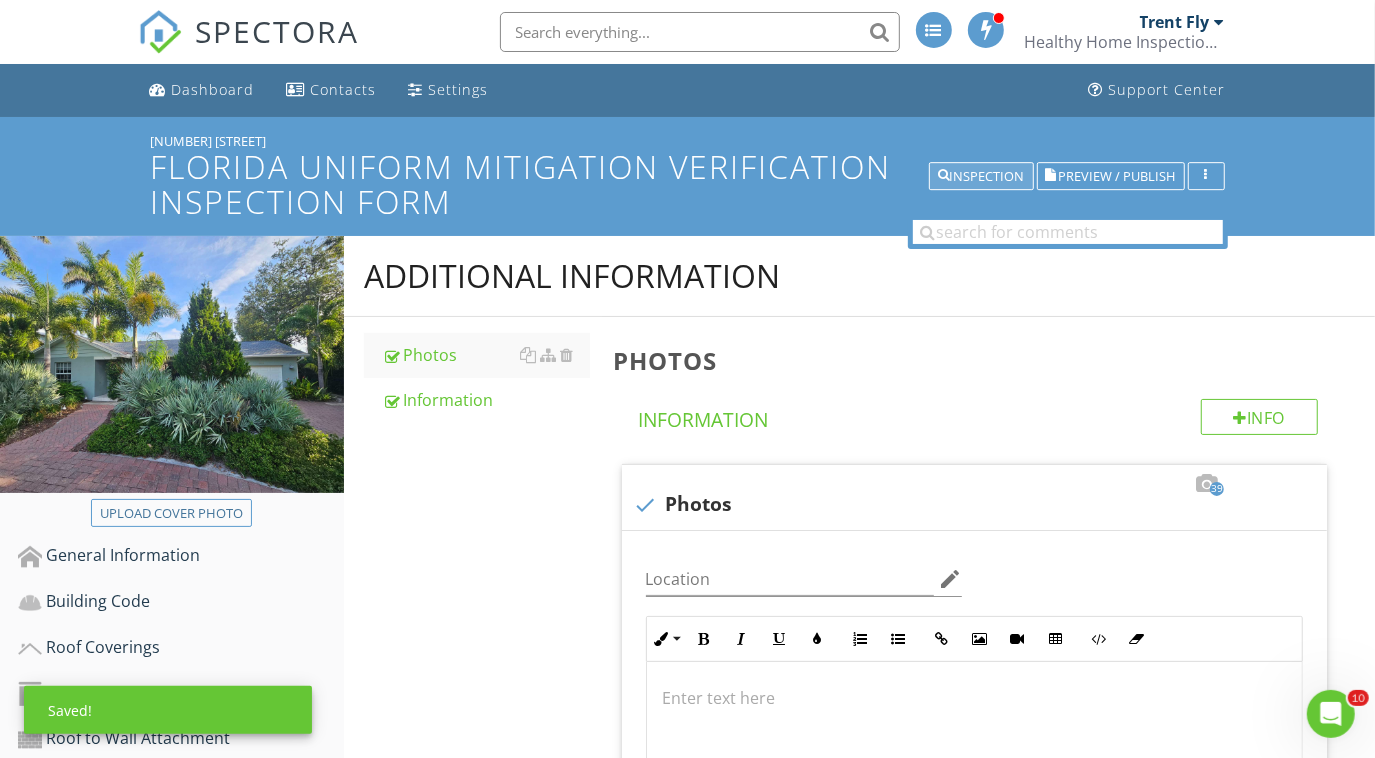 click on "Inspection" at bounding box center [981, 177] 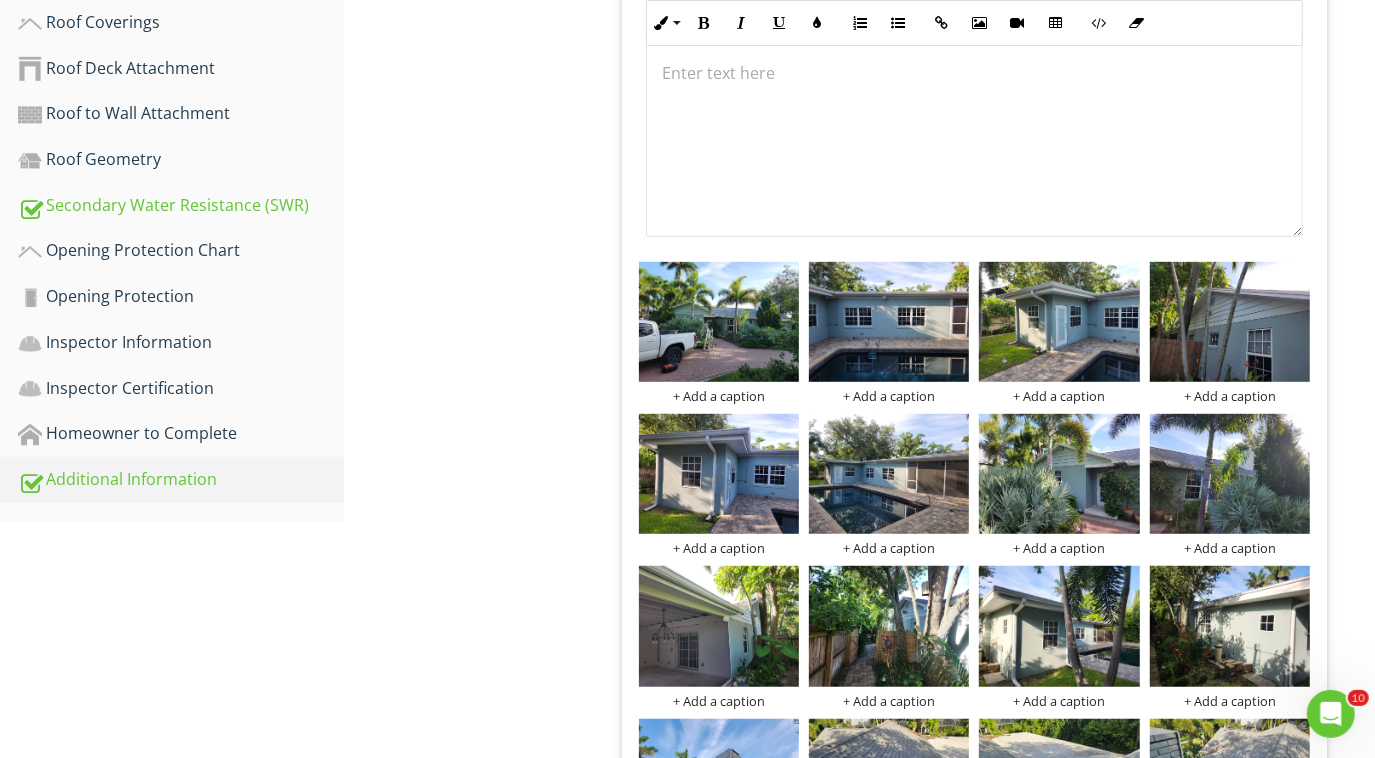 scroll, scrollTop: 633, scrollLeft: 0, axis: vertical 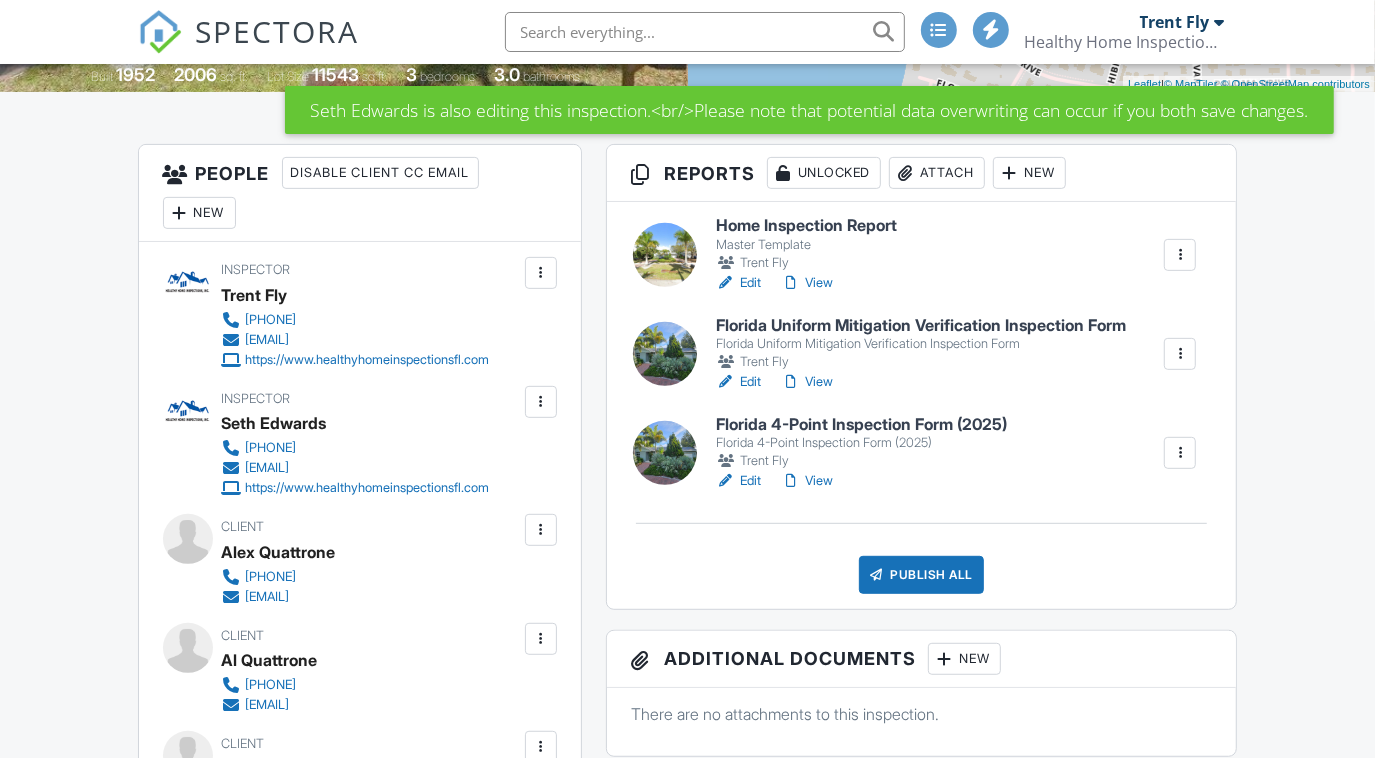 click on "View" at bounding box center (807, 382) 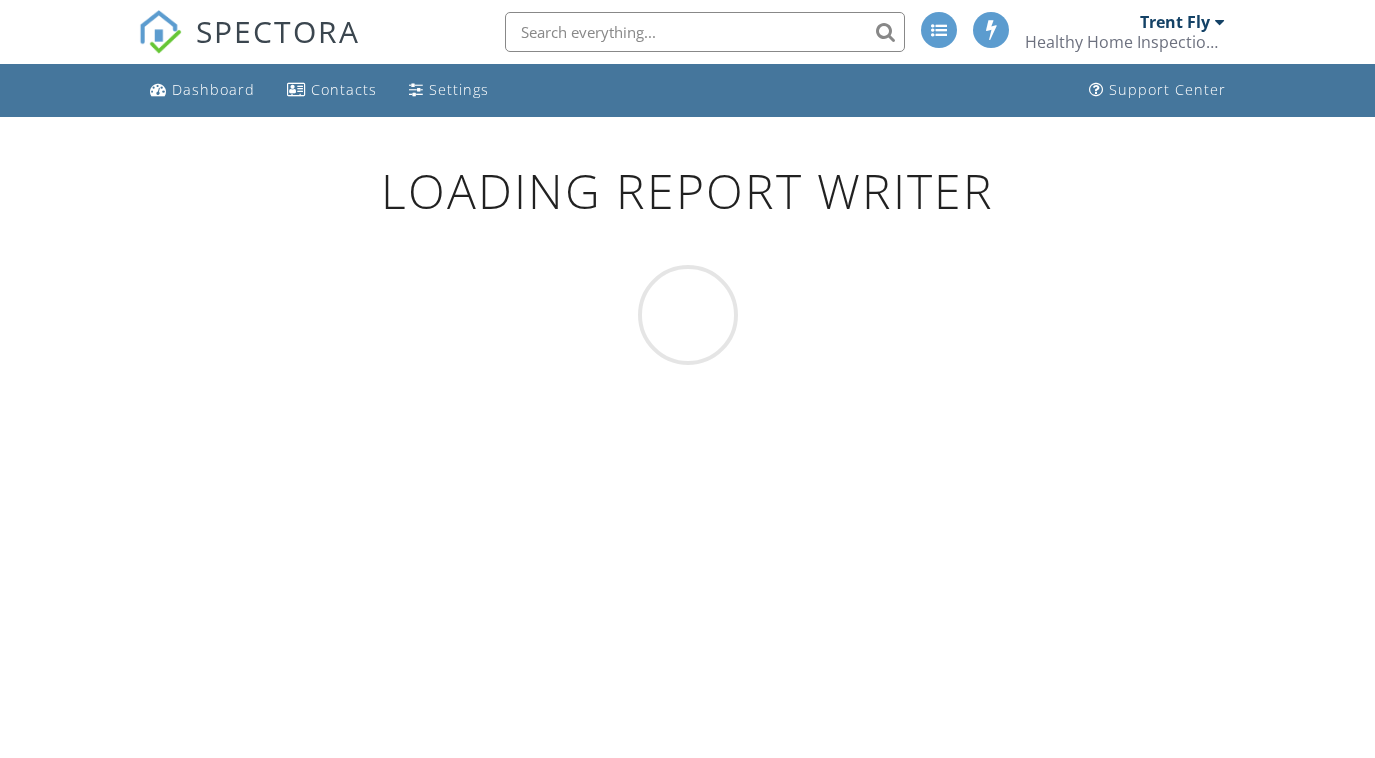 scroll, scrollTop: 0, scrollLeft: 0, axis: both 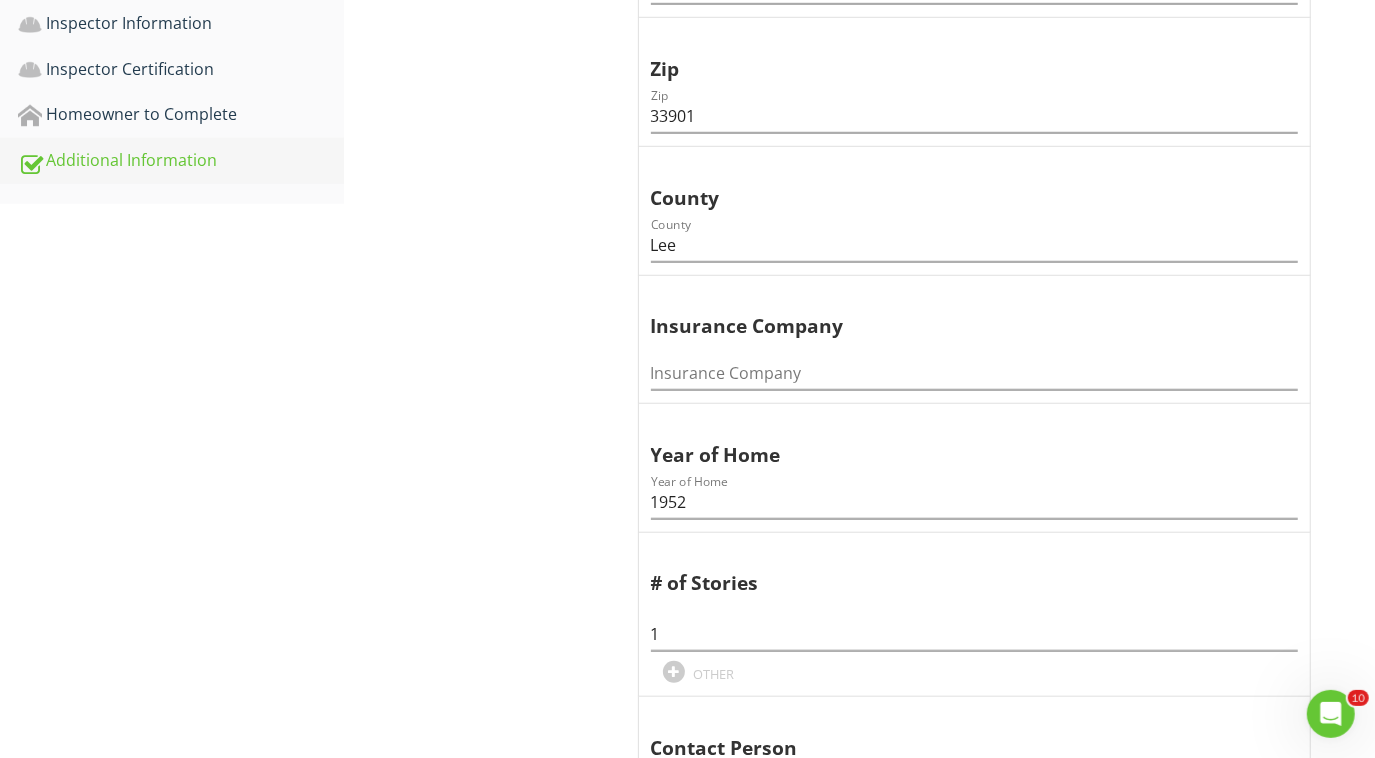 click on "Additional Information" at bounding box center [181, 161] 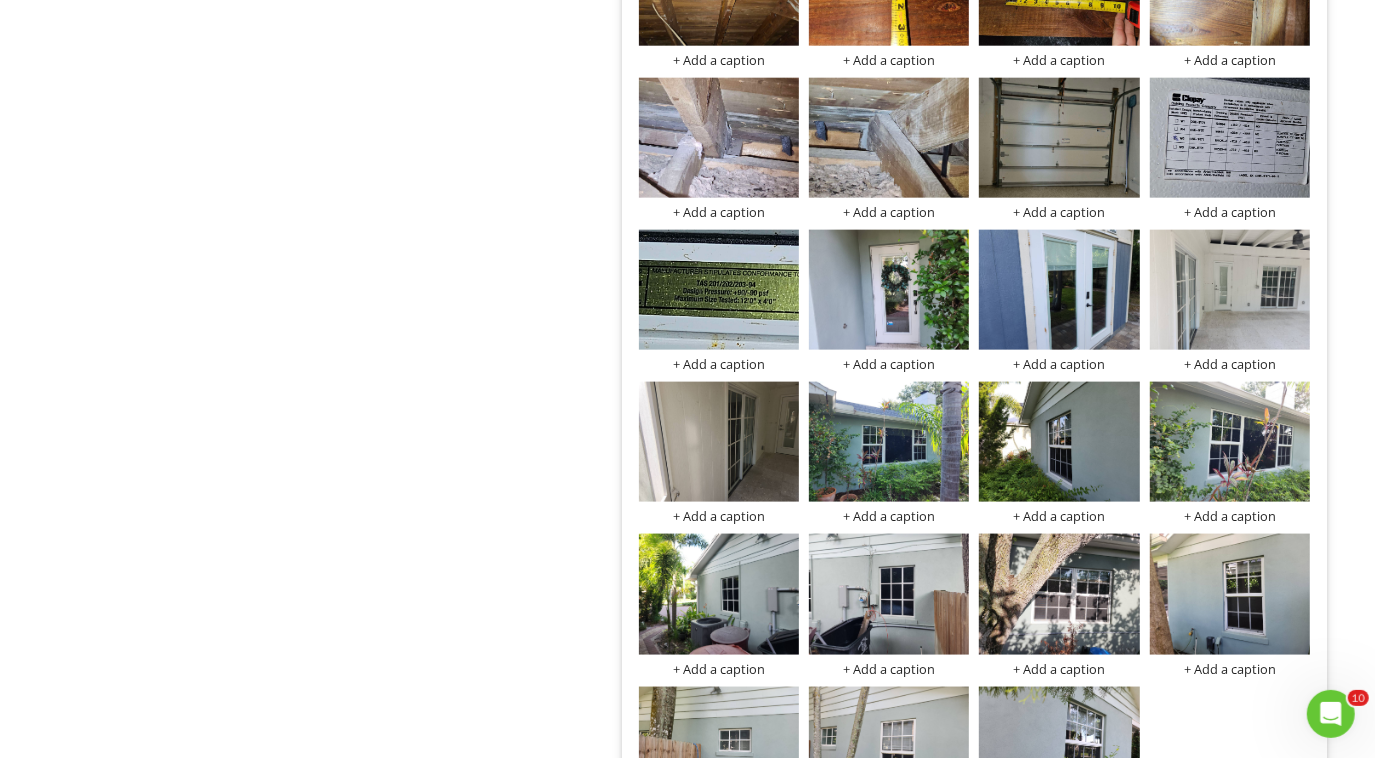 scroll, scrollTop: 1568, scrollLeft: 0, axis: vertical 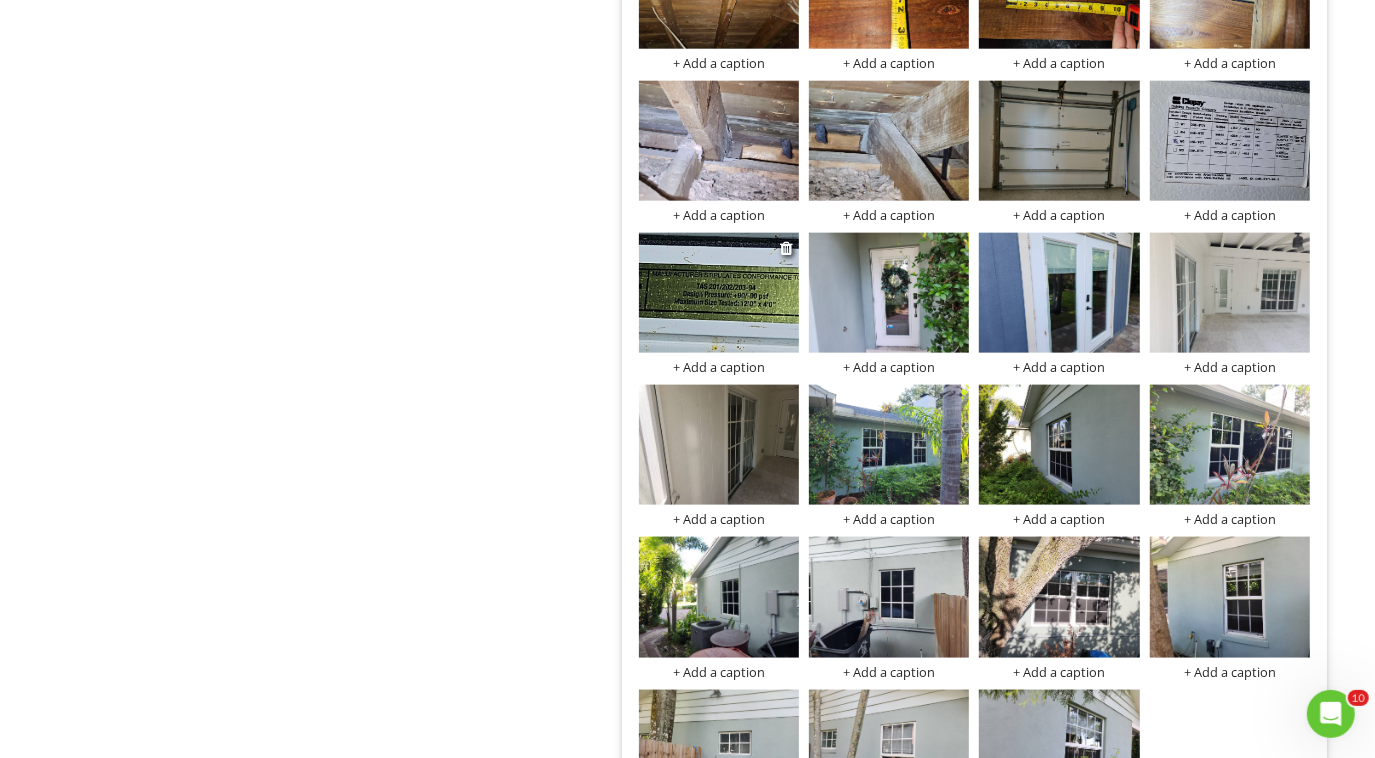 click at bounding box center [719, 293] 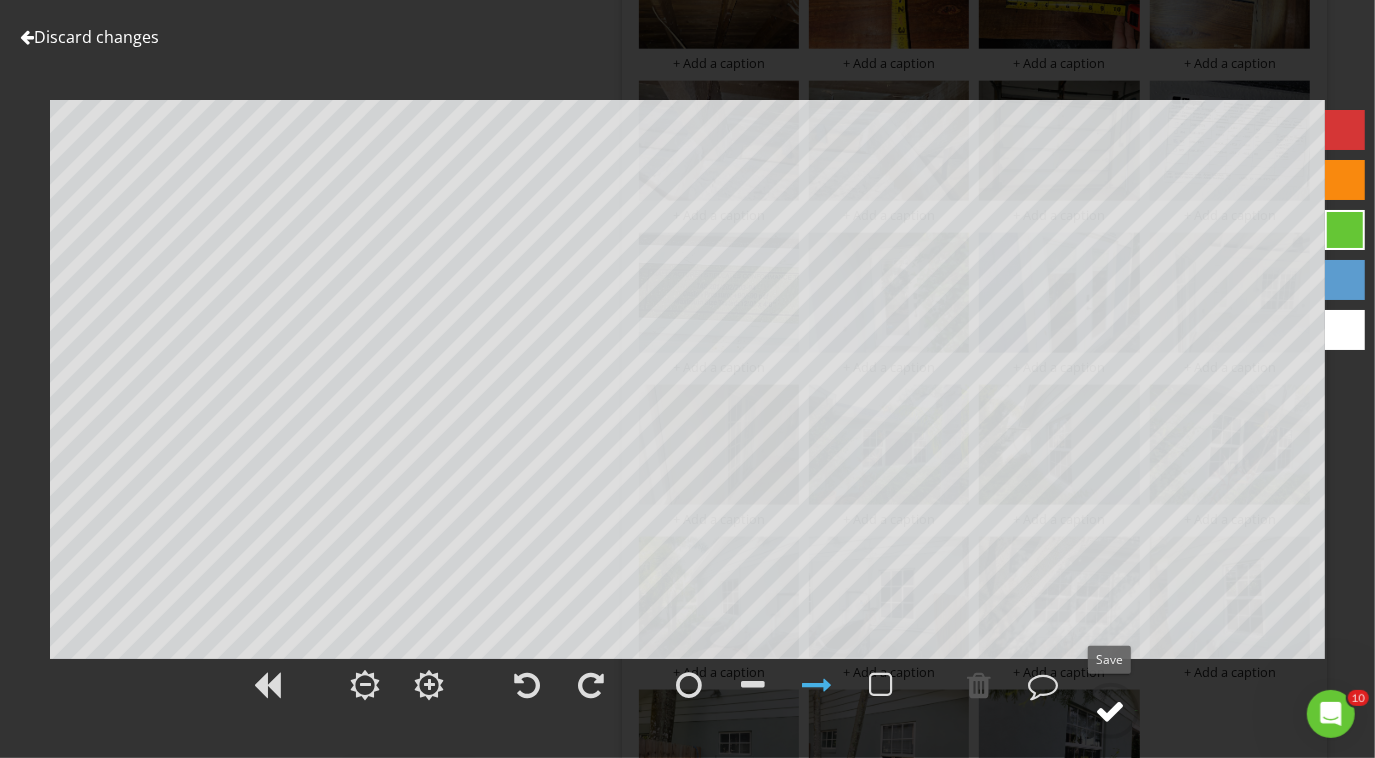 click at bounding box center (1111, 711) 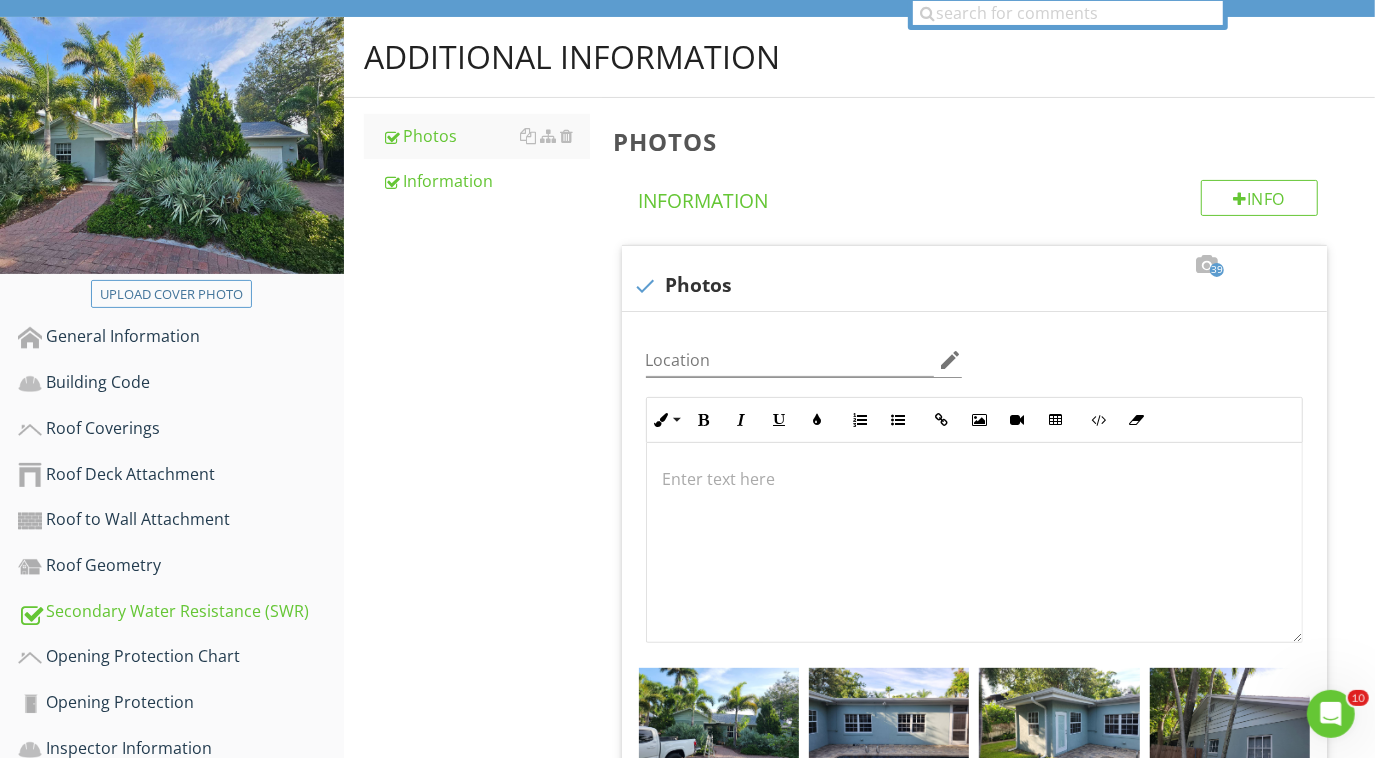 scroll, scrollTop: 0, scrollLeft: 0, axis: both 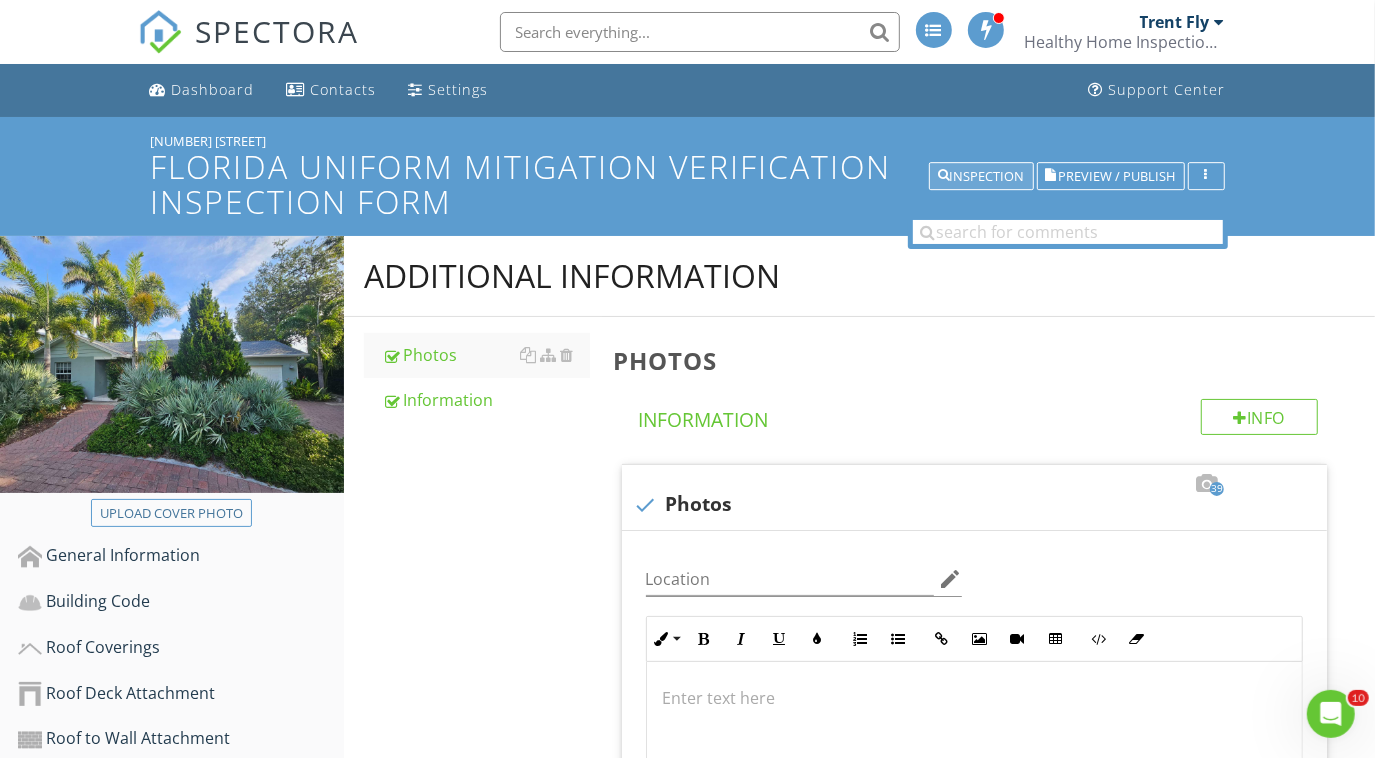 click on "Inspection" at bounding box center (981, 177) 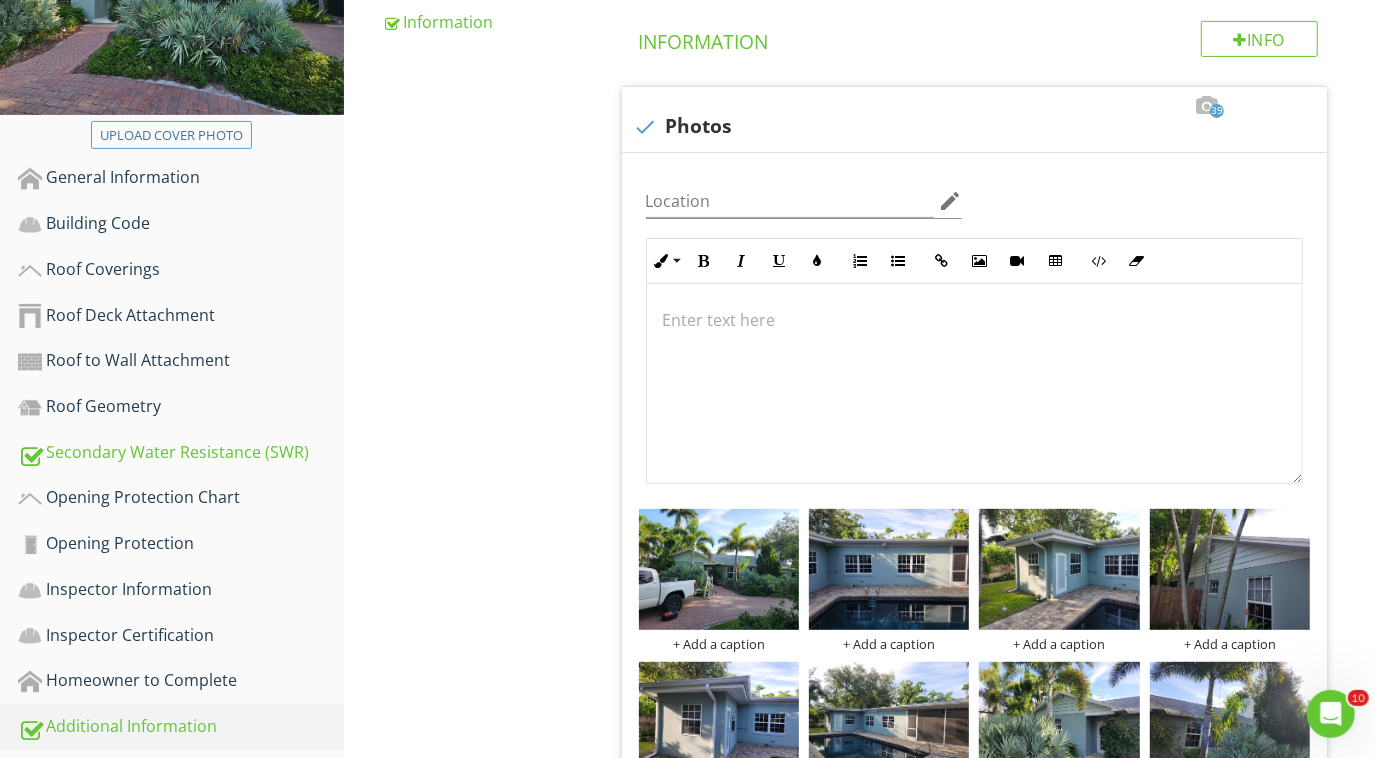 scroll, scrollTop: 380, scrollLeft: 0, axis: vertical 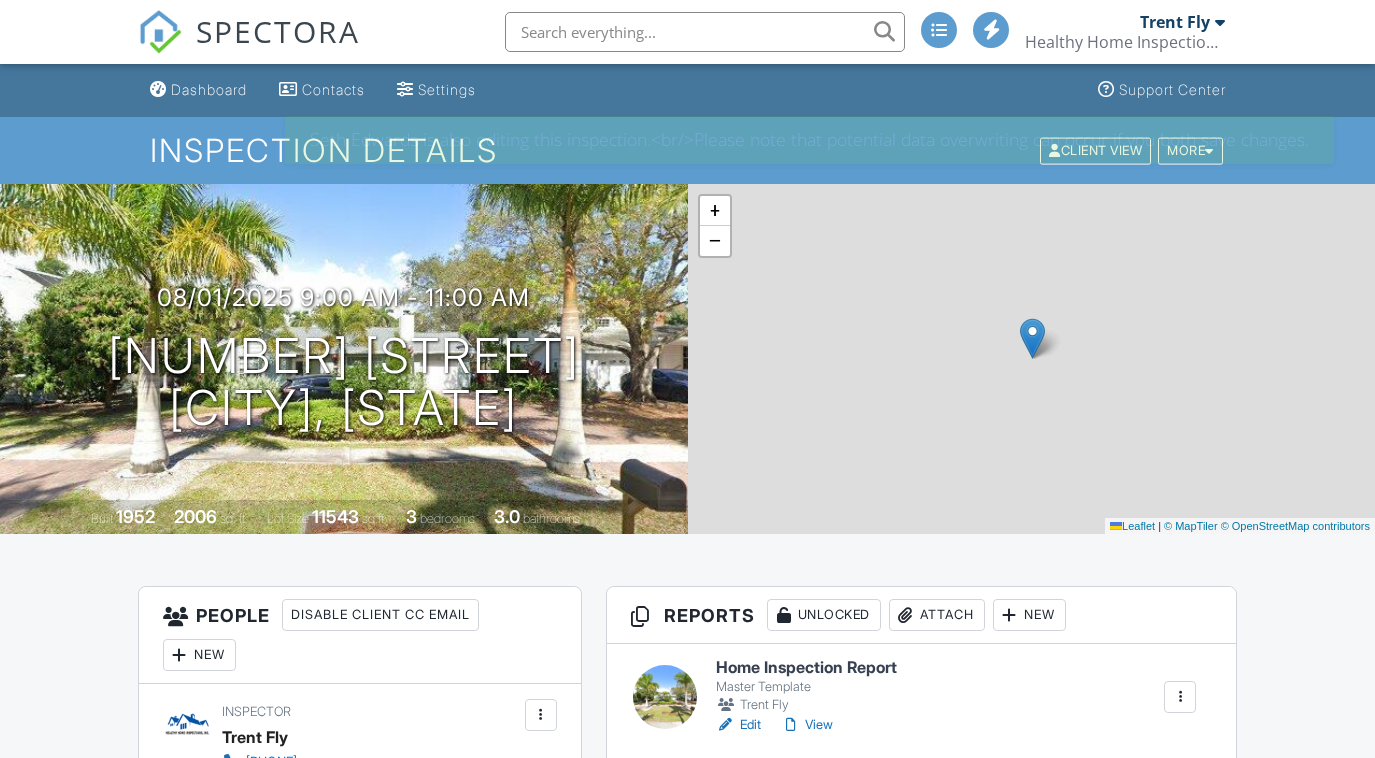 click on "View" at bounding box center [807, 824] 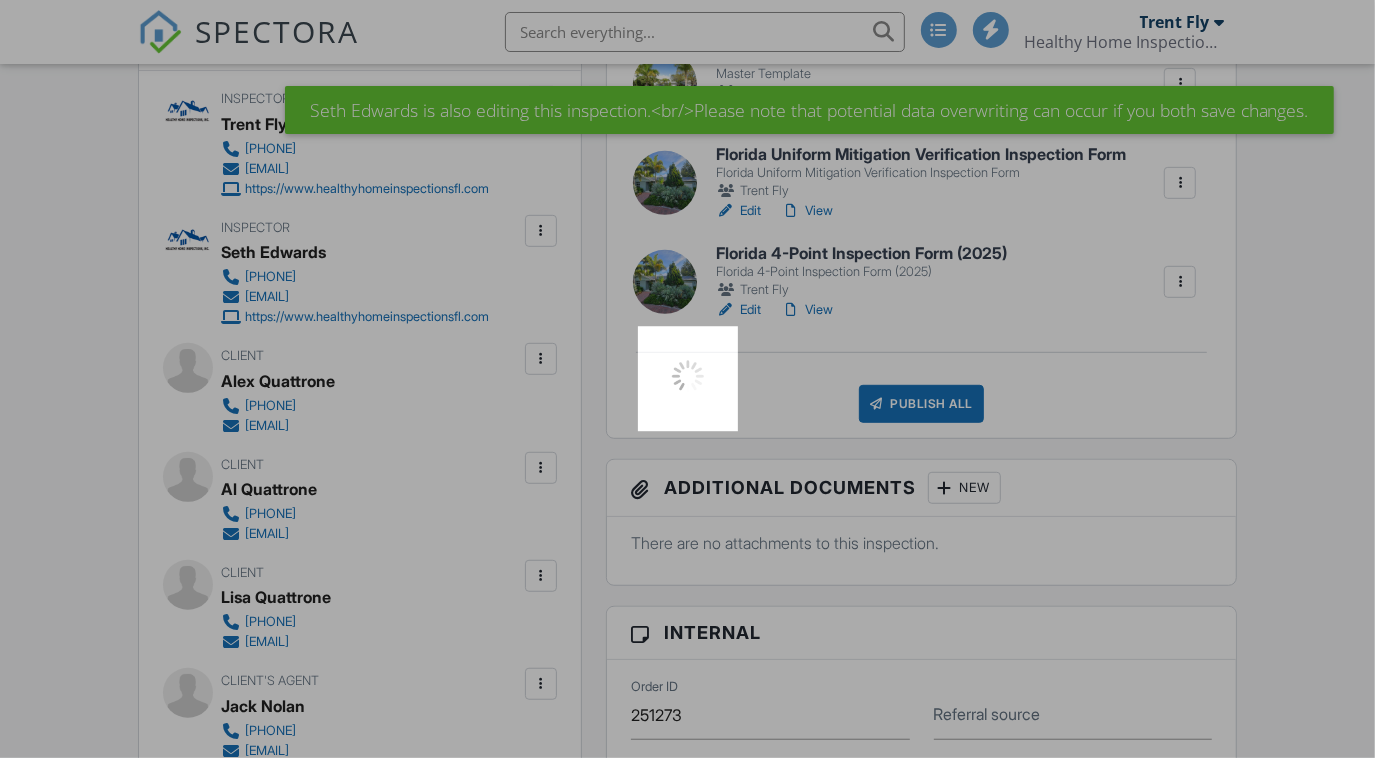 scroll, scrollTop: 613, scrollLeft: 0, axis: vertical 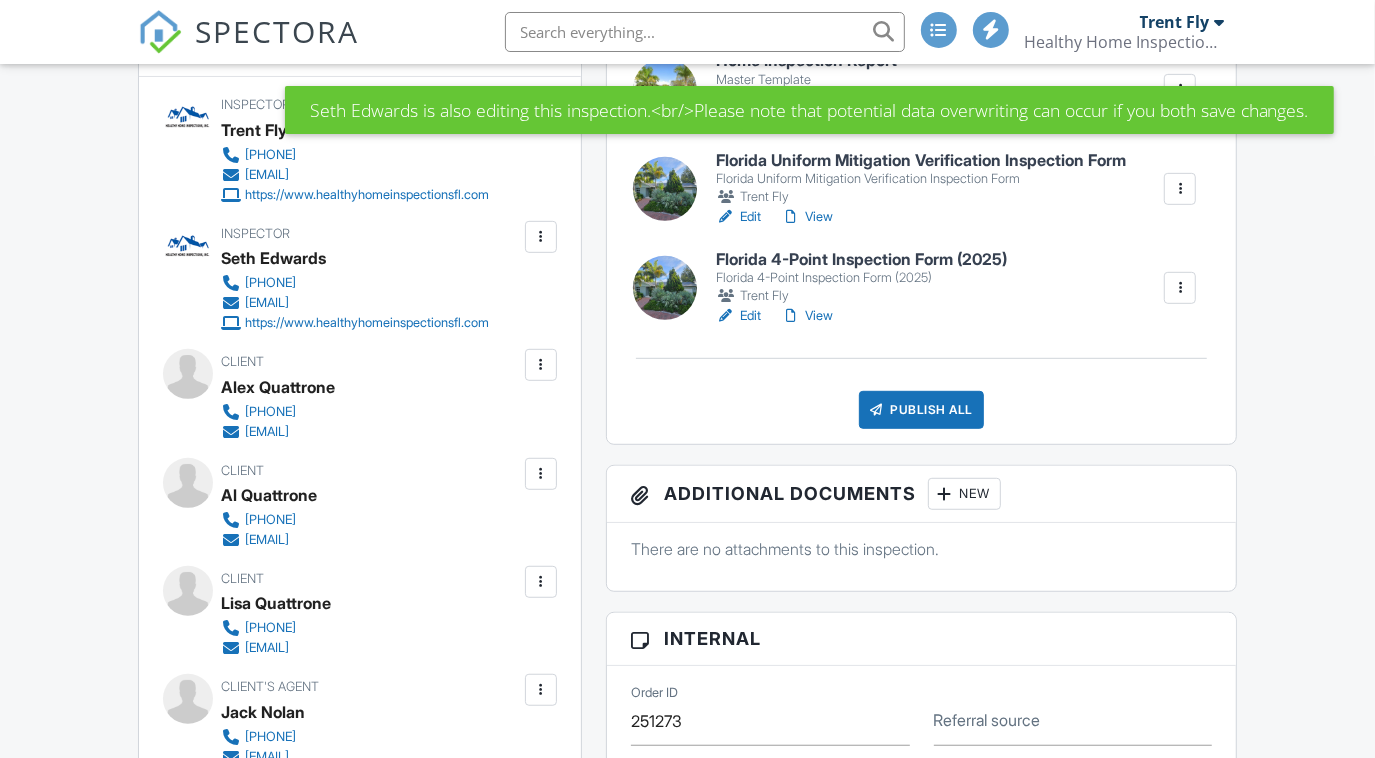 click on "Edit" at bounding box center [738, 217] 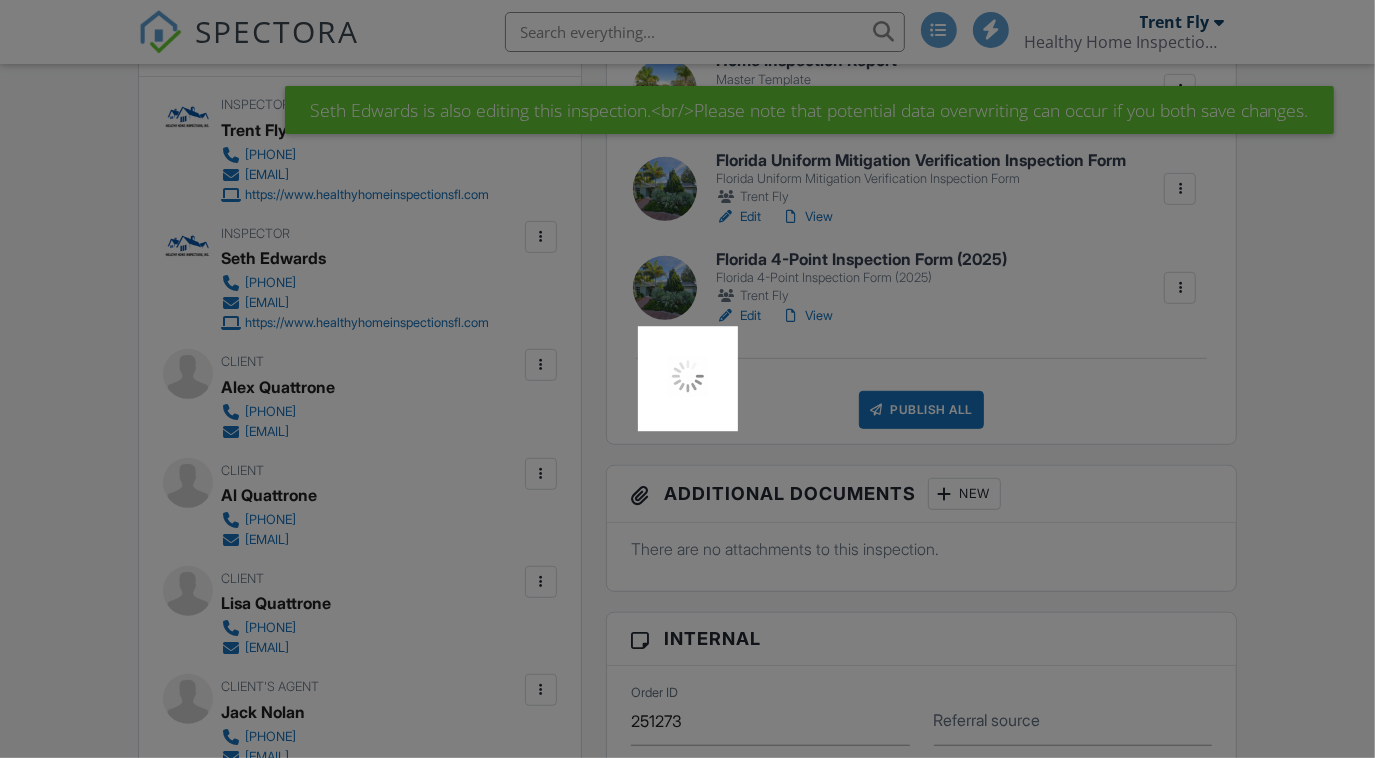 scroll, scrollTop: 0, scrollLeft: 0, axis: both 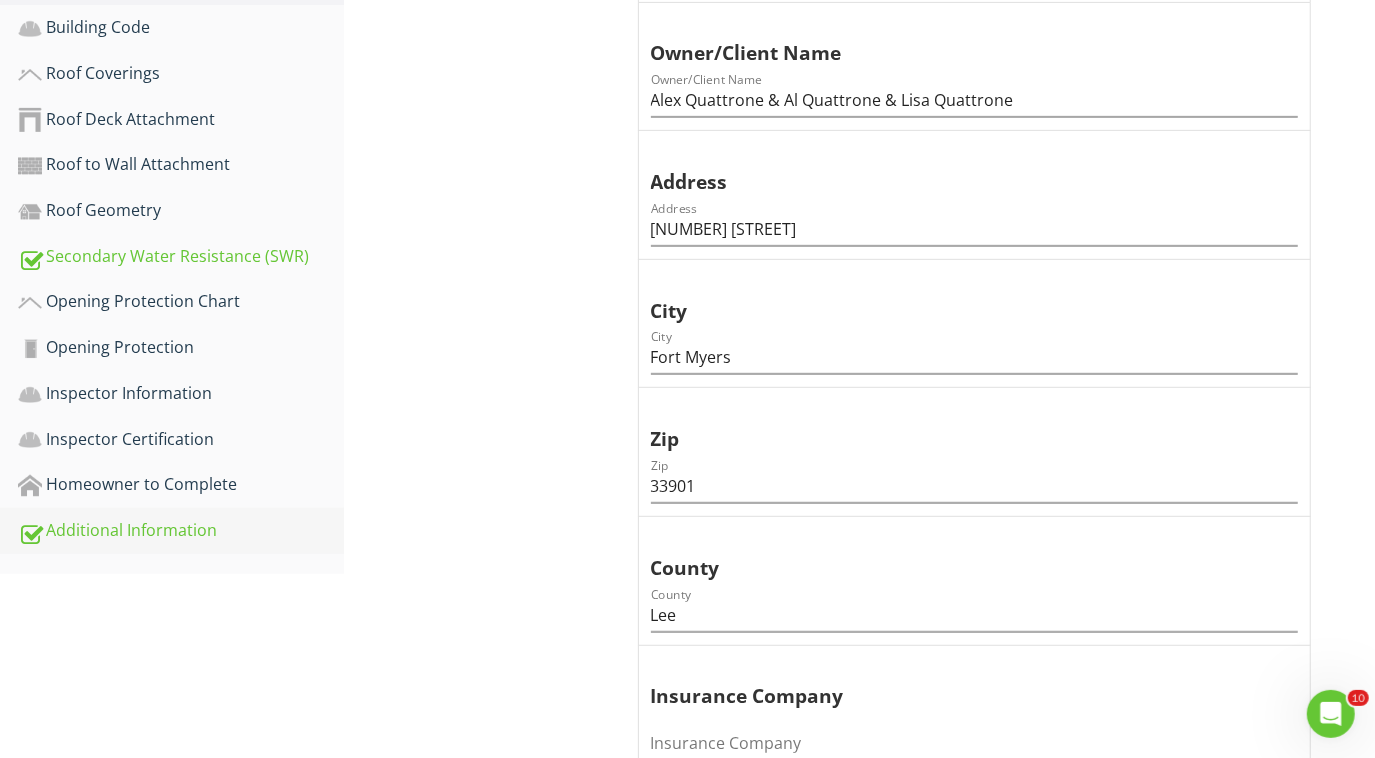 click on "Additional Information" at bounding box center [181, 531] 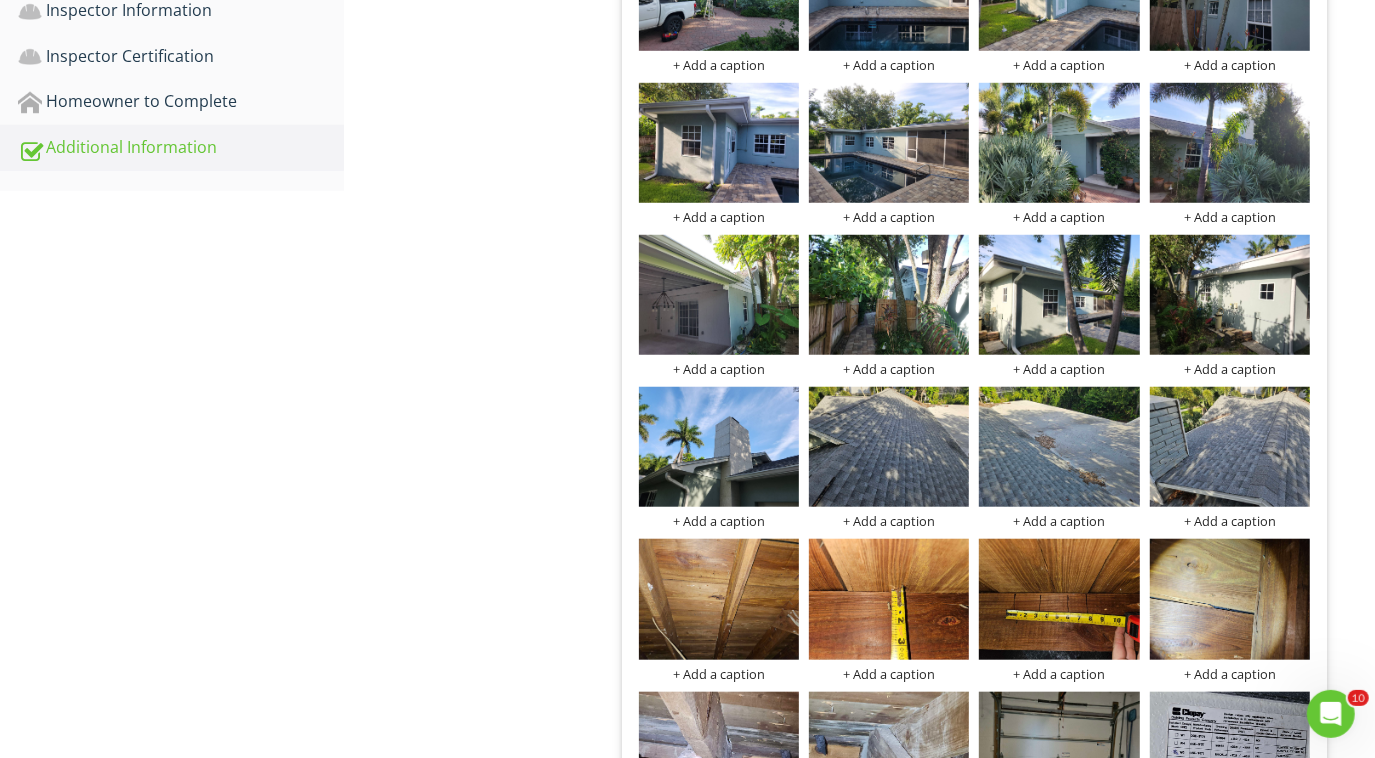 scroll, scrollTop: 0, scrollLeft: 0, axis: both 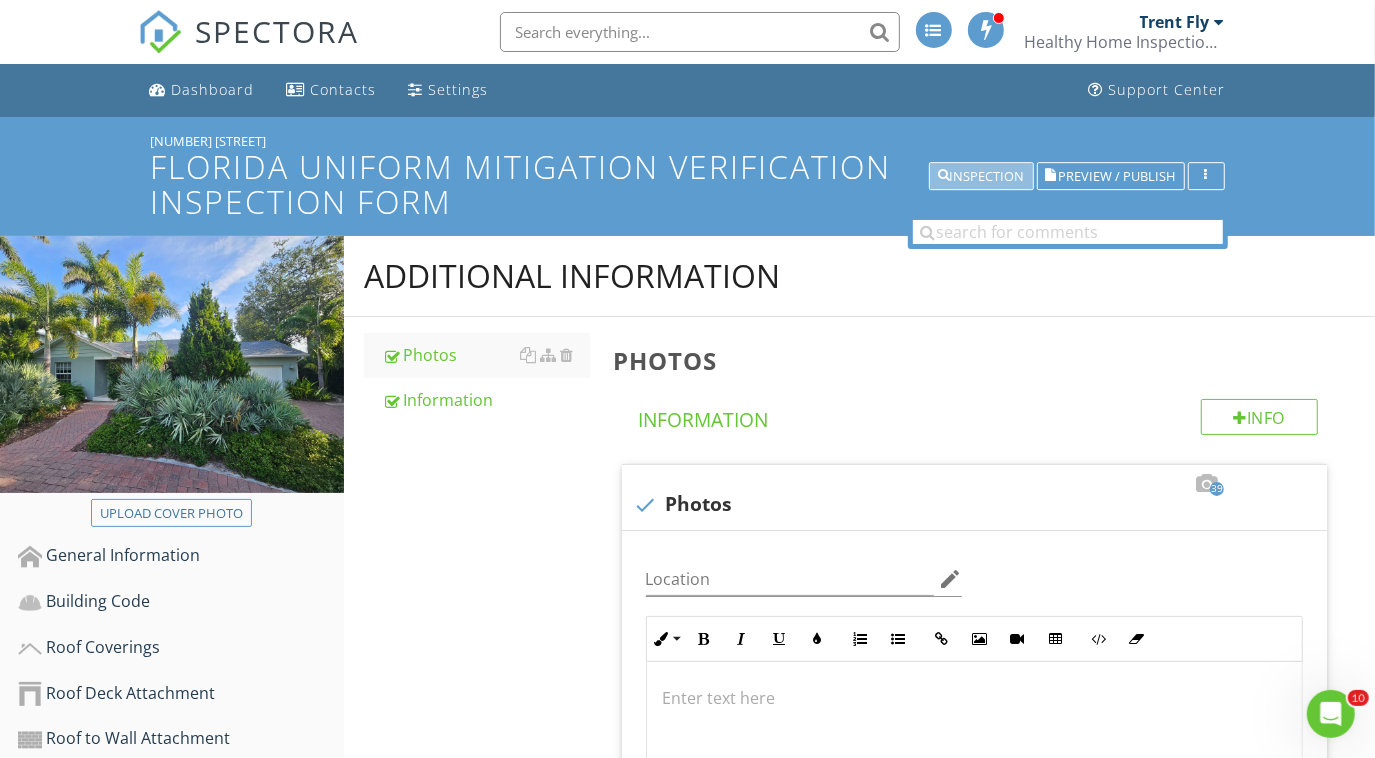 click on "Inspection" at bounding box center (981, 177) 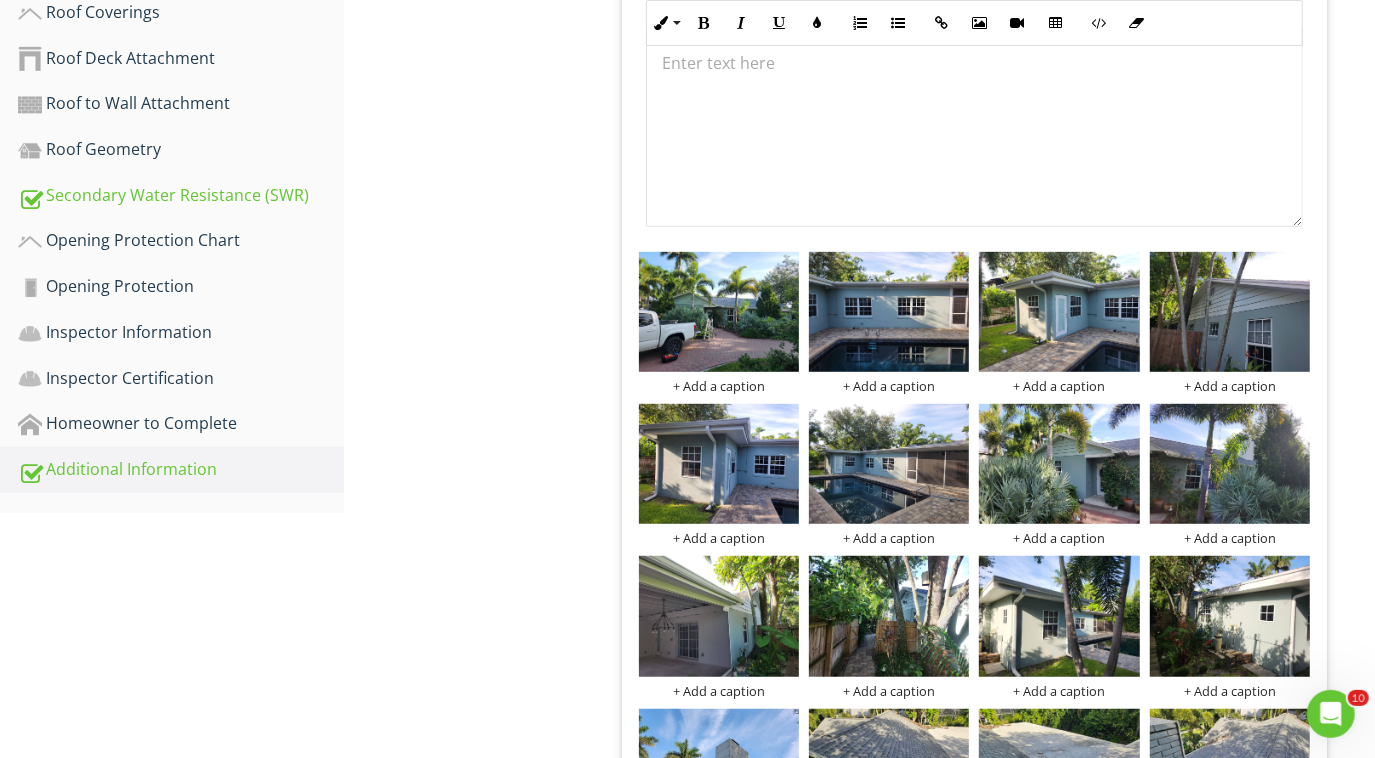 scroll, scrollTop: 636, scrollLeft: 0, axis: vertical 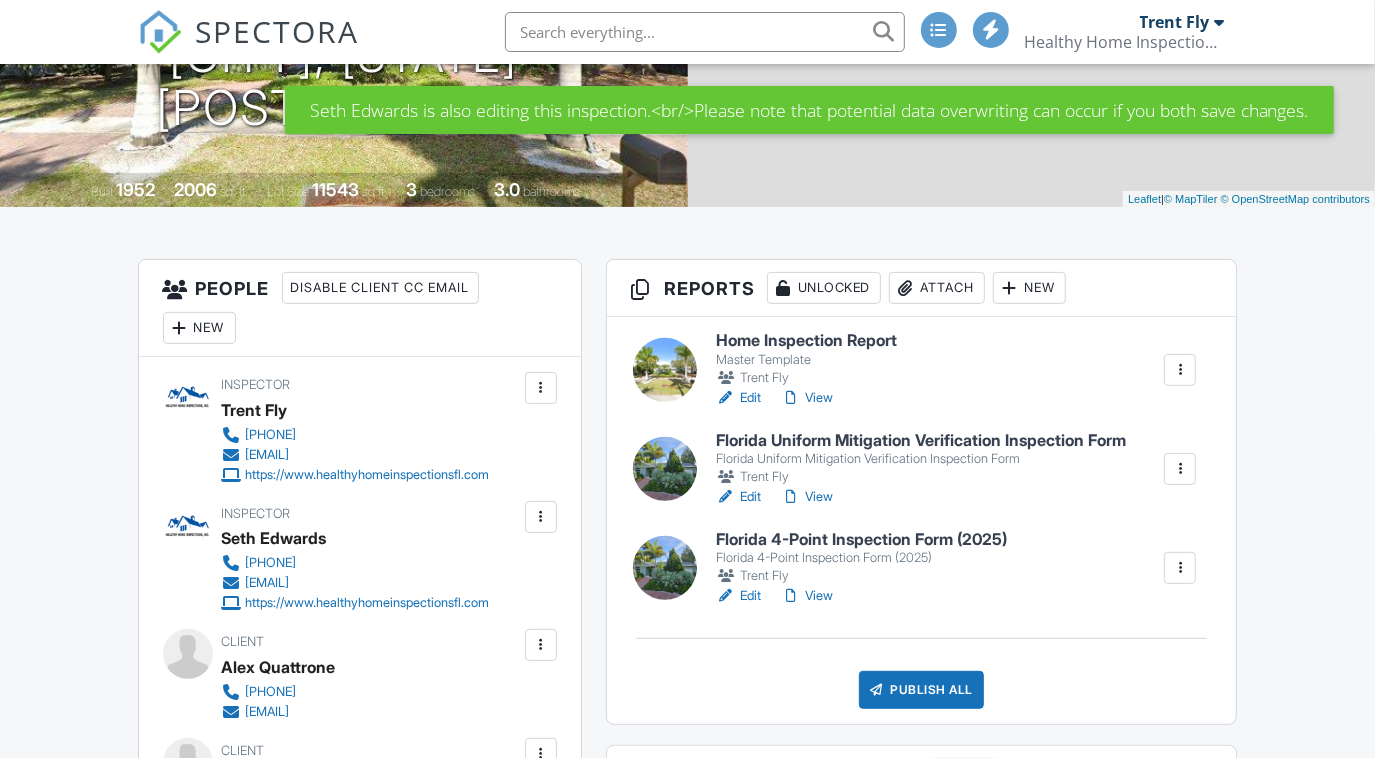 click on "View" at bounding box center (807, 497) 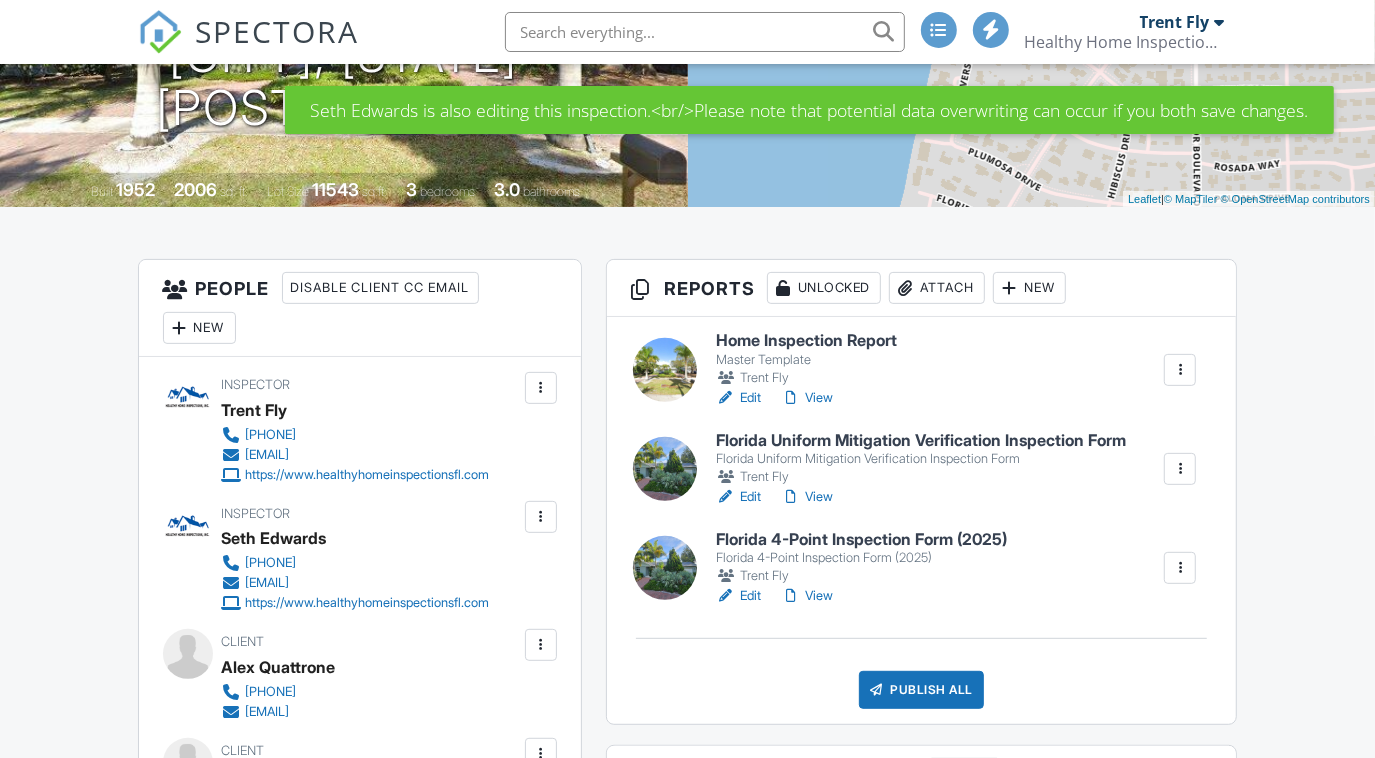 scroll, scrollTop: 327, scrollLeft: 0, axis: vertical 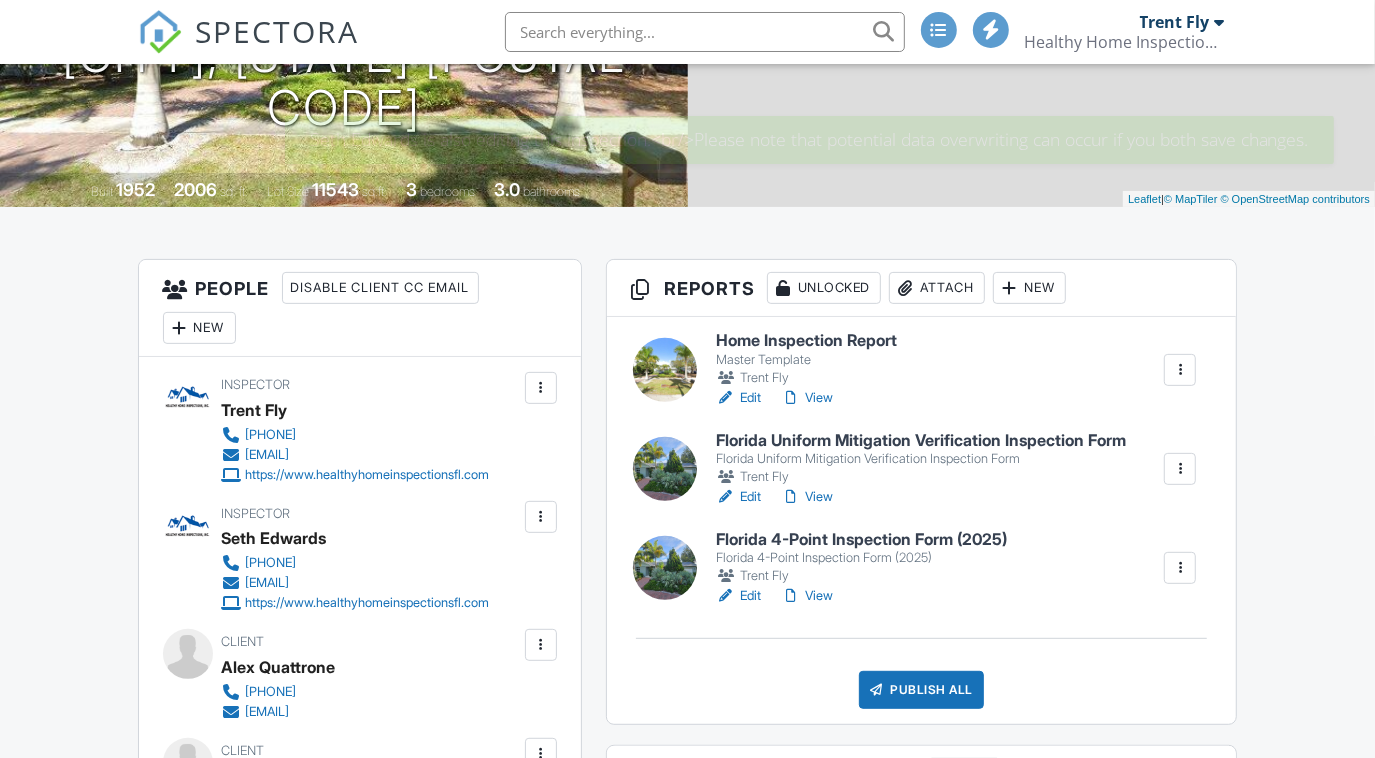 click on "Edit" at bounding box center (738, 596) 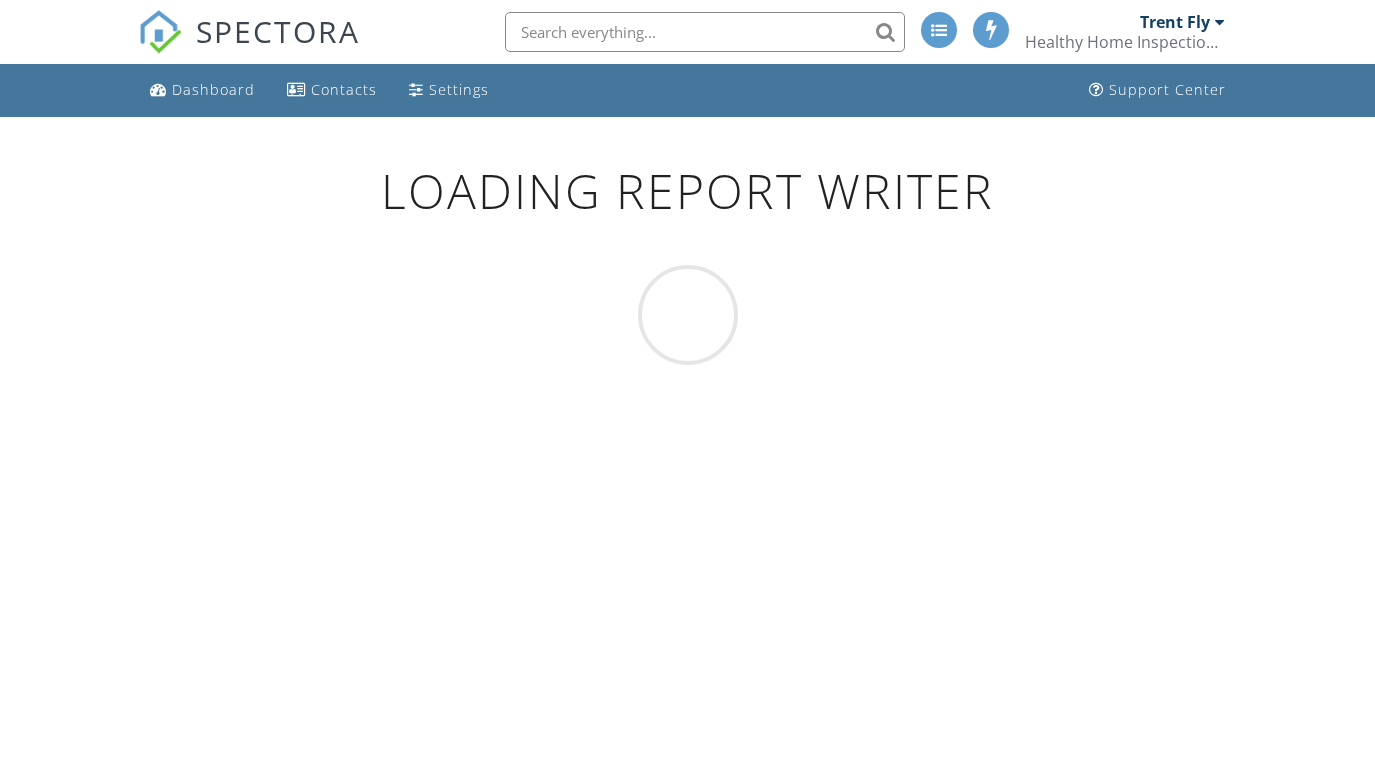 scroll, scrollTop: 117, scrollLeft: 0, axis: vertical 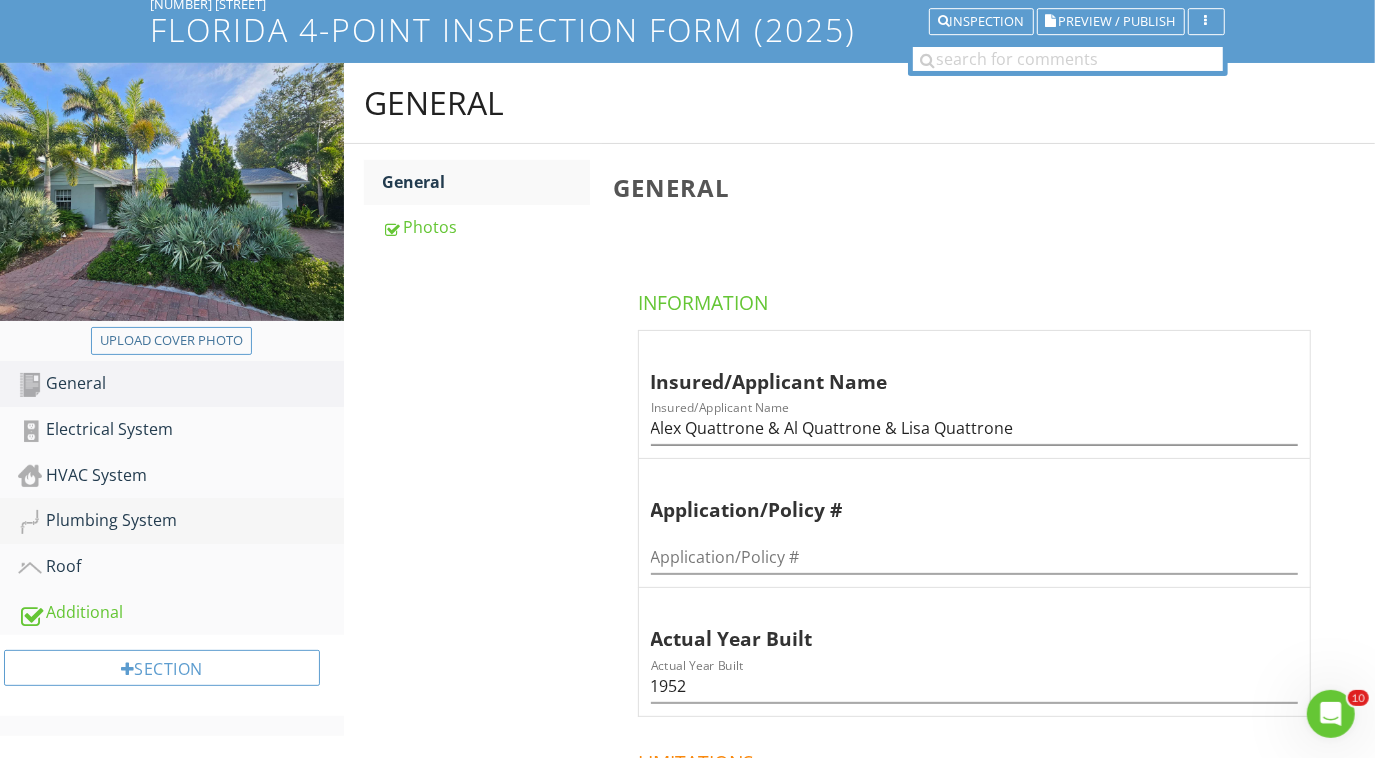 click on "Plumbing System" at bounding box center (181, 521) 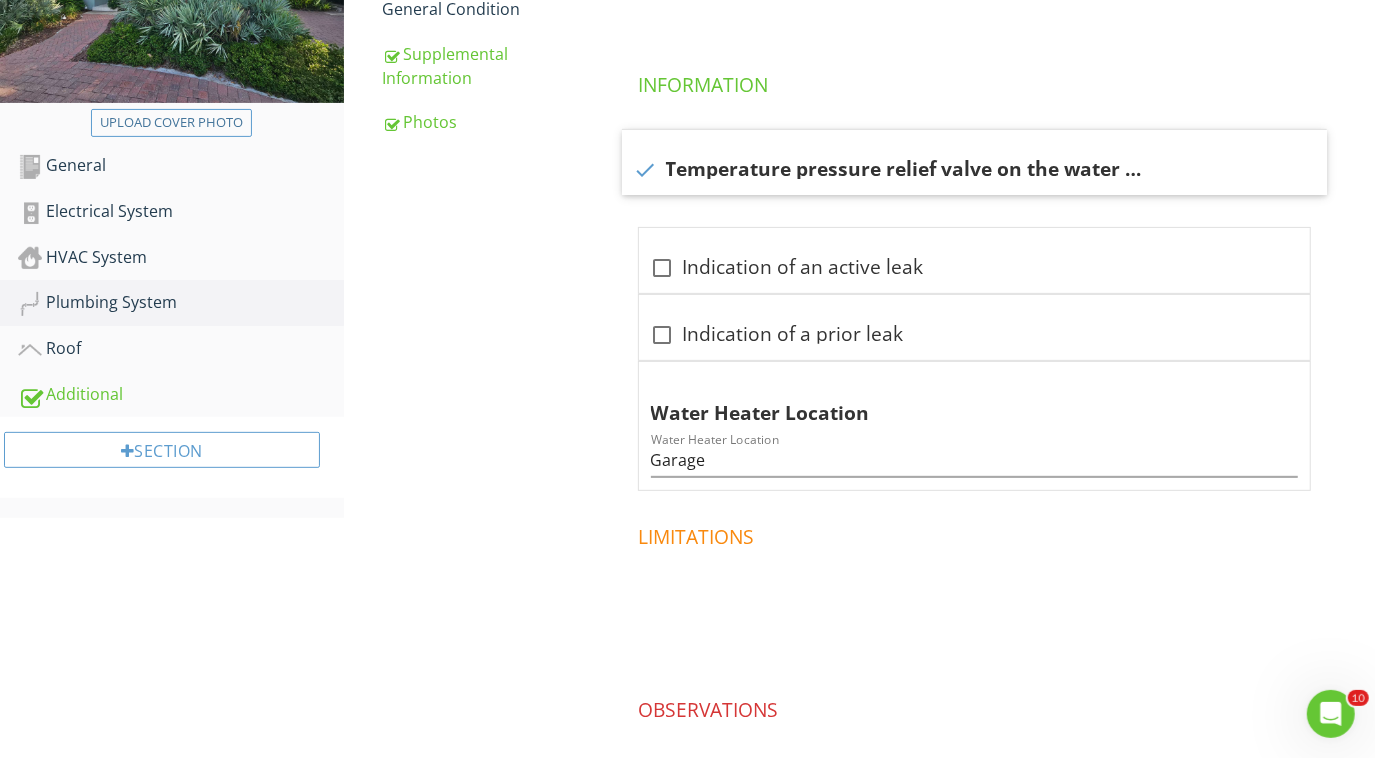 scroll, scrollTop: 357, scrollLeft: 0, axis: vertical 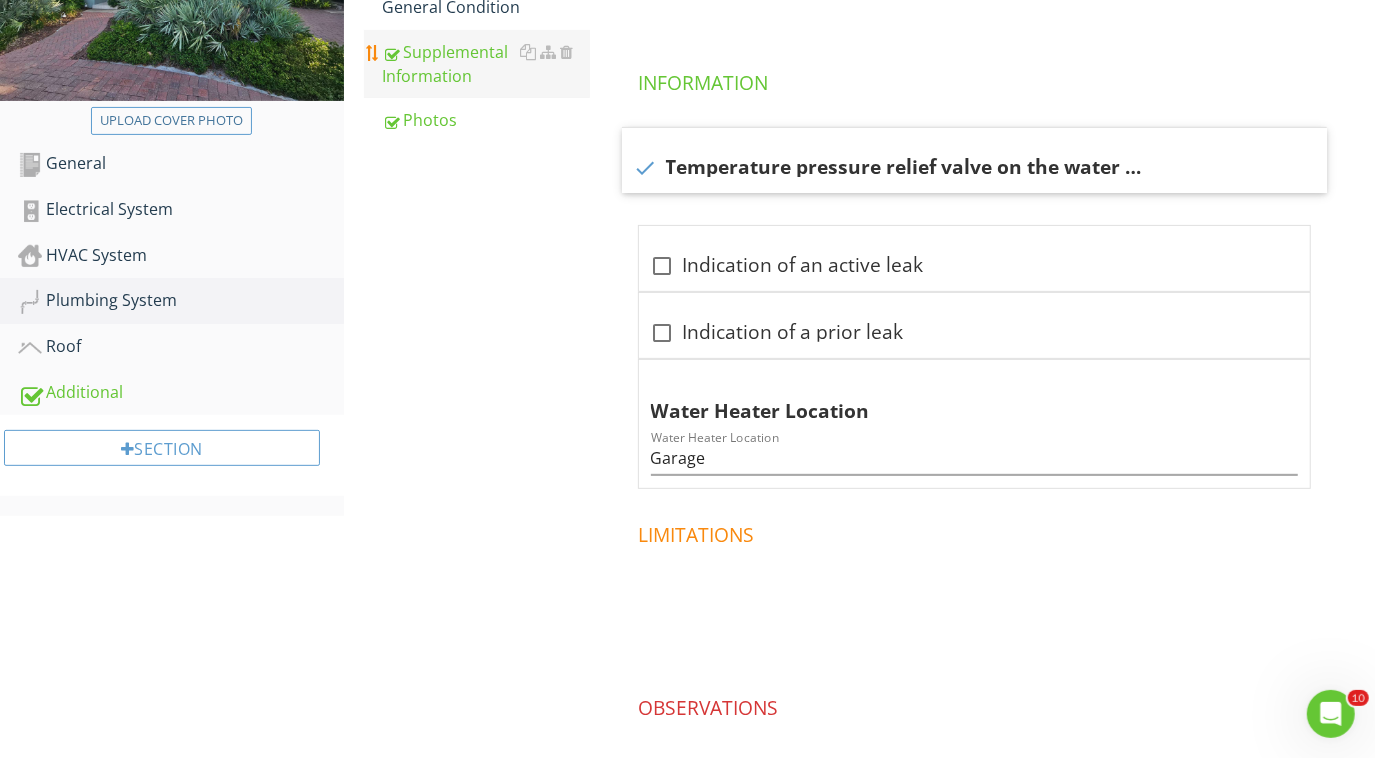 click on "Supplemental Information" at bounding box center [486, 64] 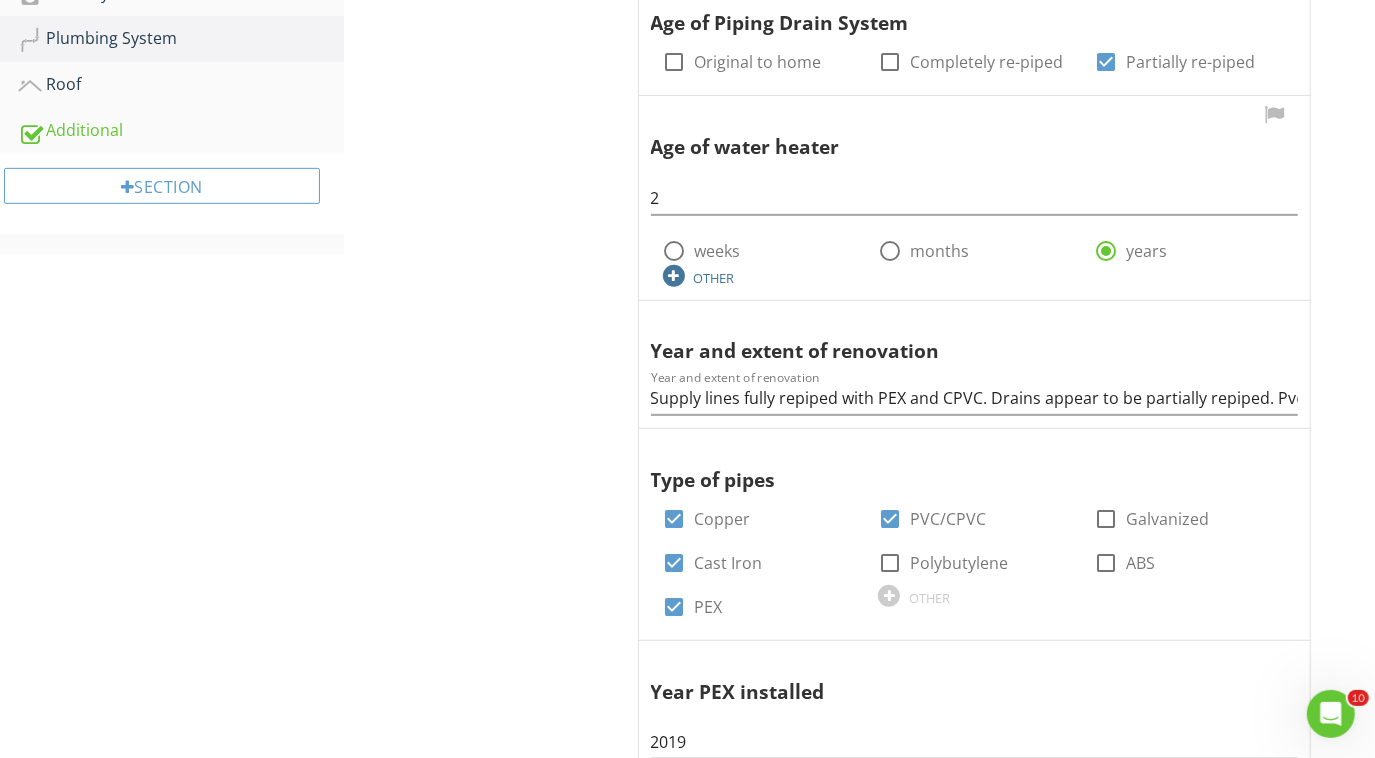 scroll, scrollTop: 624, scrollLeft: 0, axis: vertical 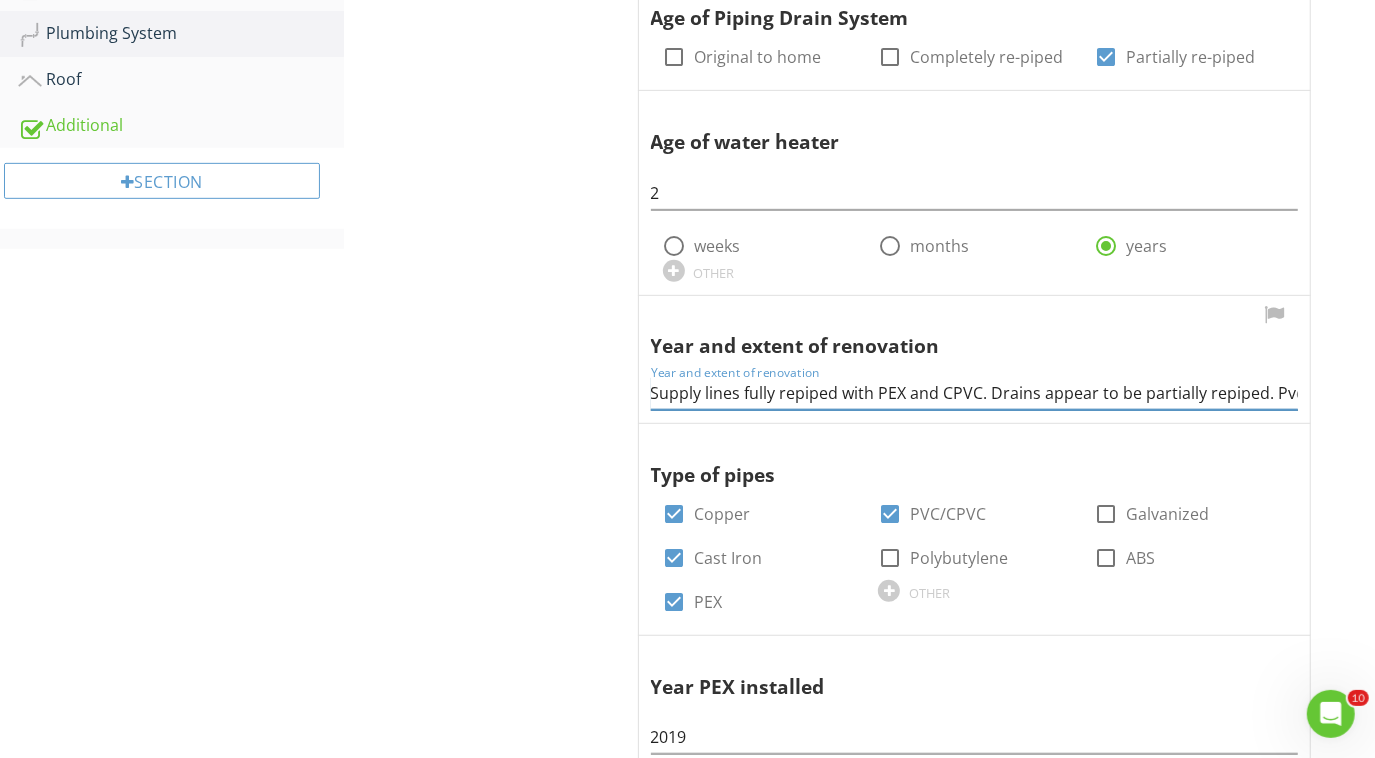 click on "Supply lines fully repiped with PEX and CPVC. Drains appear to be partially repiped. Pvc cleanouts observed. Permit Date- 2/11/2019. Cast iron observed two at plumbing stacks." at bounding box center (974, 393) 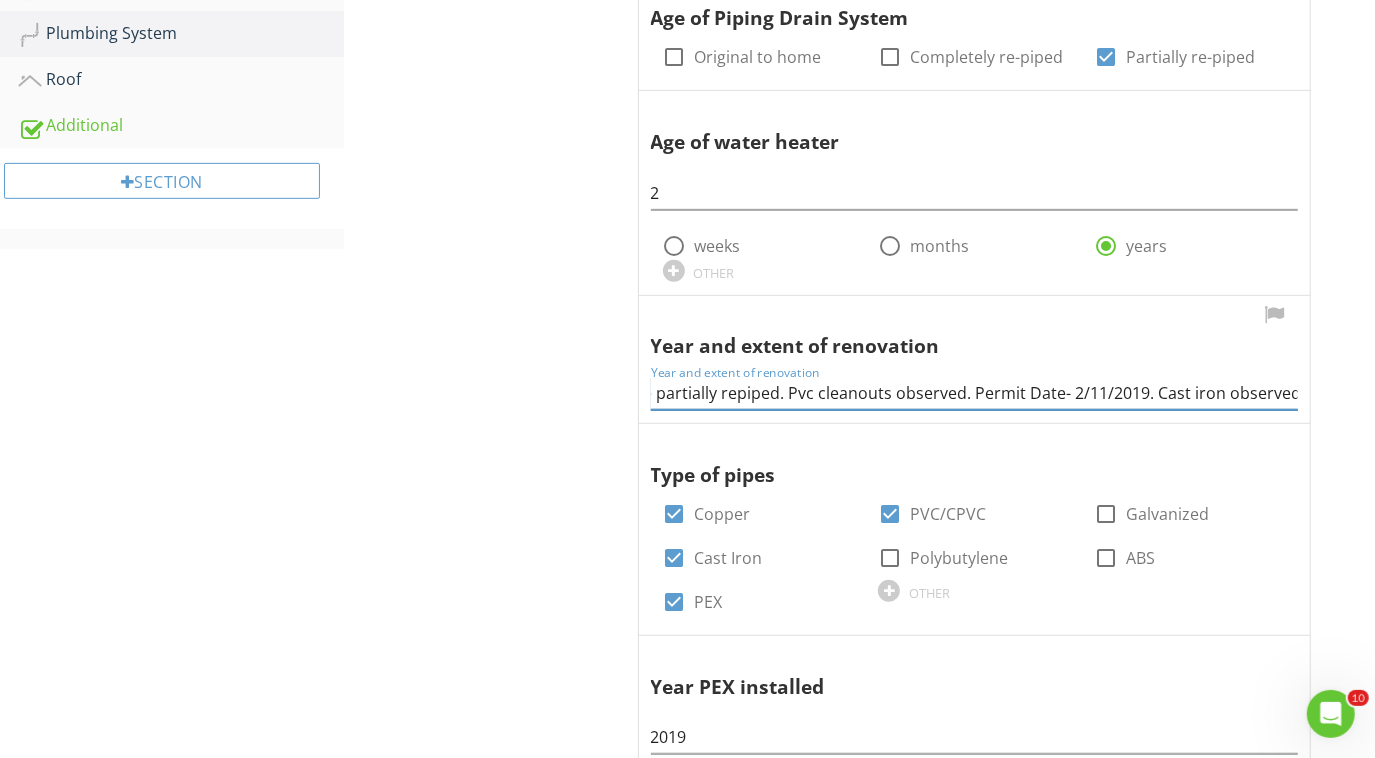 scroll, scrollTop: 0, scrollLeft: 525, axis: horizontal 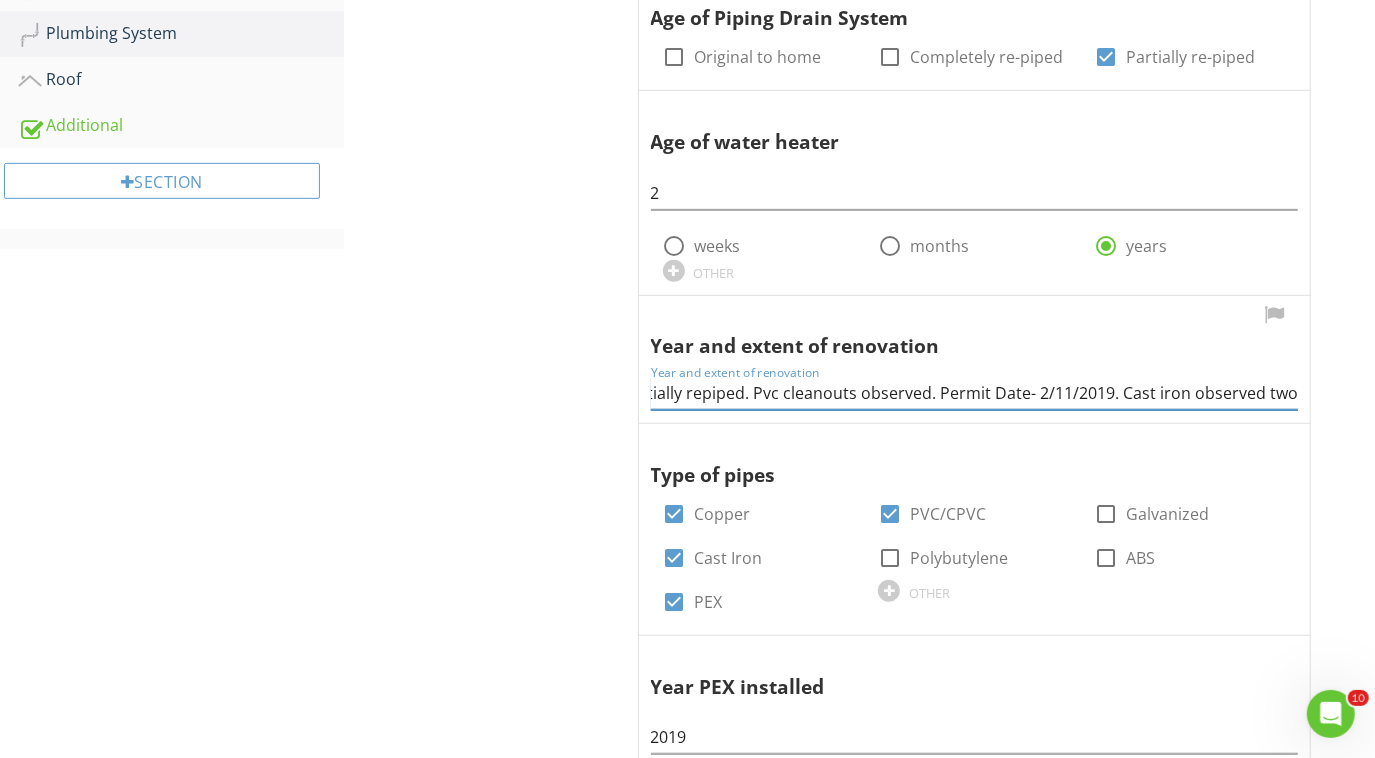 drag, startPoint x: 1106, startPoint y: 391, endPoint x: 933, endPoint y: 404, distance: 173.48775 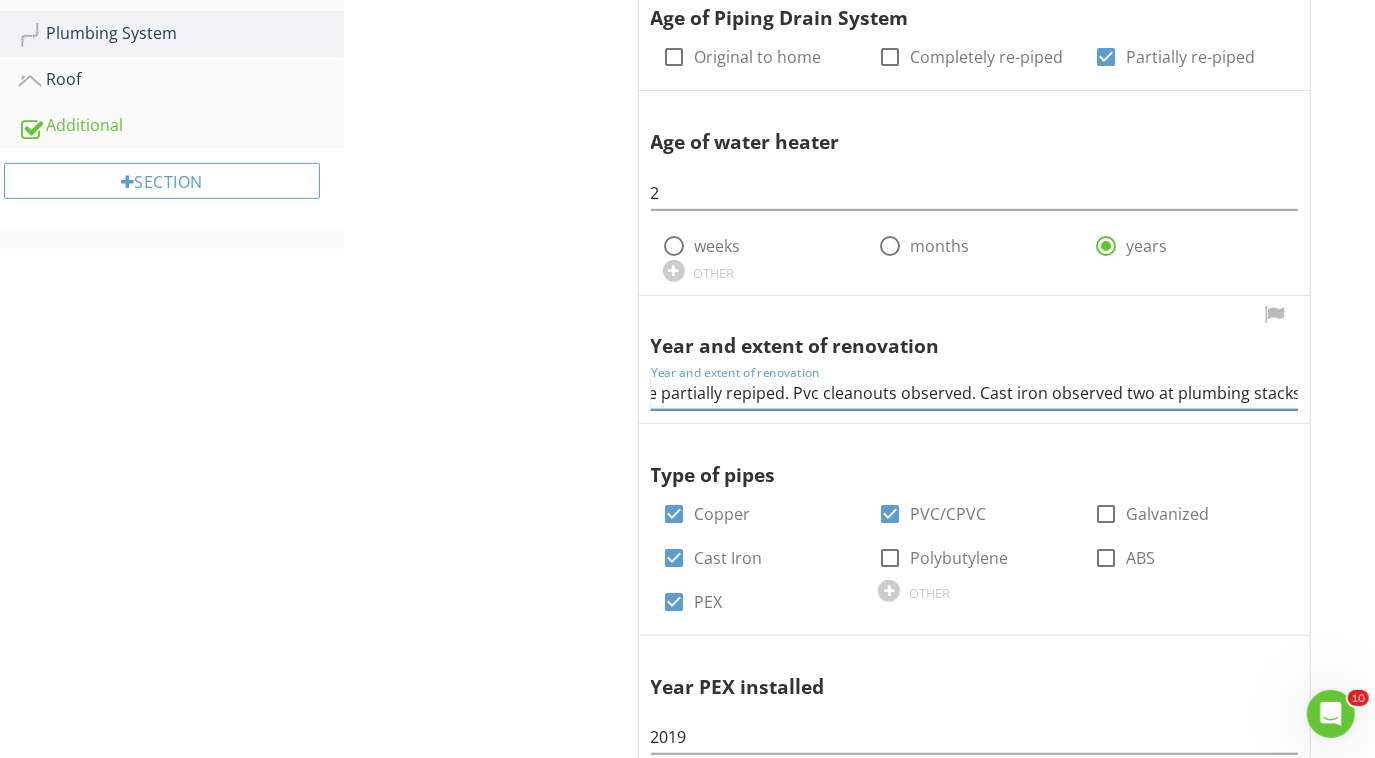 scroll, scrollTop: 0, scrollLeft: 480, axis: horizontal 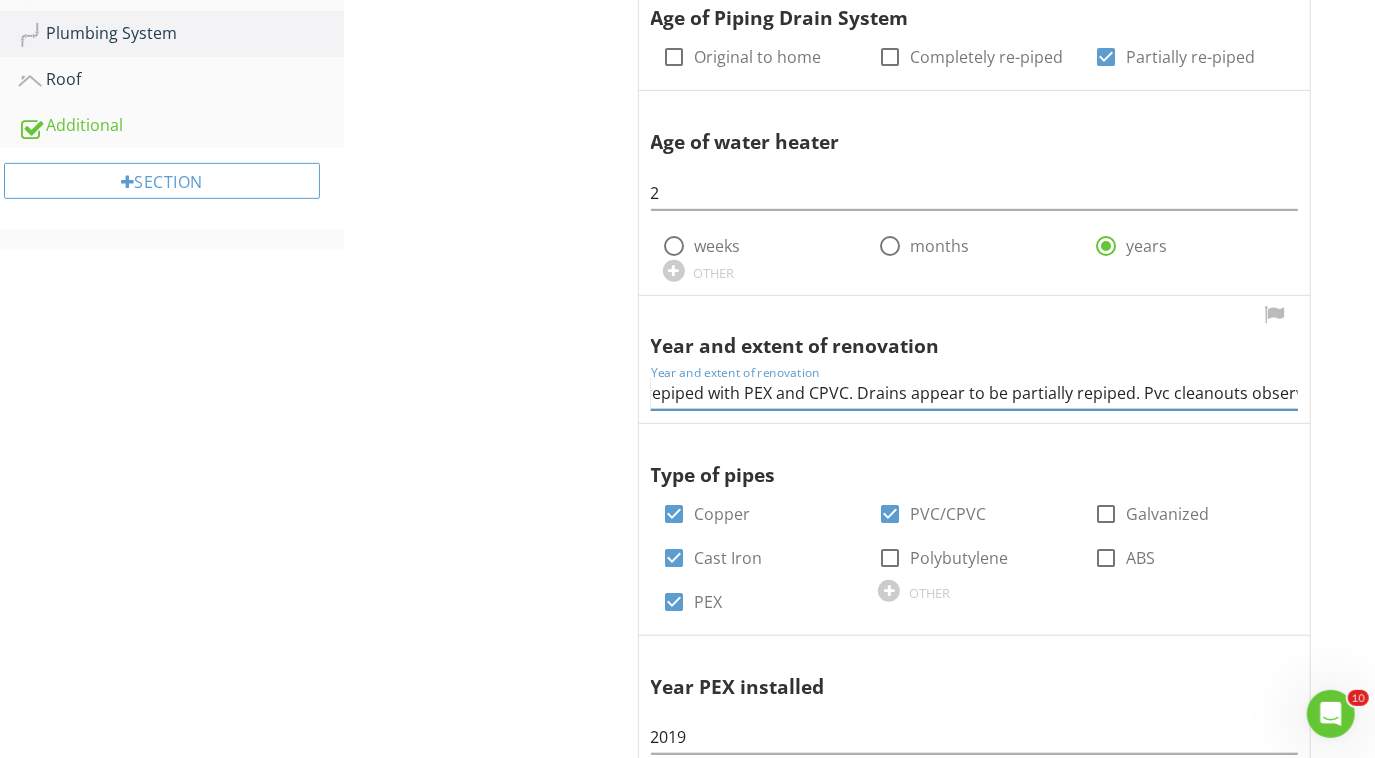 click on "Supply lines fully repiped with PEX and CPVC. Drains appear to be partially repiped. Pvc cleanouts observed. Cast iron observed two at plumbing stacks." at bounding box center [974, 393] 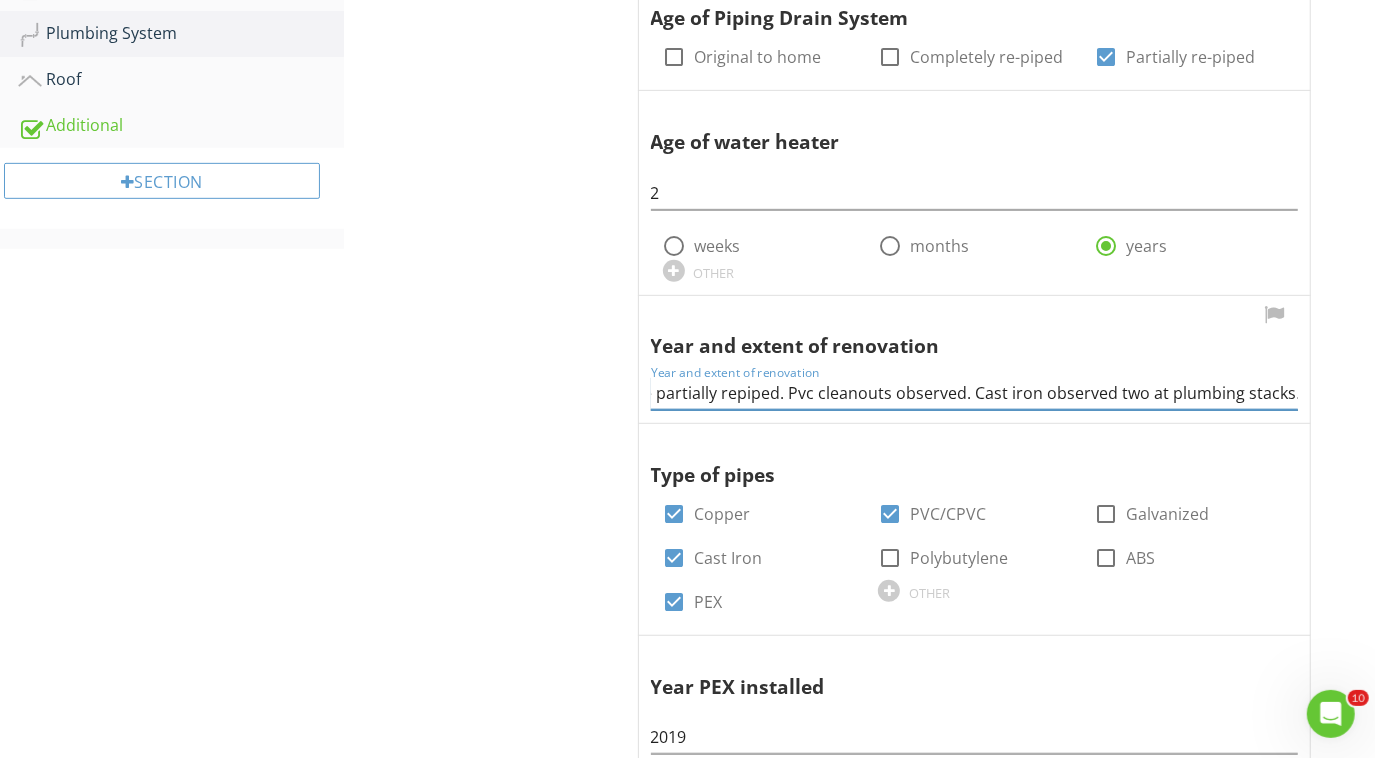 scroll, scrollTop: 0, scrollLeft: 664, axis: horizontal 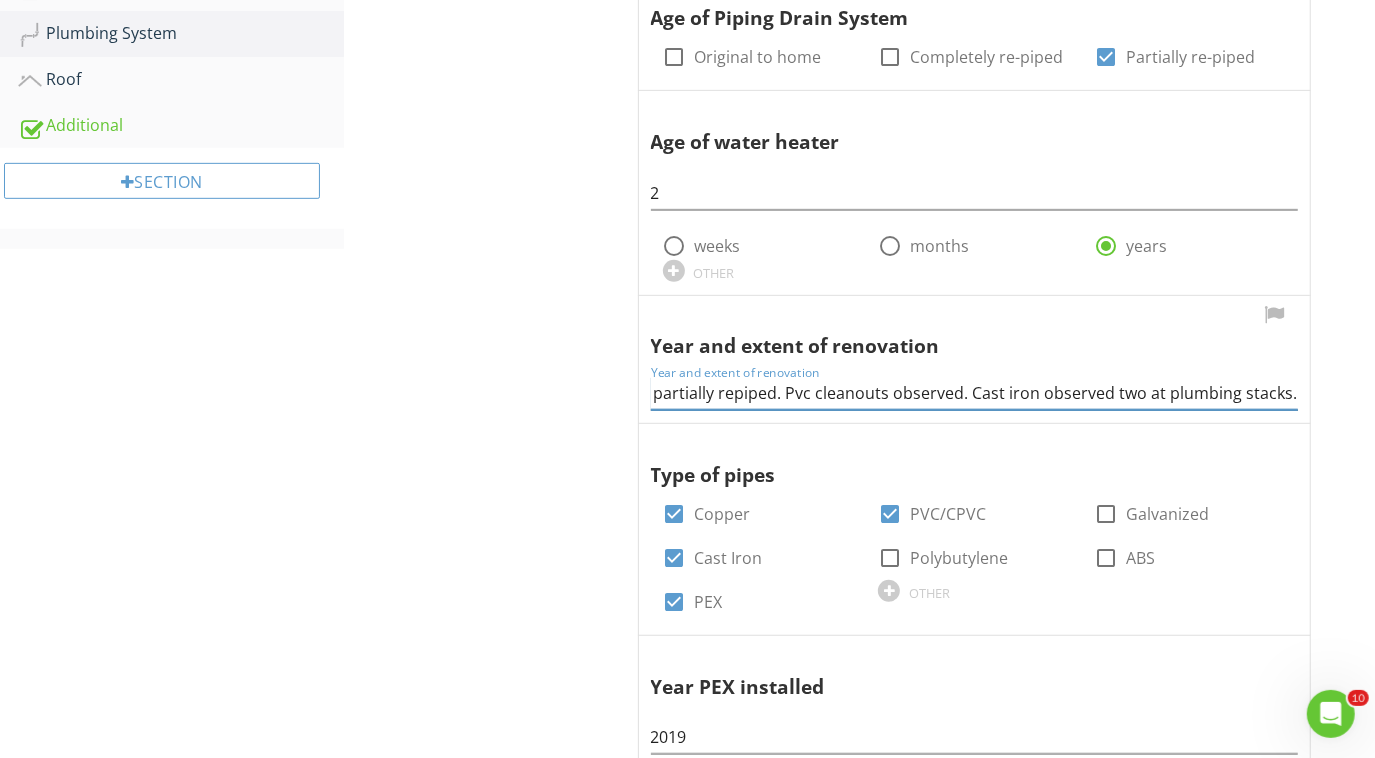 click on "Supply lines fully repiped with PEX and CPVC-Permit Date- [DATE].. Drains appear to be partially repiped. Pvc cleanouts observed. Cast iron observed two at plumbing stacks." at bounding box center (974, 393) 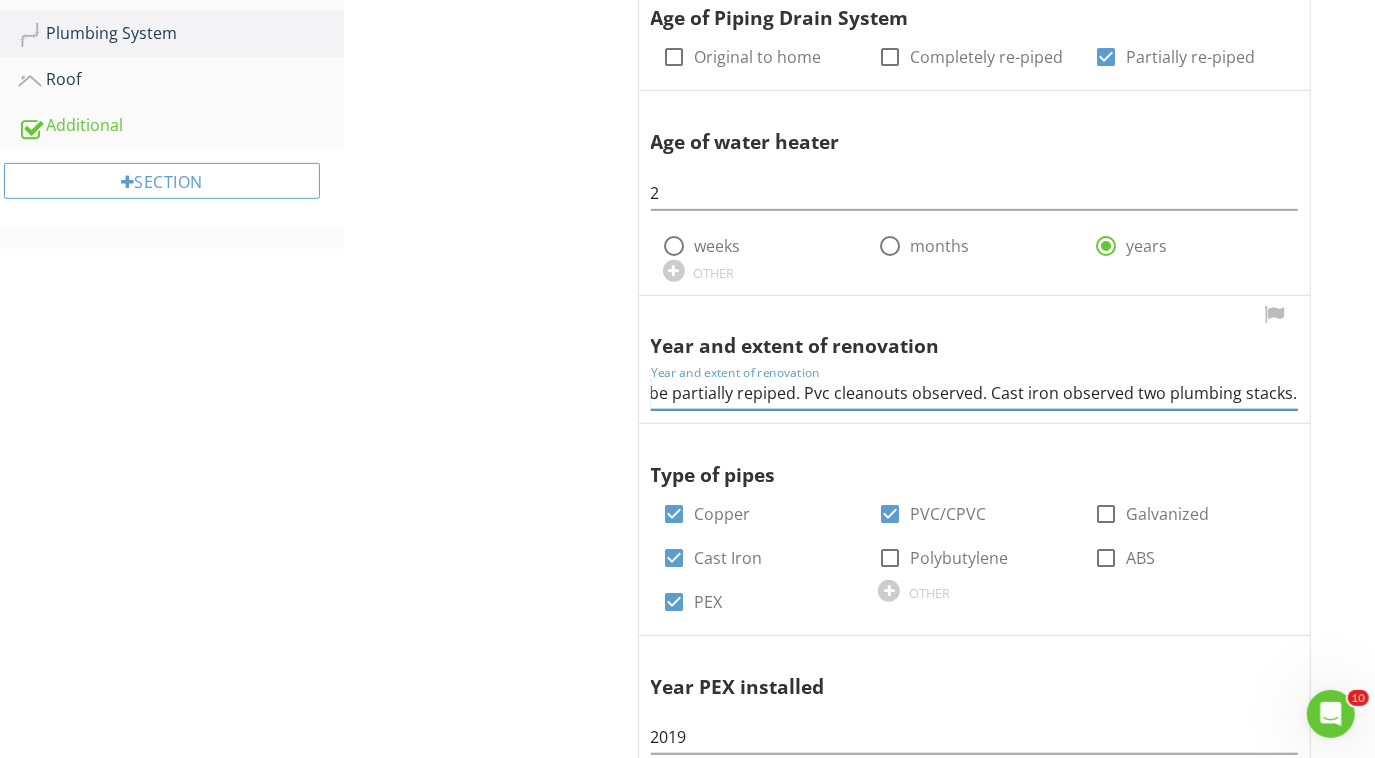 scroll, scrollTop: 0, scrollLeft: 645, axis: horizontal 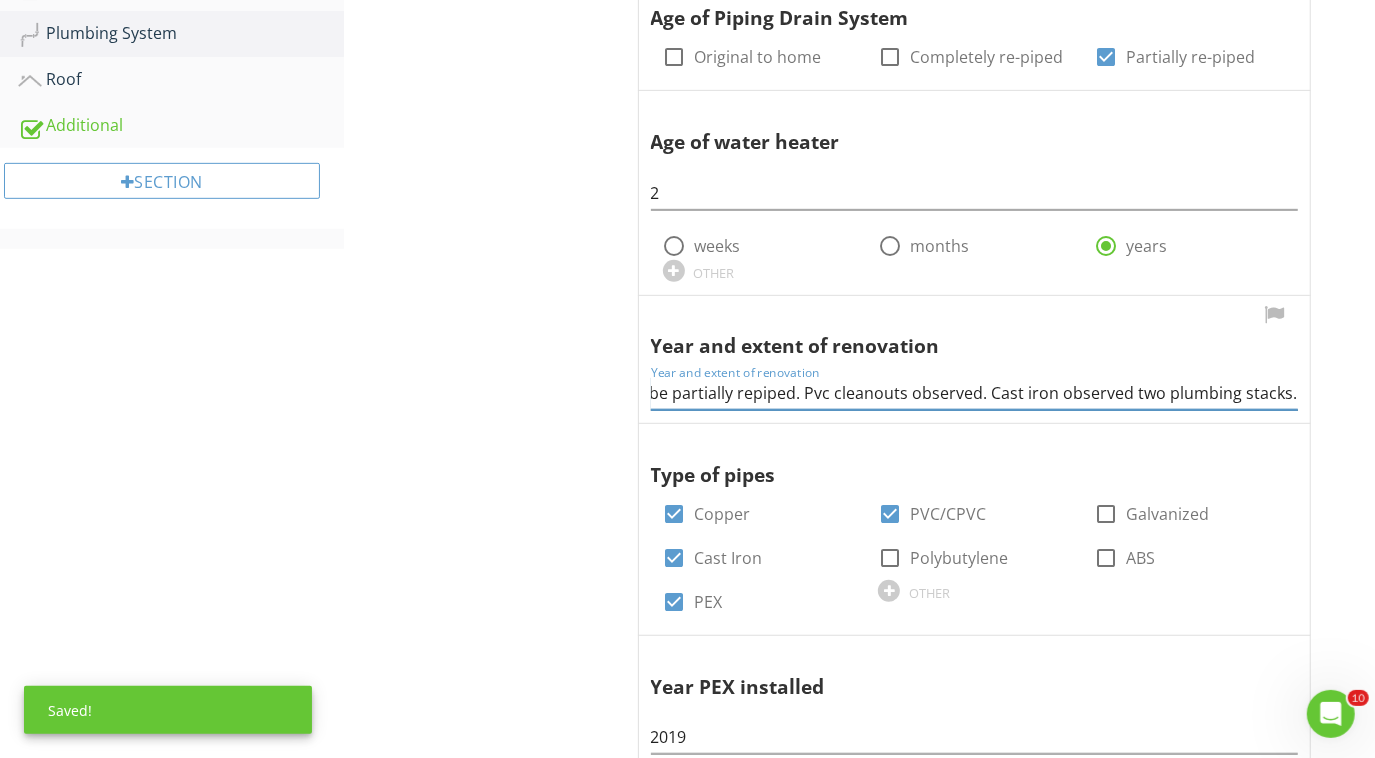 click on "Supply lines fully repiped with PEX and CPVC-Permit Date- [DATE].. Drains appear to be partially repiped. Pvc cleanouts observed. Cast iron observed two plumbing stacks." at bounding box center [974, 393] 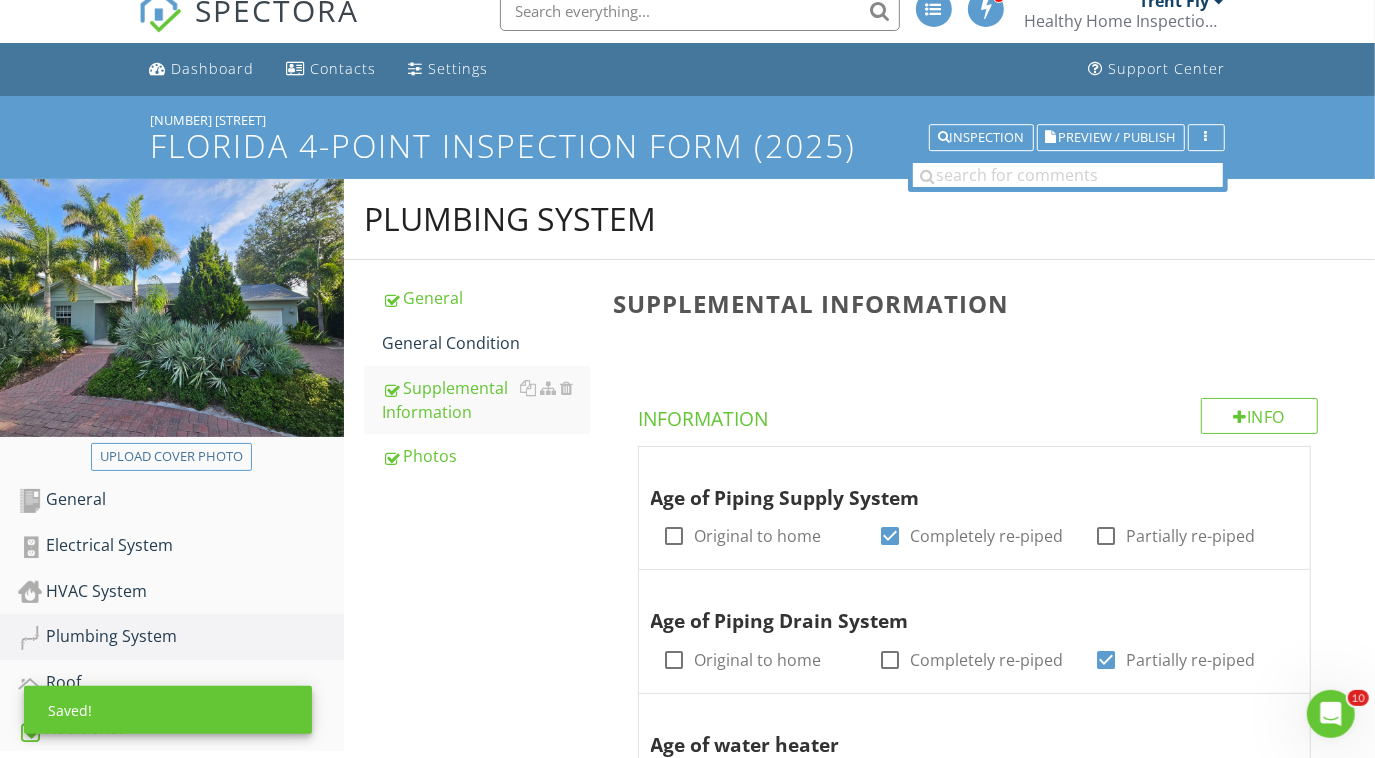 scroll, scrollTop: 0, scrollLeft: 0, axis: both 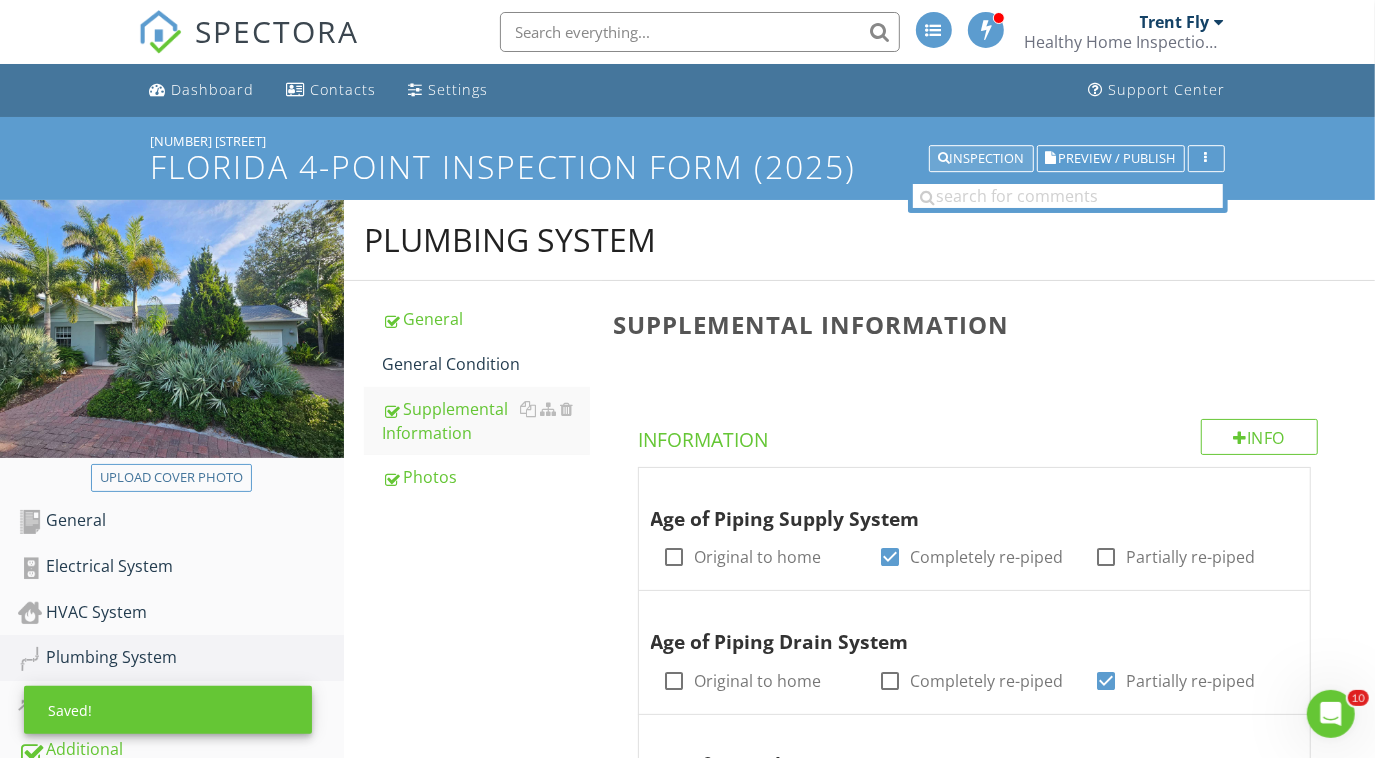 type on "Supply lines fully repiped with PEX and CPVC-Permit Date- [DATE].. Drains appear to be partially repiped. Pvc cleanouts observed. Cast iron observed at two plumbing stacks." 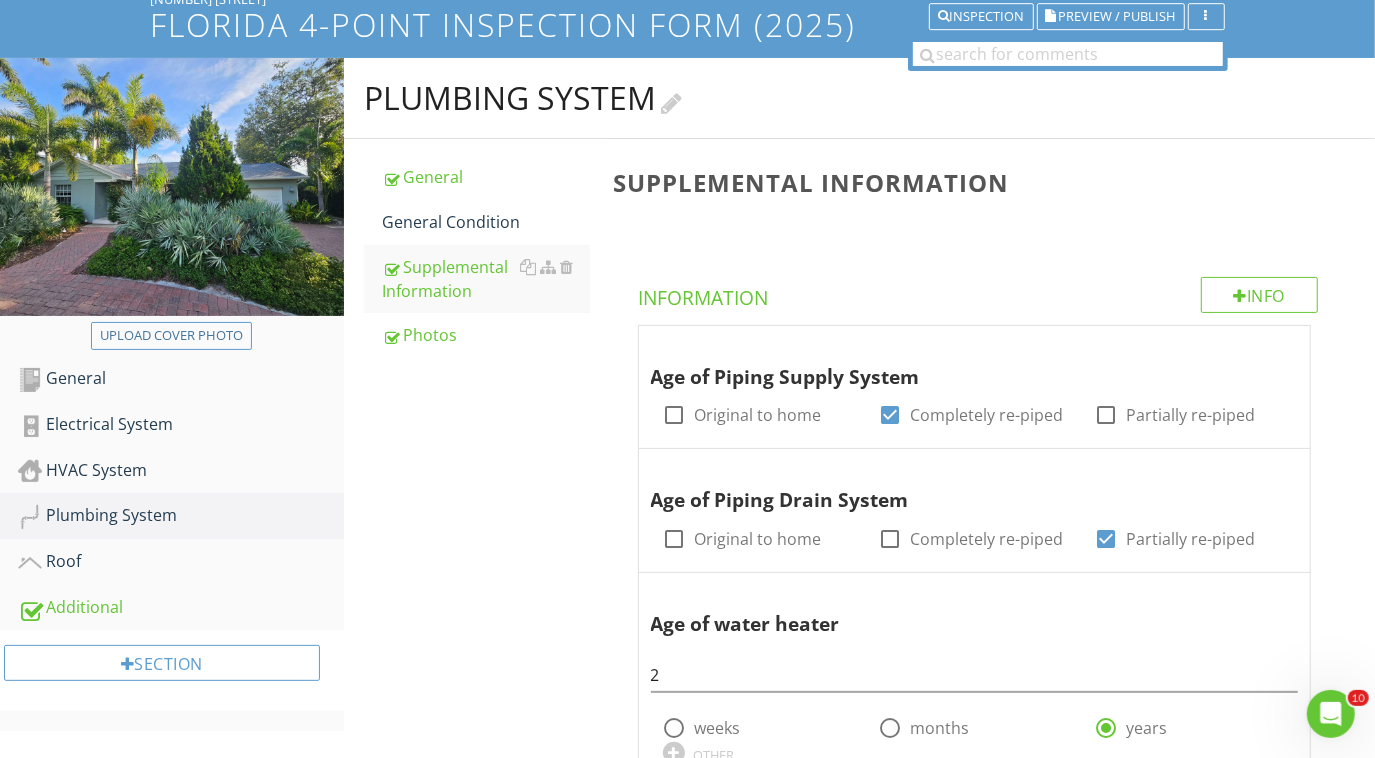 scroll, scrollTop: 192, scrollLeft: 0, axis: vertical 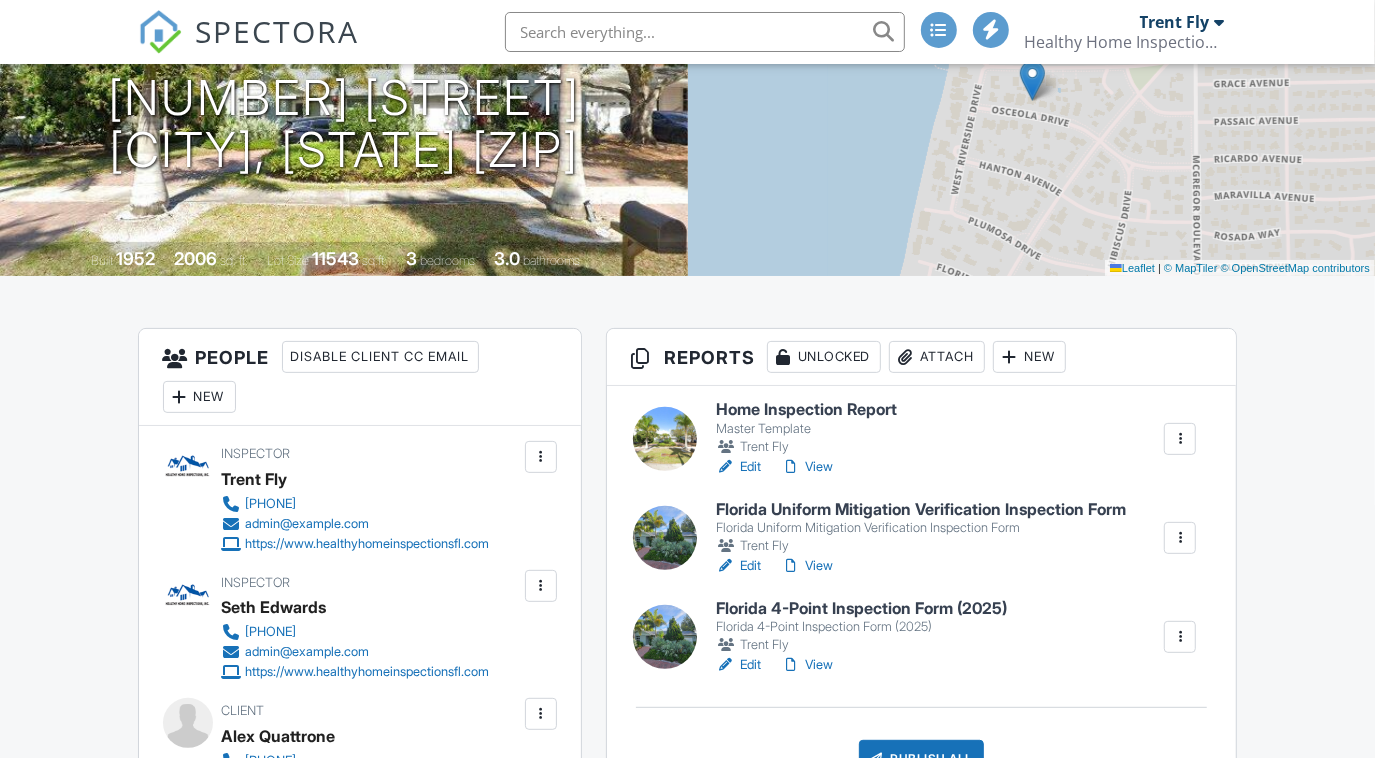 click on "View" at bounding box center (807, 665) 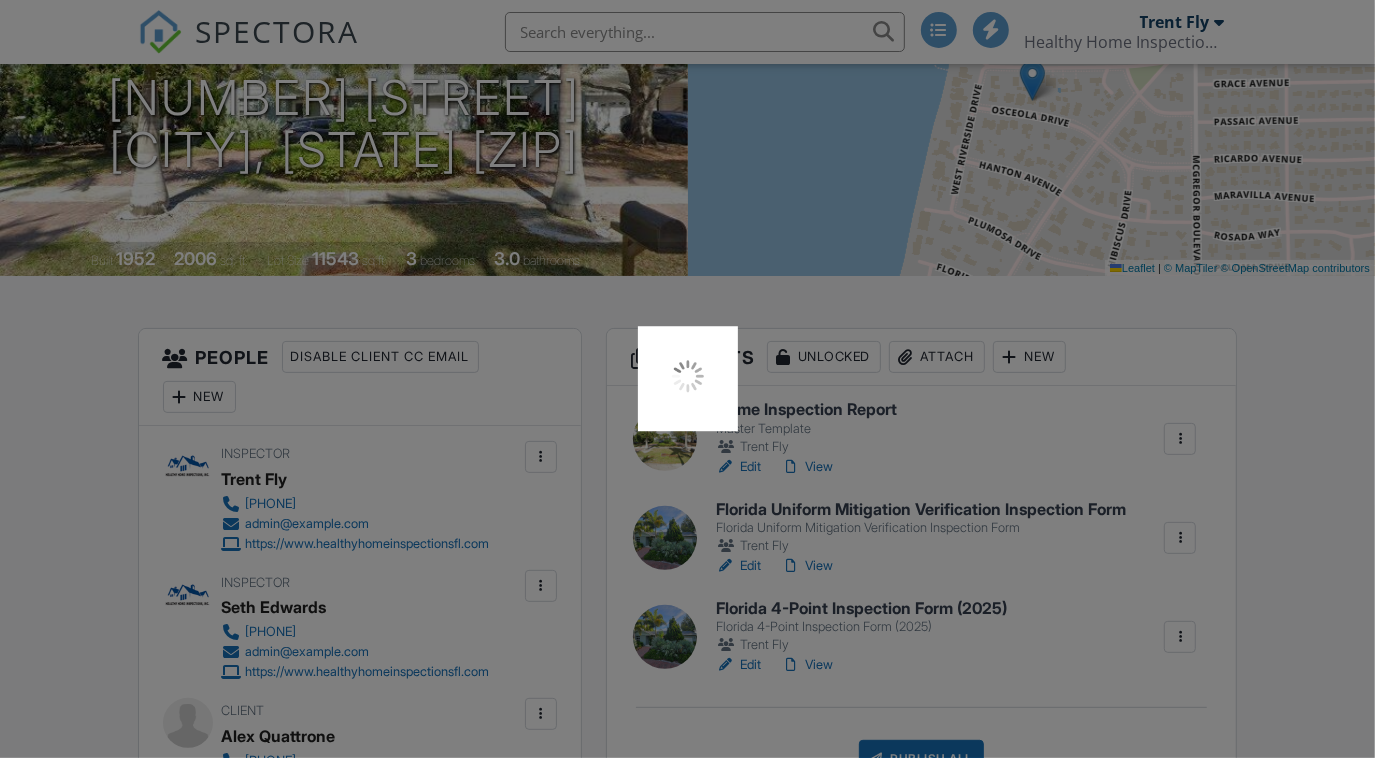 scroll, scrollTop: 0, scrollLeft: 0, axis: both 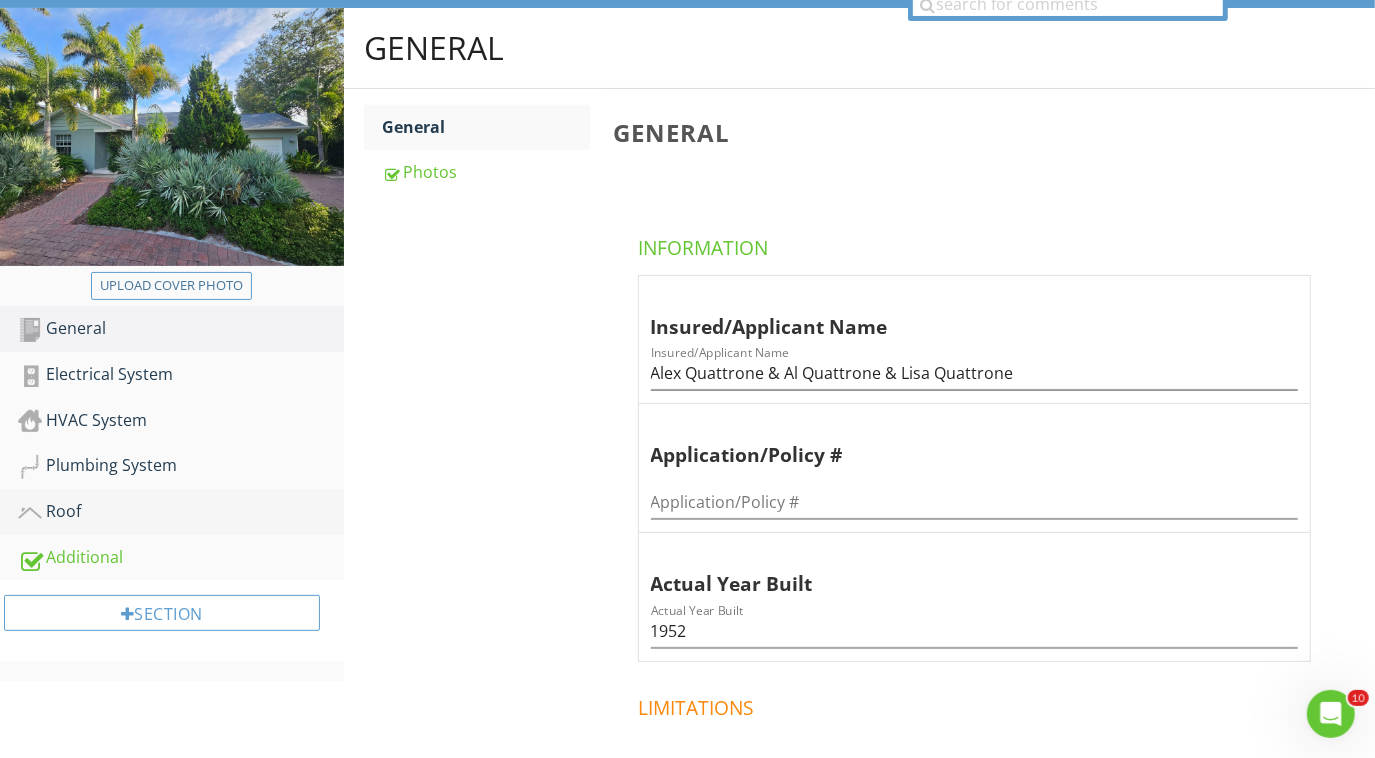 click on "Roof" at bounding box center (181, 512) 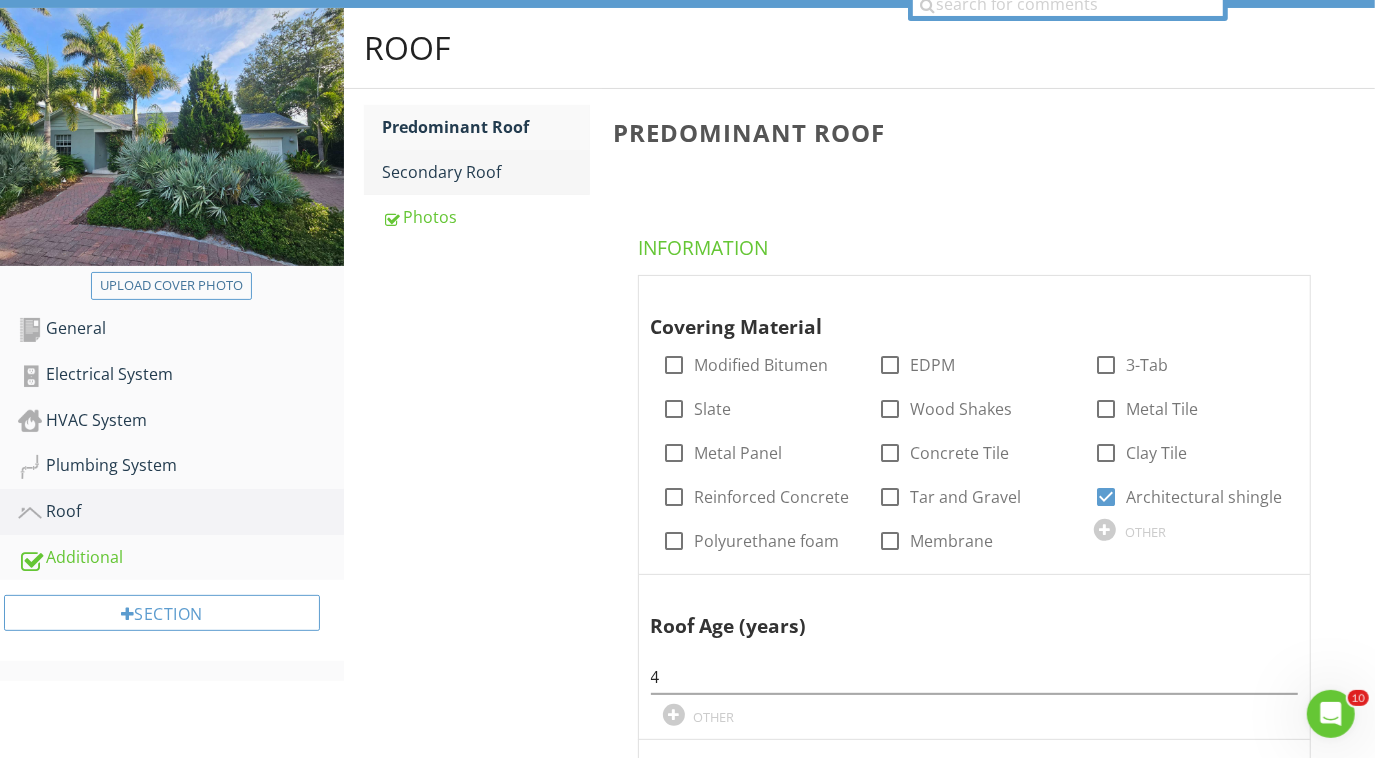 click on "Secondary Roof" at bounding box center [486, 172] 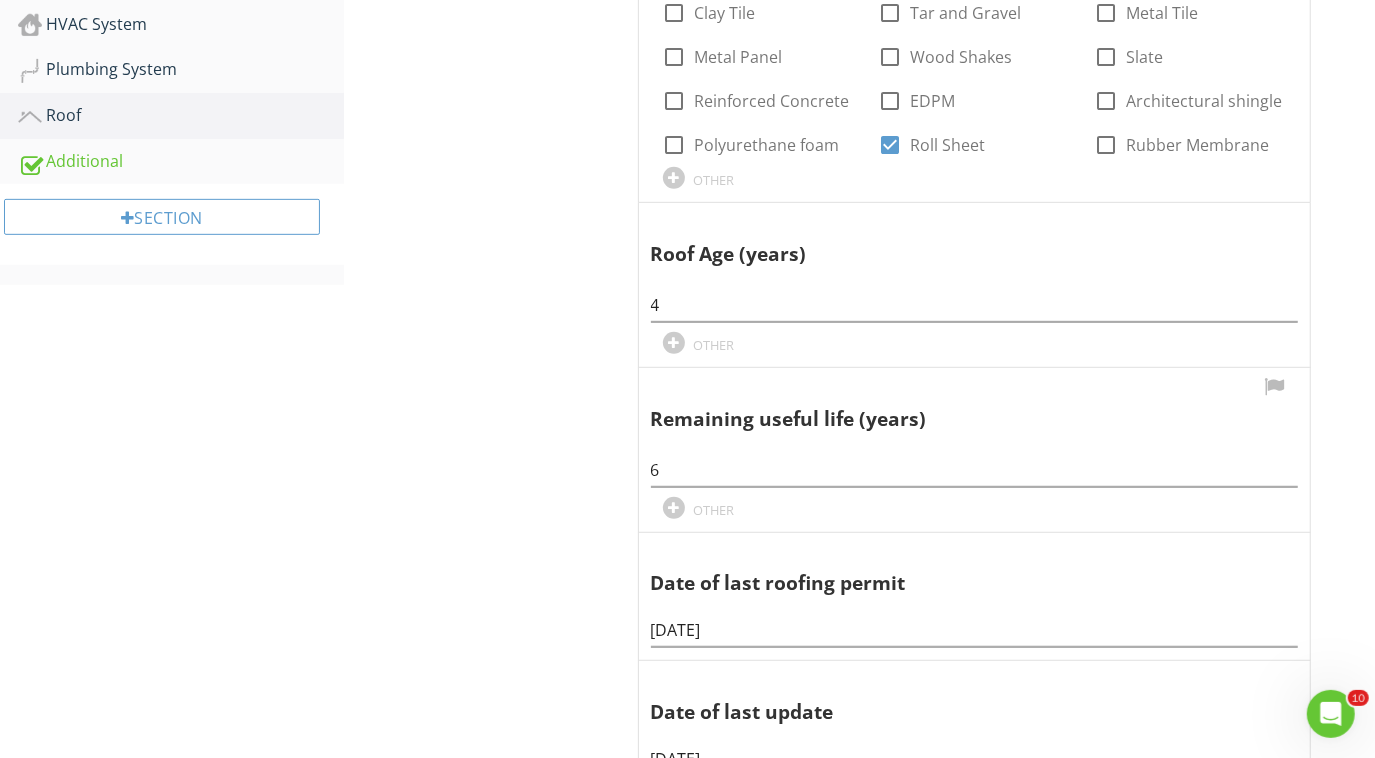 scroll, scrollTop: 589, scrollLeft: 0, axis: vertical 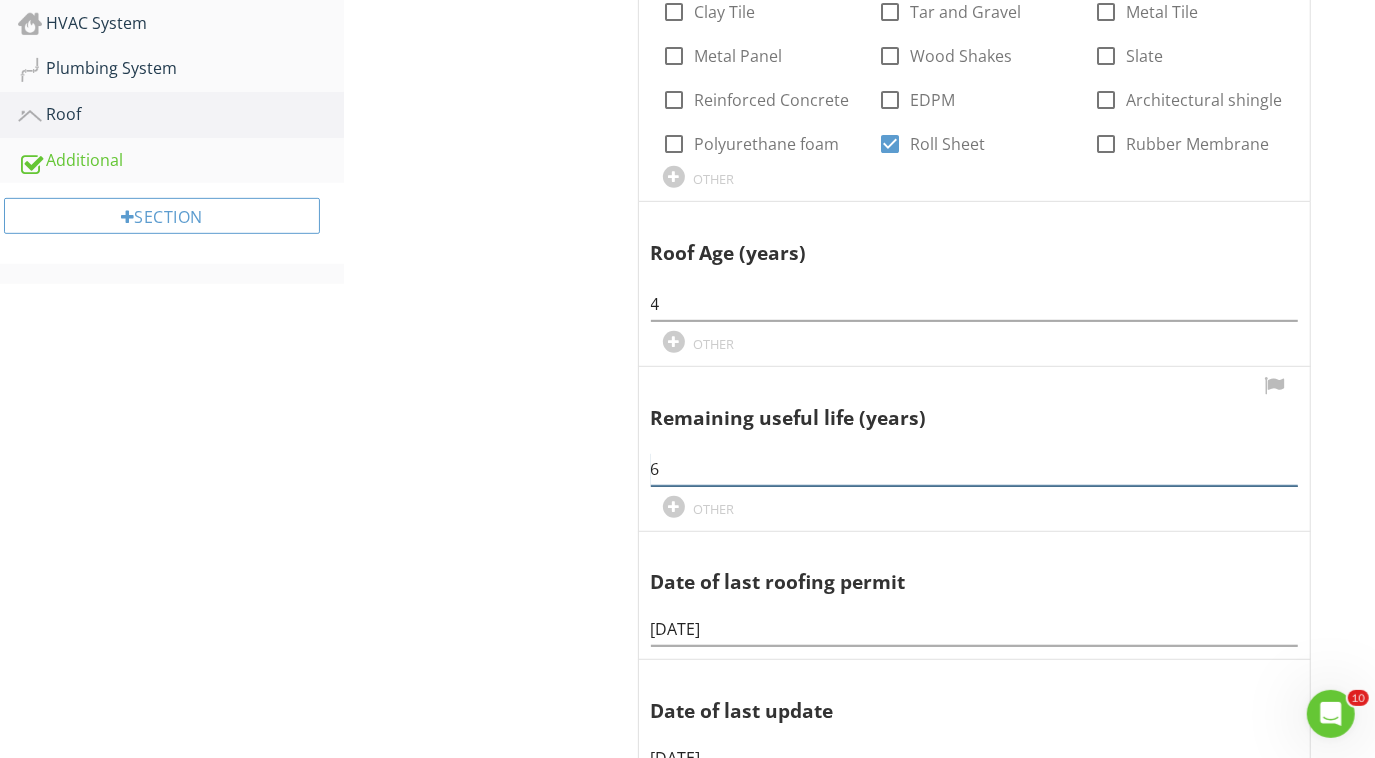 click on "6" at bounding box center (974, 469) 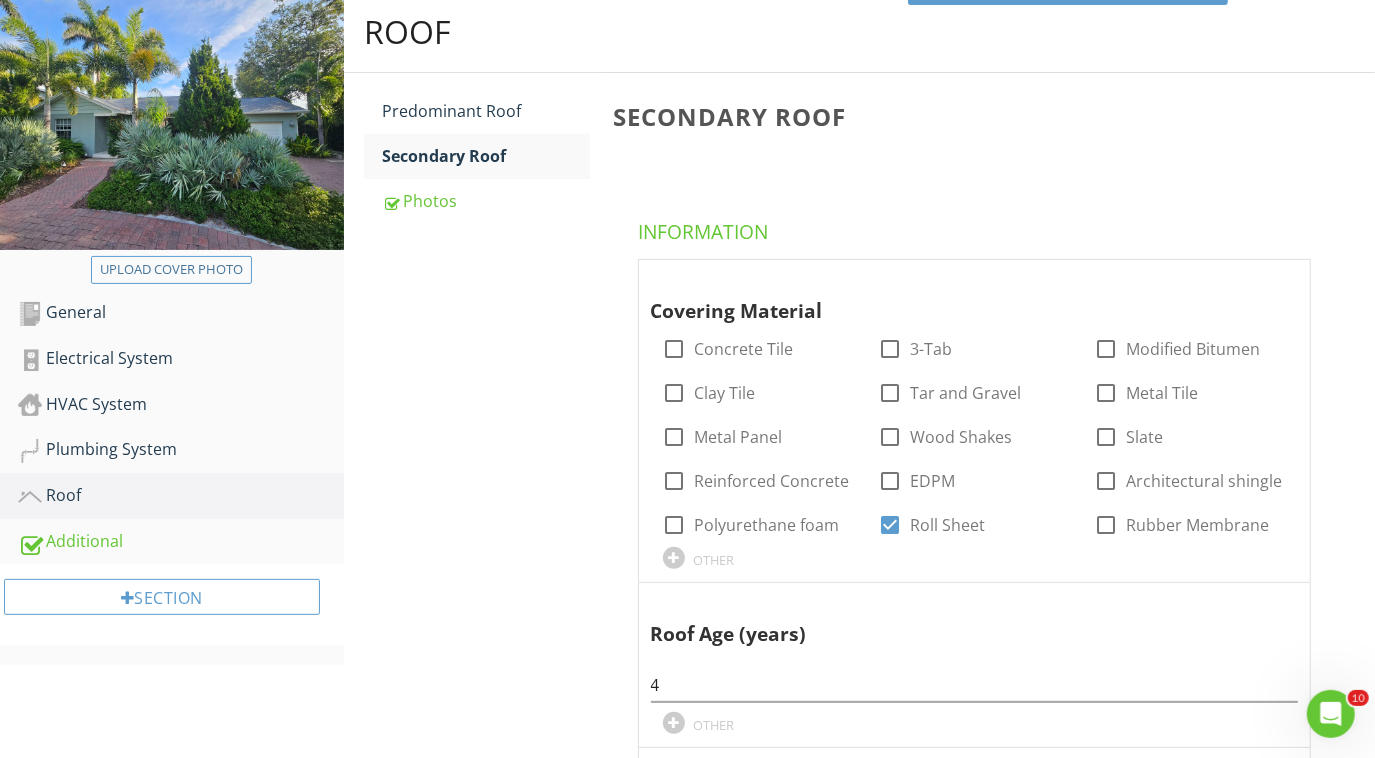 scroll, scrollTop: 0, scrollLeft: 0, axis: both 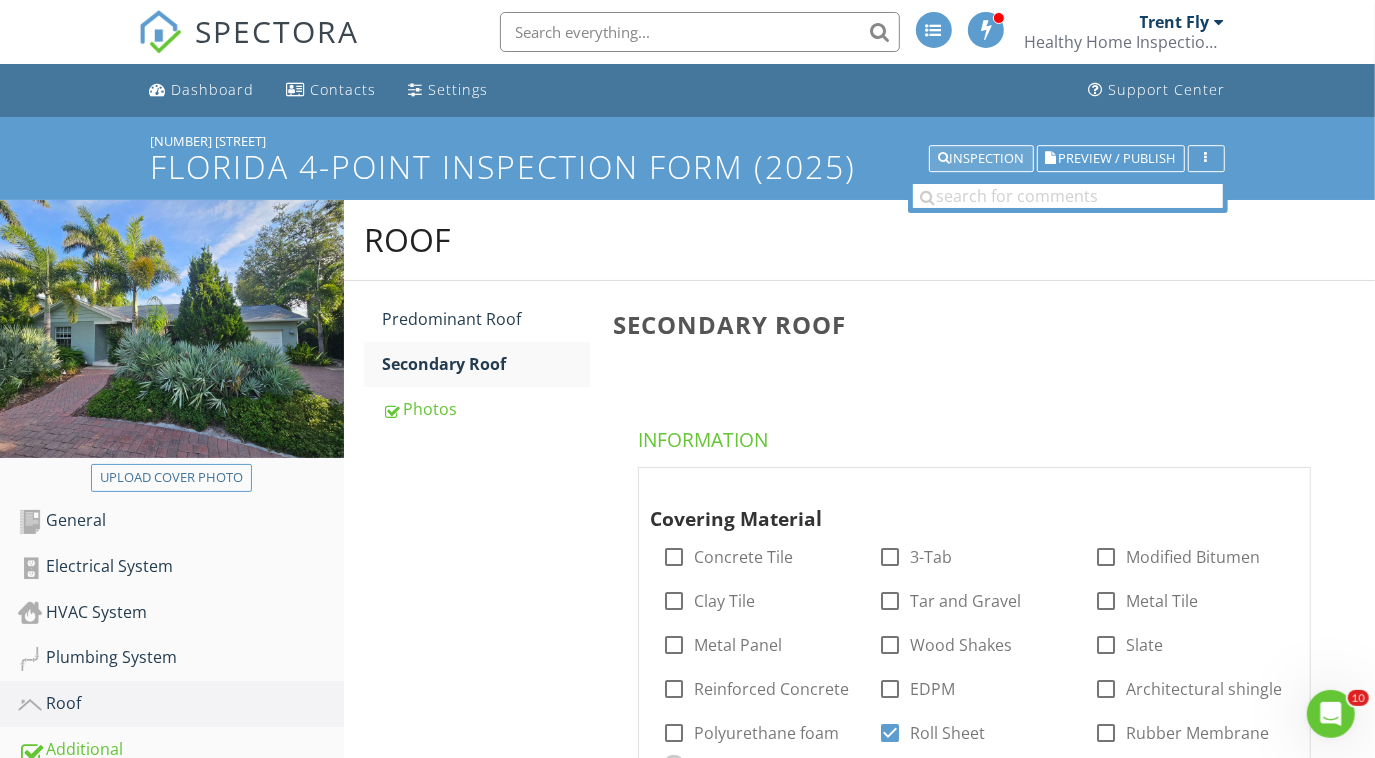 type on "15" 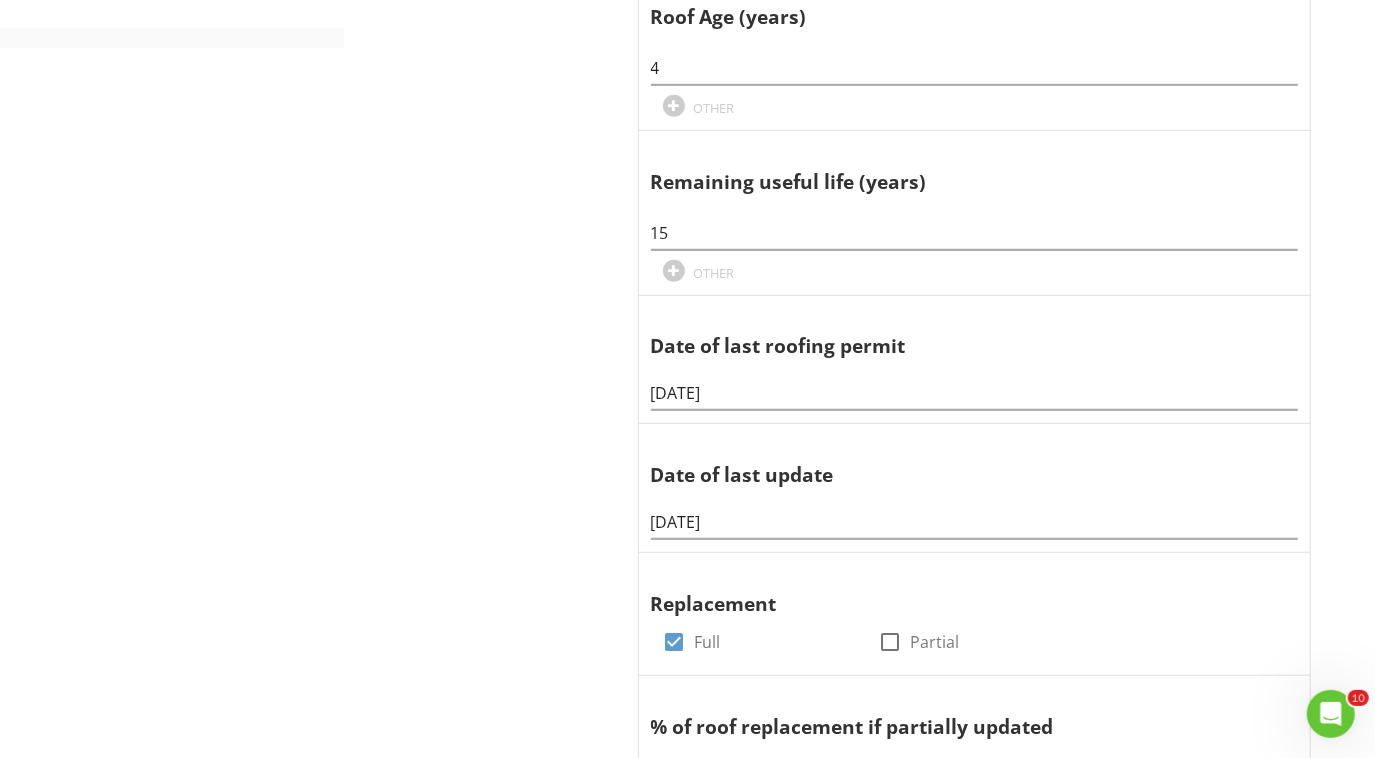 scroll, scrollTop: 827, scrollLeft: 0, axis: vertical 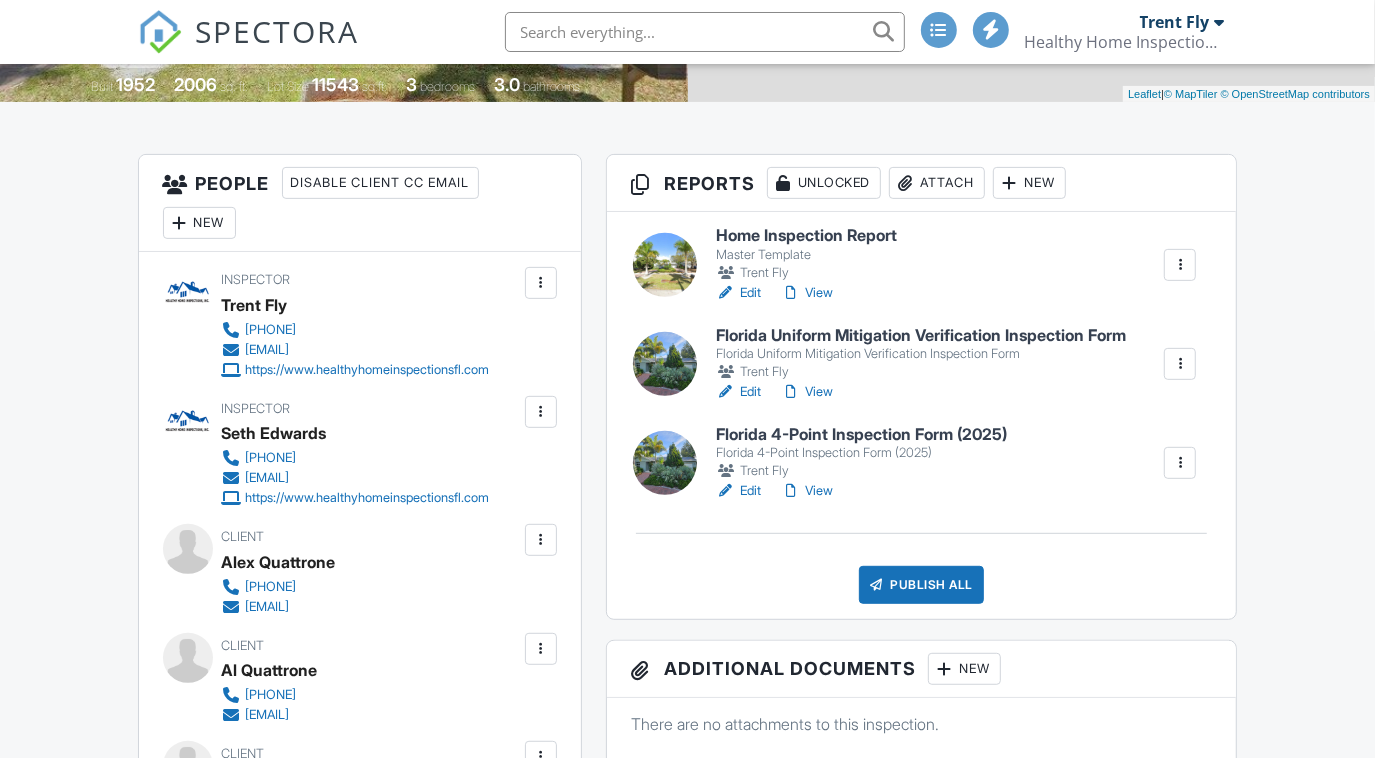 click on "View" at bounding box center [807, 491] 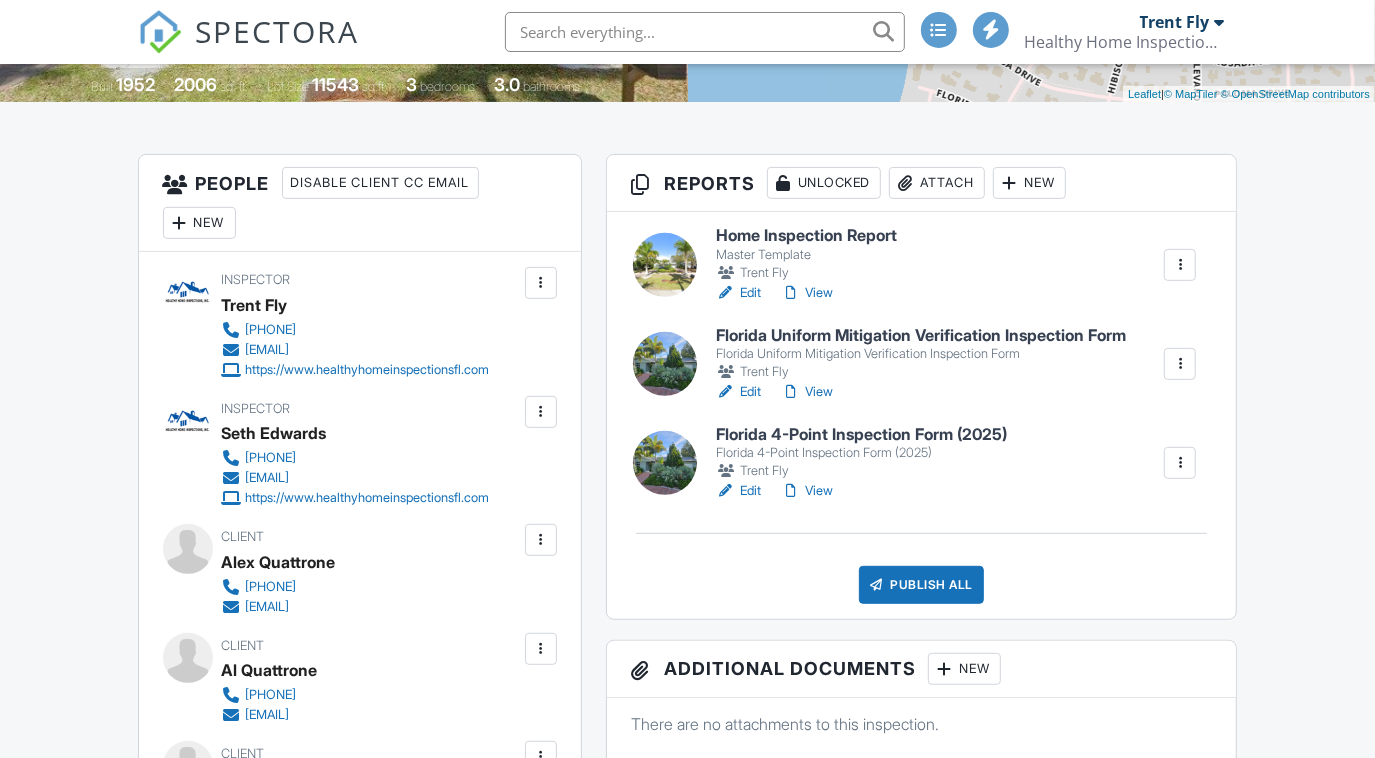 scroll, scrollTop: 432, scrollLeft: 0, axis: vertical 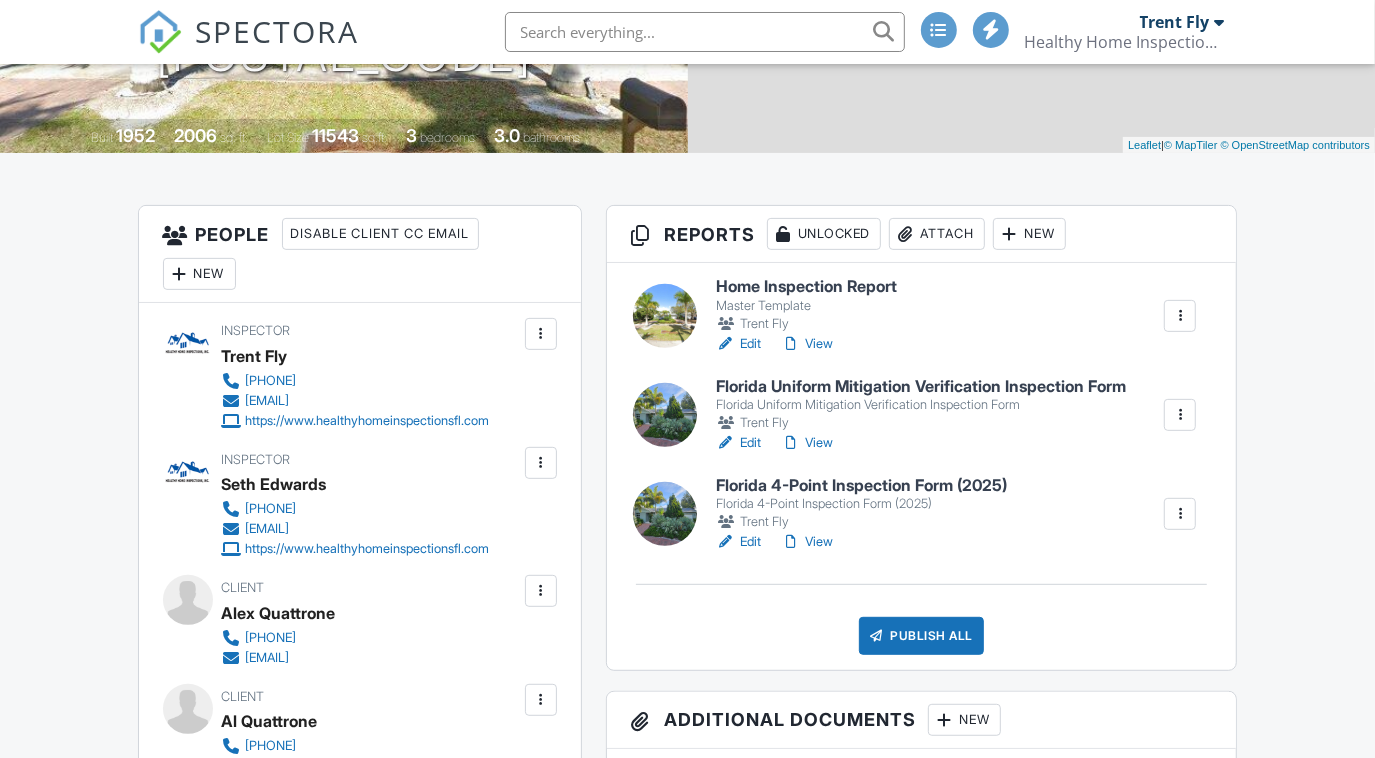 click on "Edit" at bounding box center (738, 542) 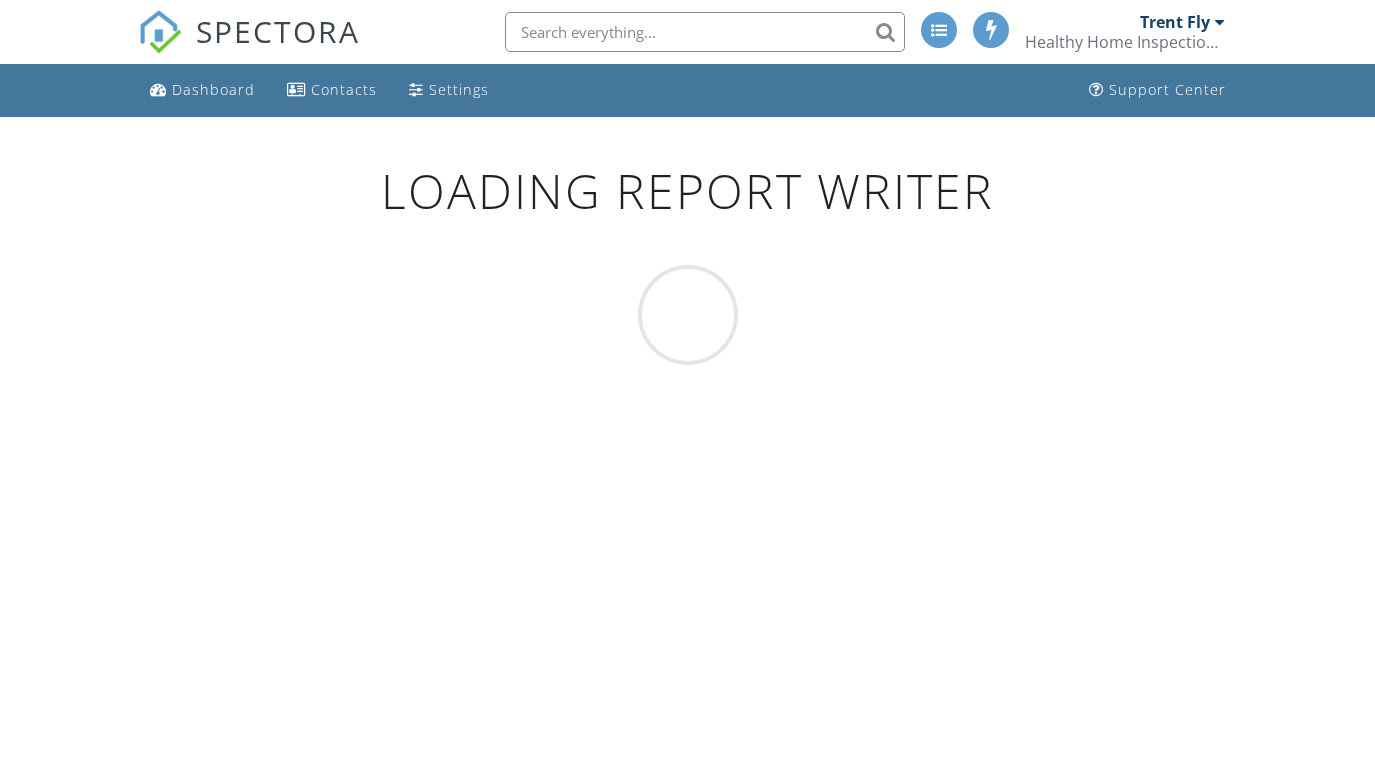scroll, scrollTop: 0, scrollLeft: 0, axis: both 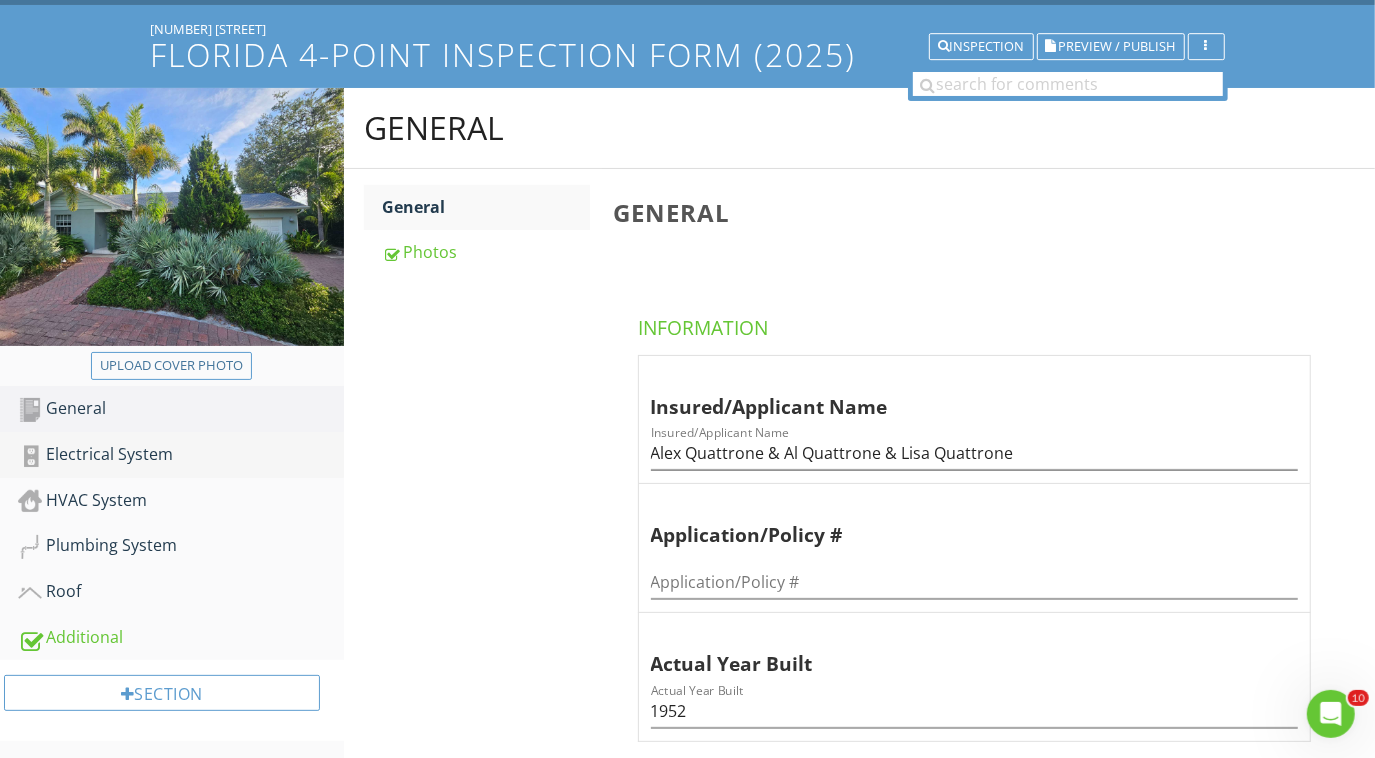 click on "Electrical System" at bounding box center (181, 455) 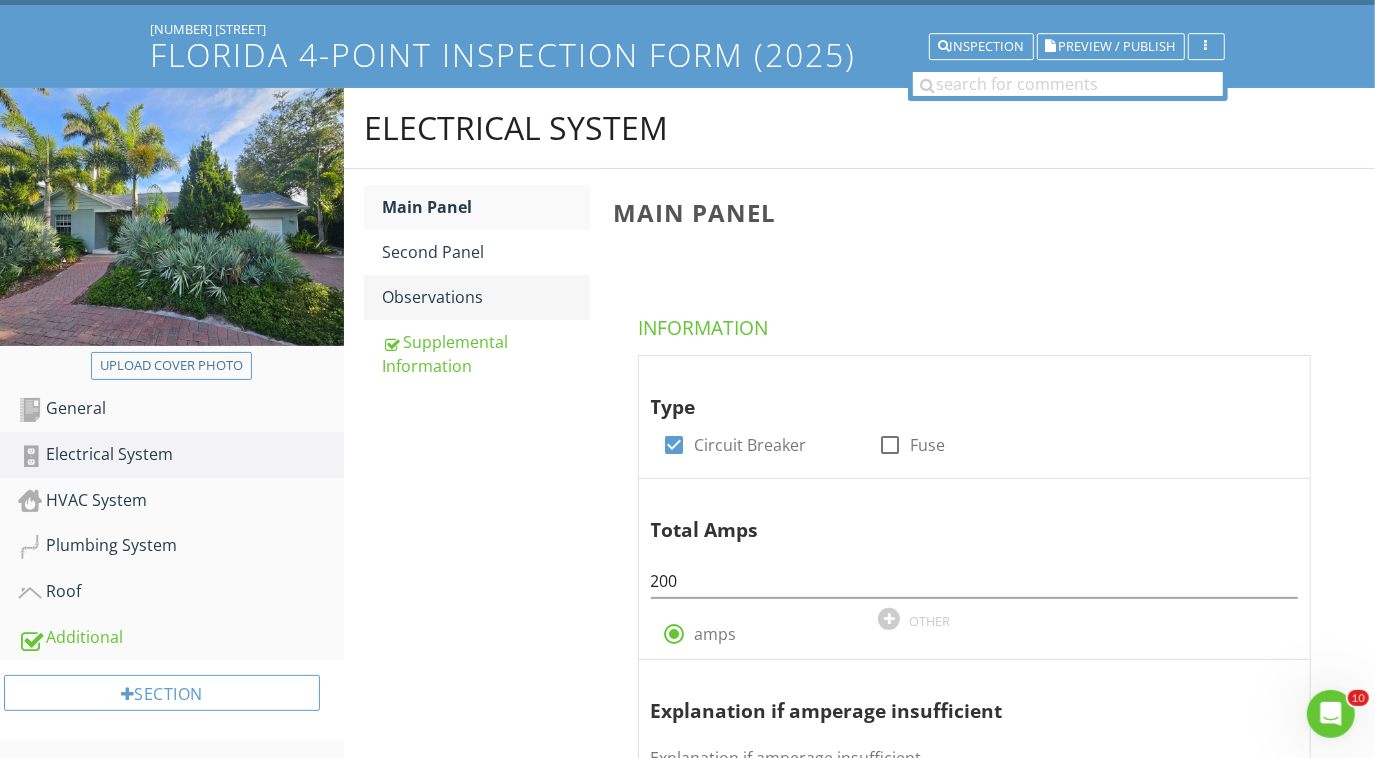 click on "Observations" at bounding box center (486, 297) 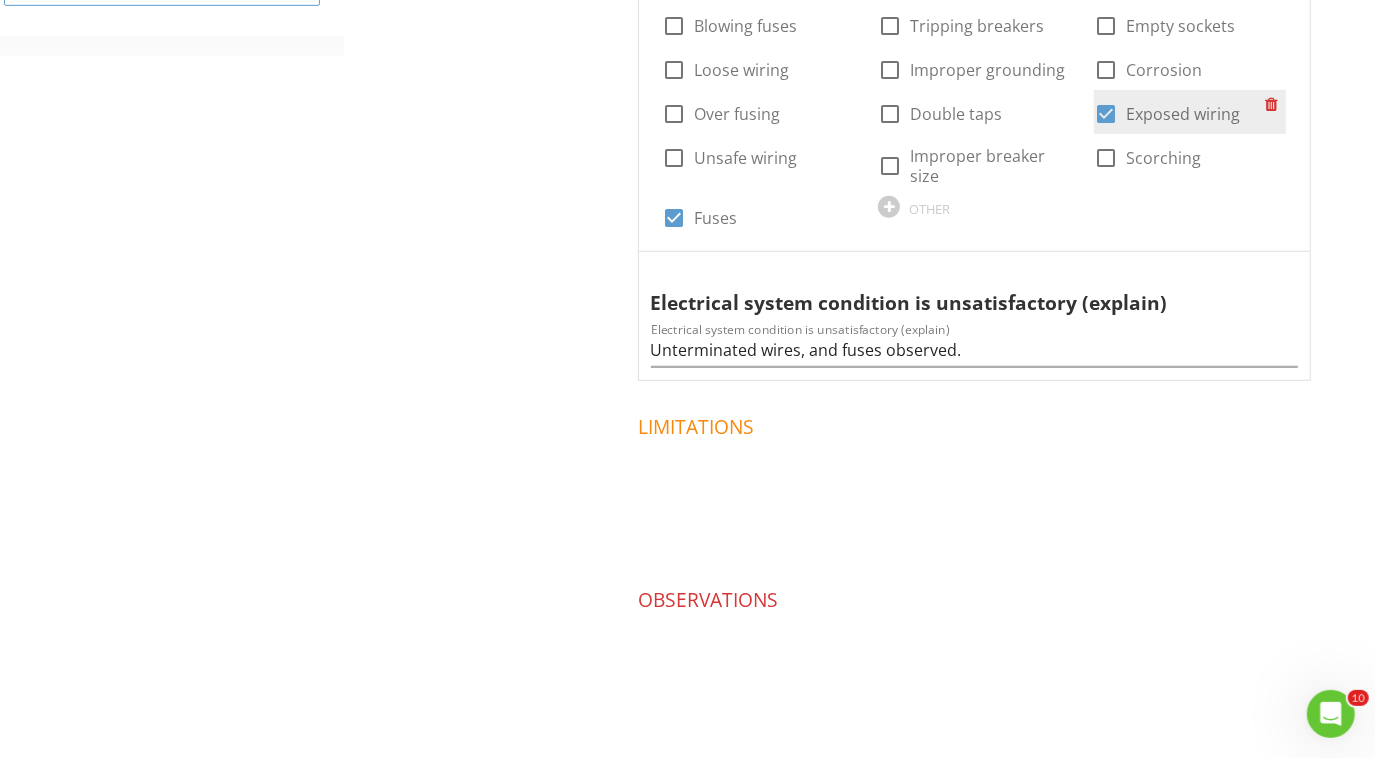 scroll, scrollTop: 543, scrollLeft: 0, axis: vertical 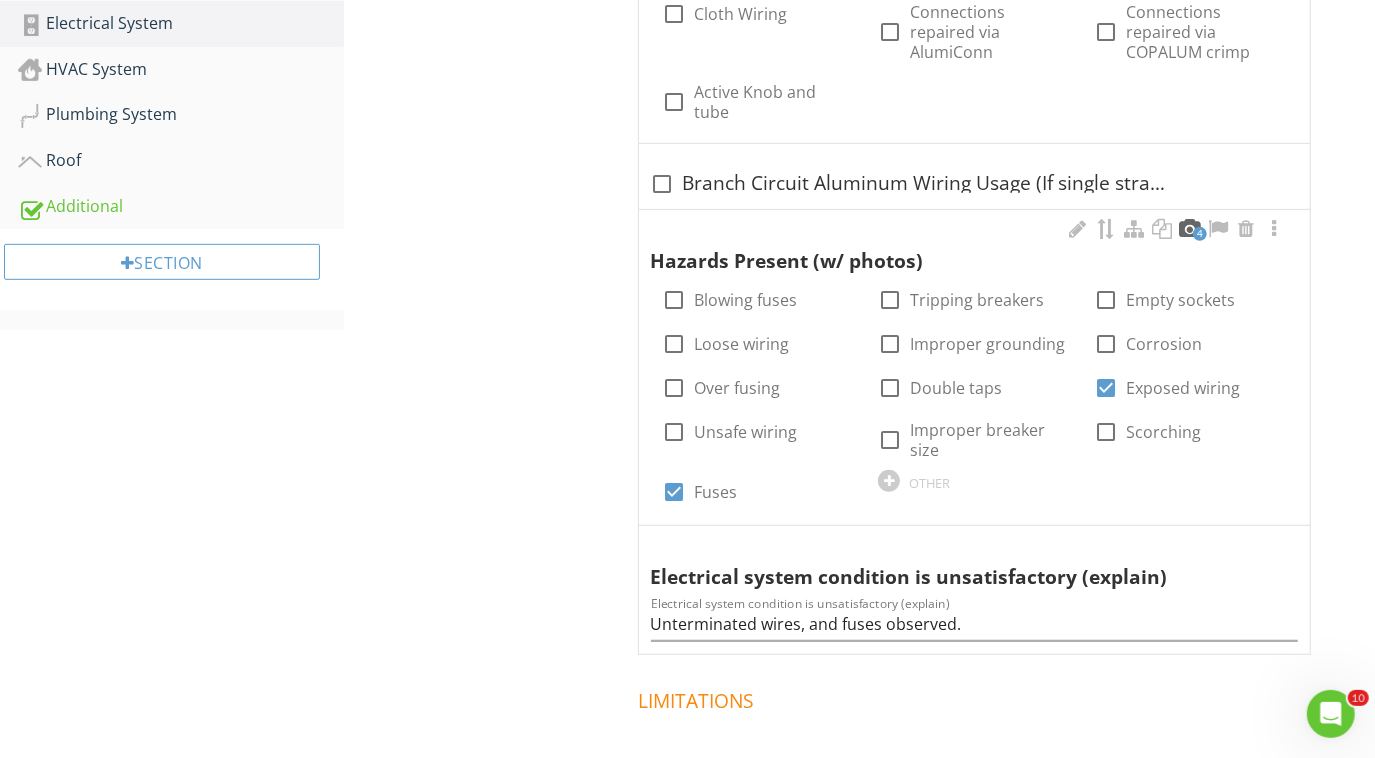 click at bounding box center (1190, 229) 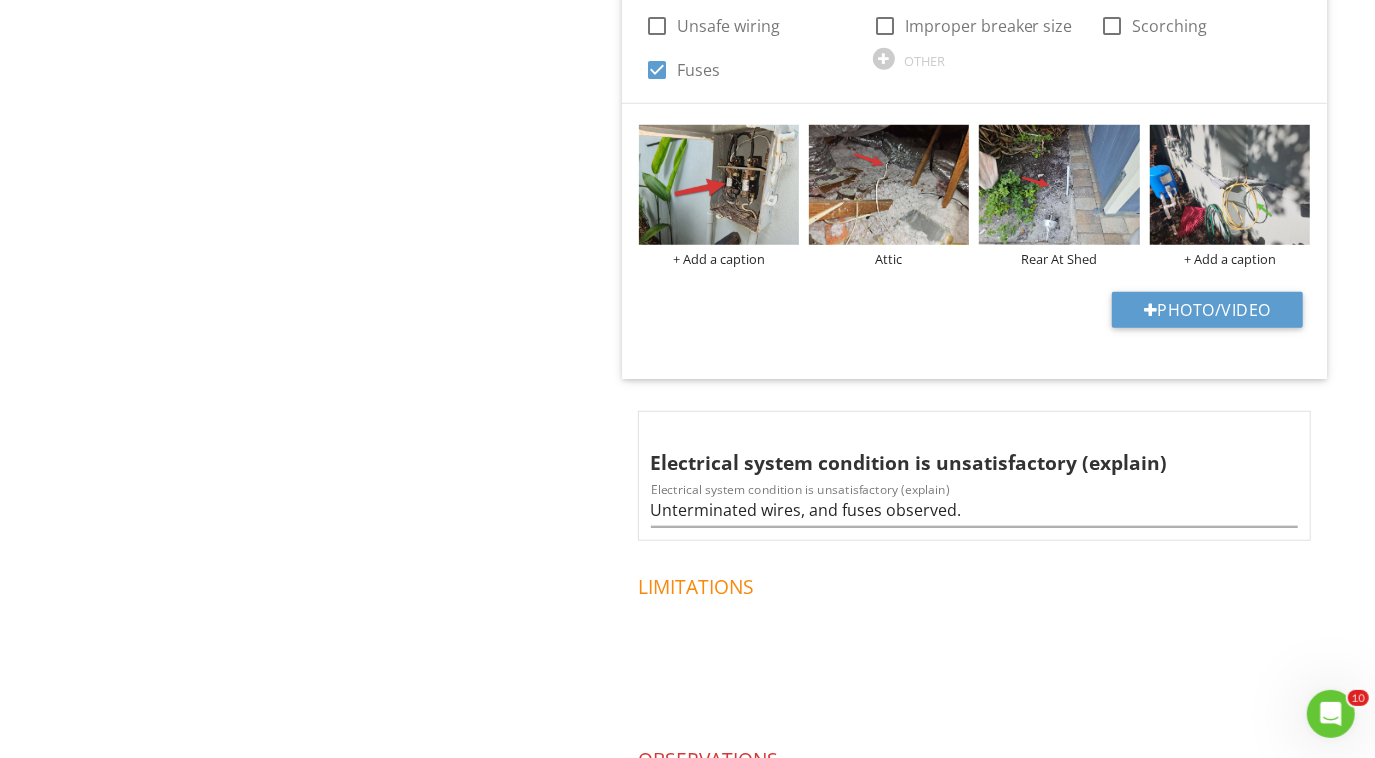 scroll, scrollTop: 984, scrollLeft: 0, axis: vertical 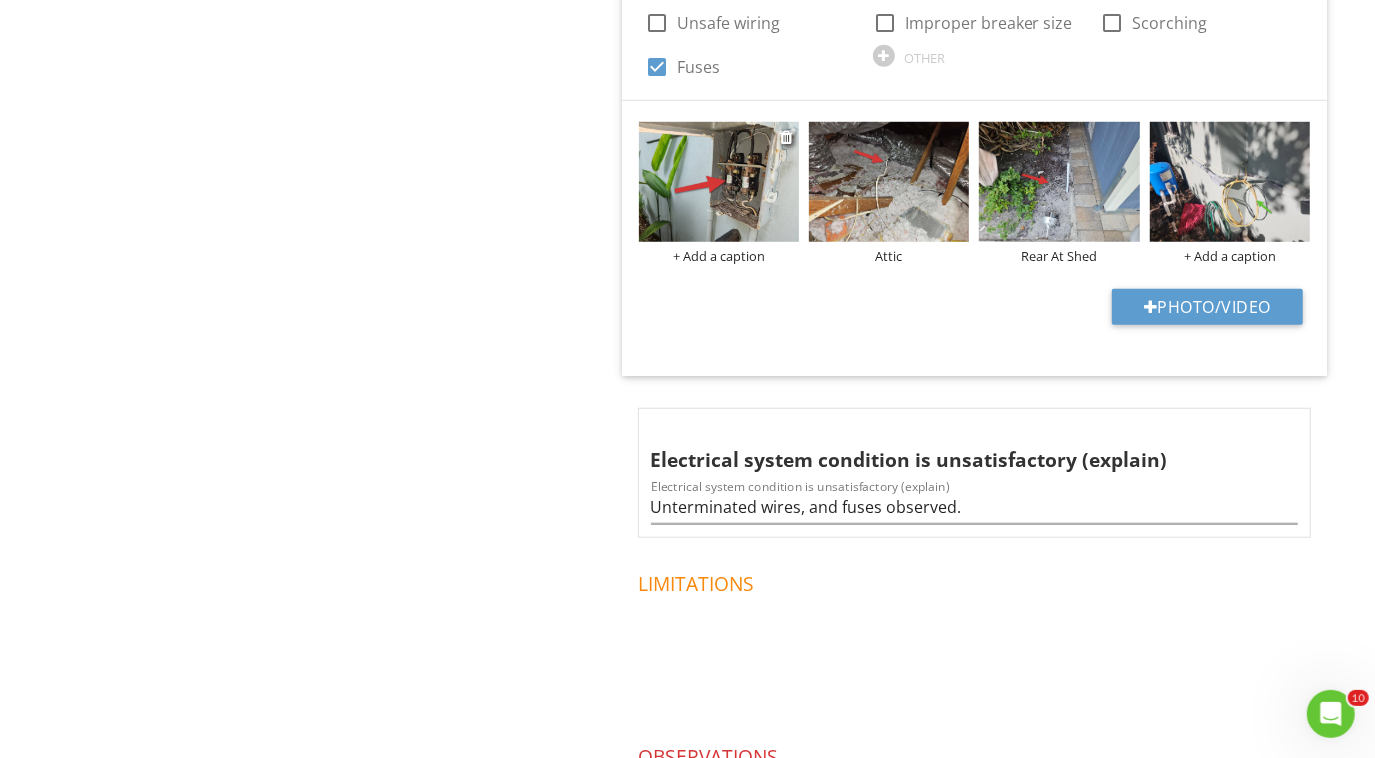 click on "+ Add a caption" at bounding box center [719, 256] 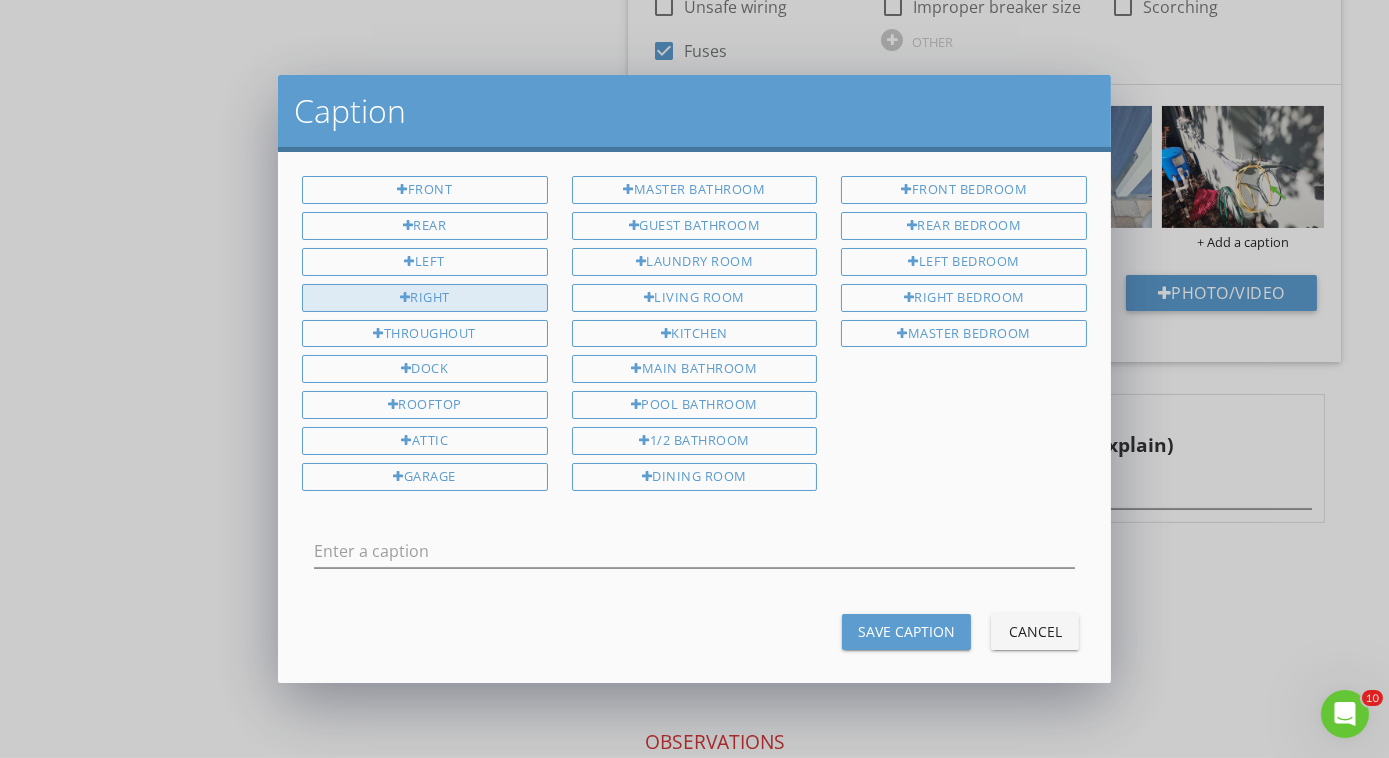 click on "Right" at bounding box center [425, 298] 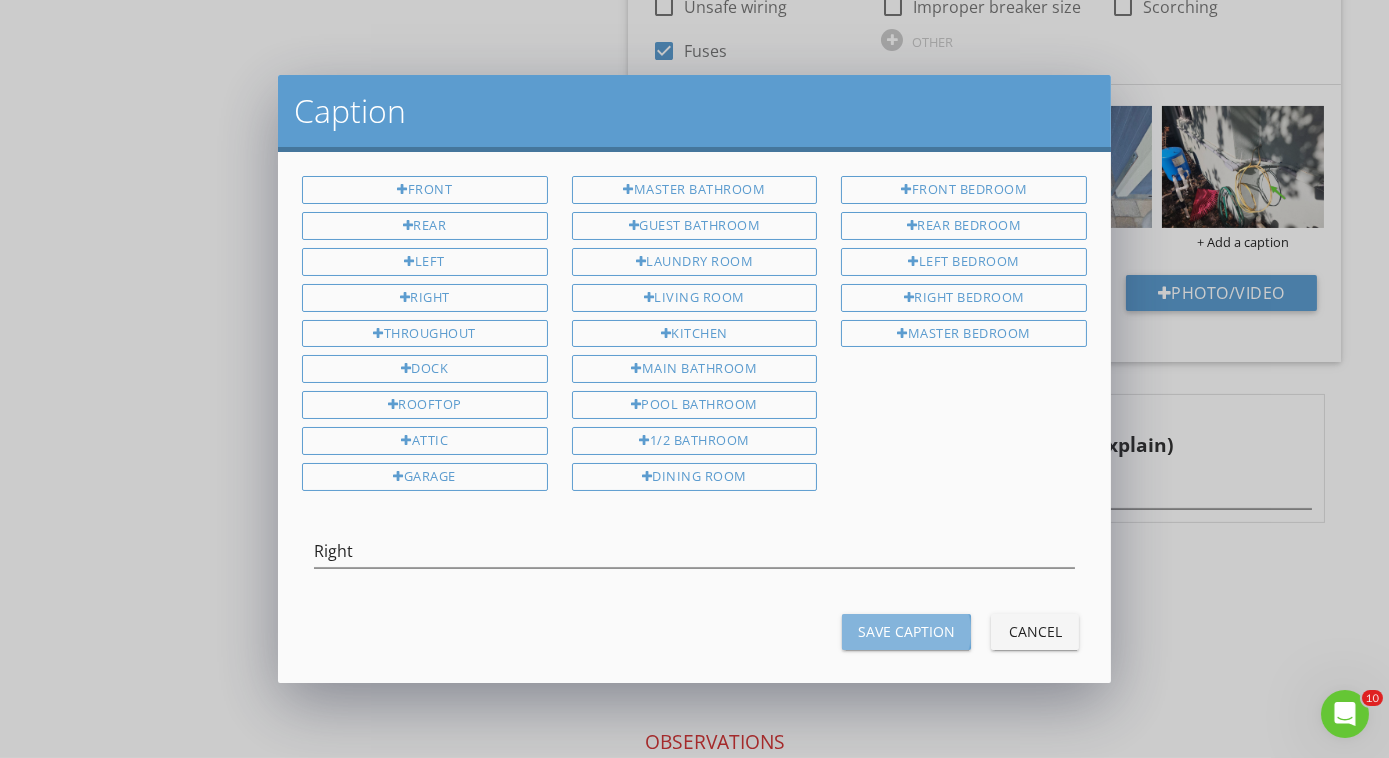 click on "Save Caption" at bounding box center [906, 631] 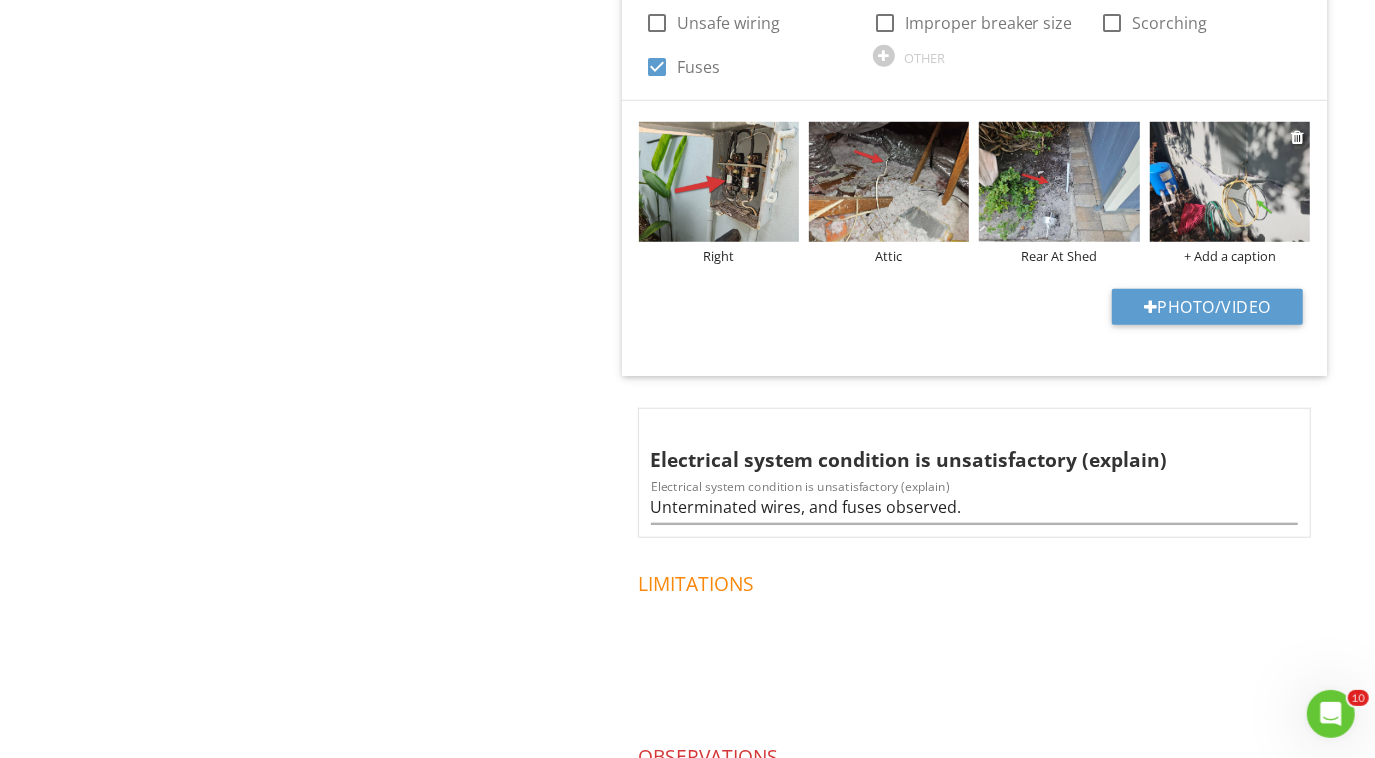 click on "+ Add a caption" at bounding box center [1230, 256] 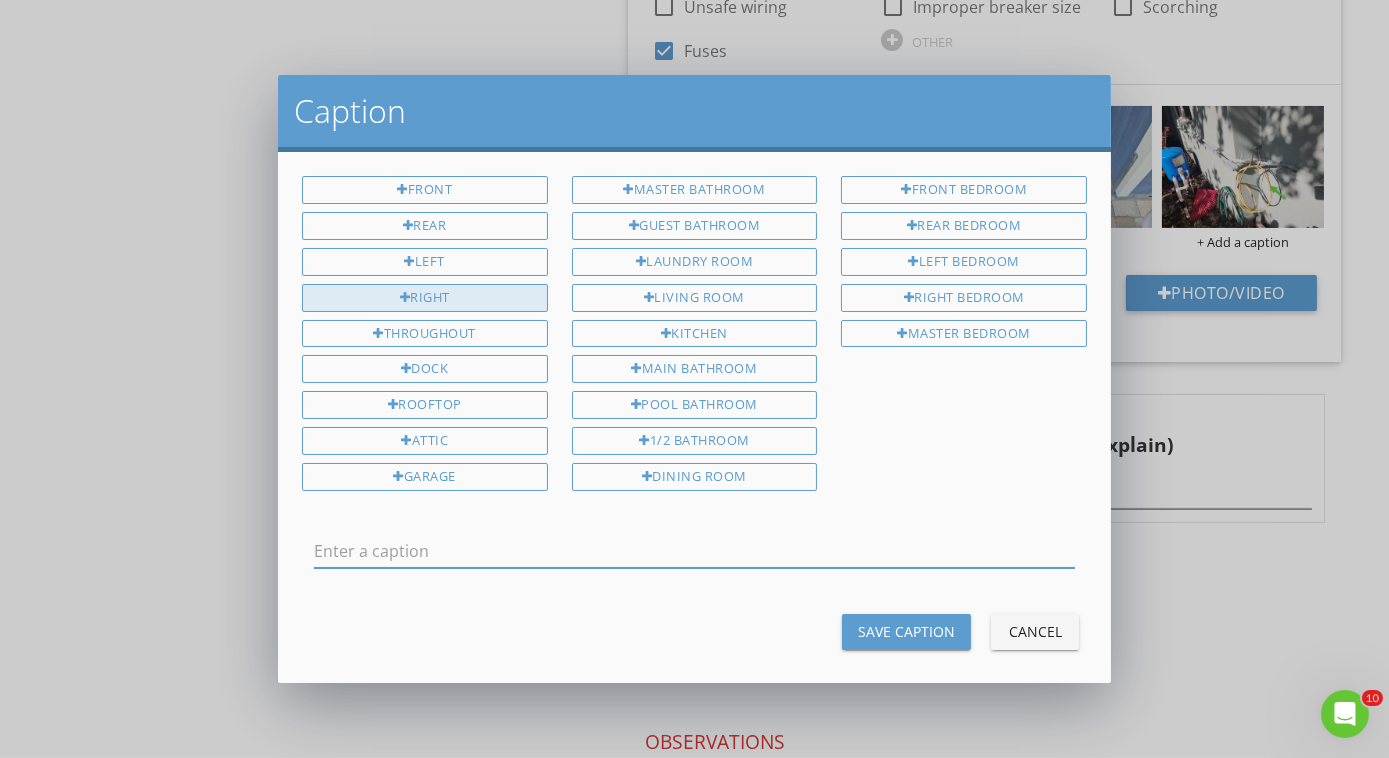 click on "Right" at bounding box center (425, 298) 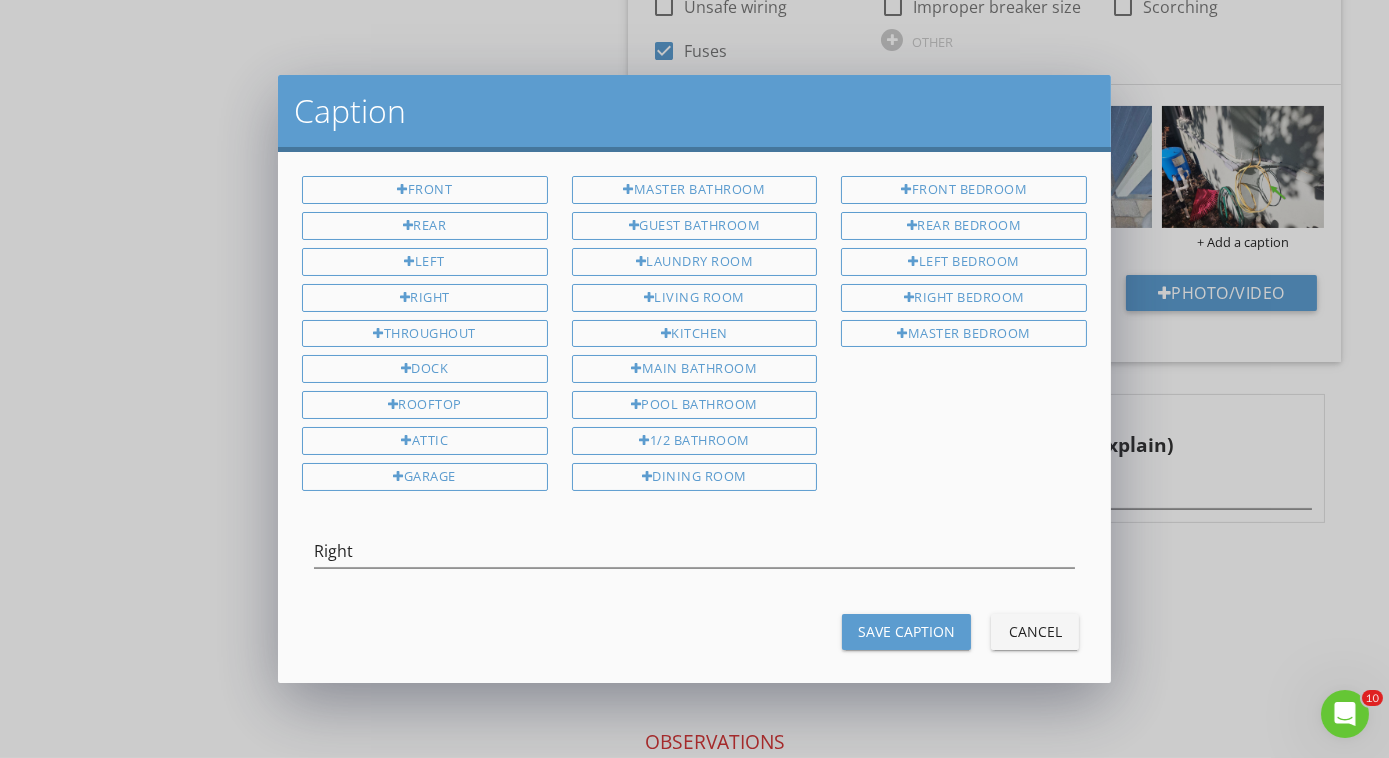 click on "Save Caption" at bounding box center [906, 632] 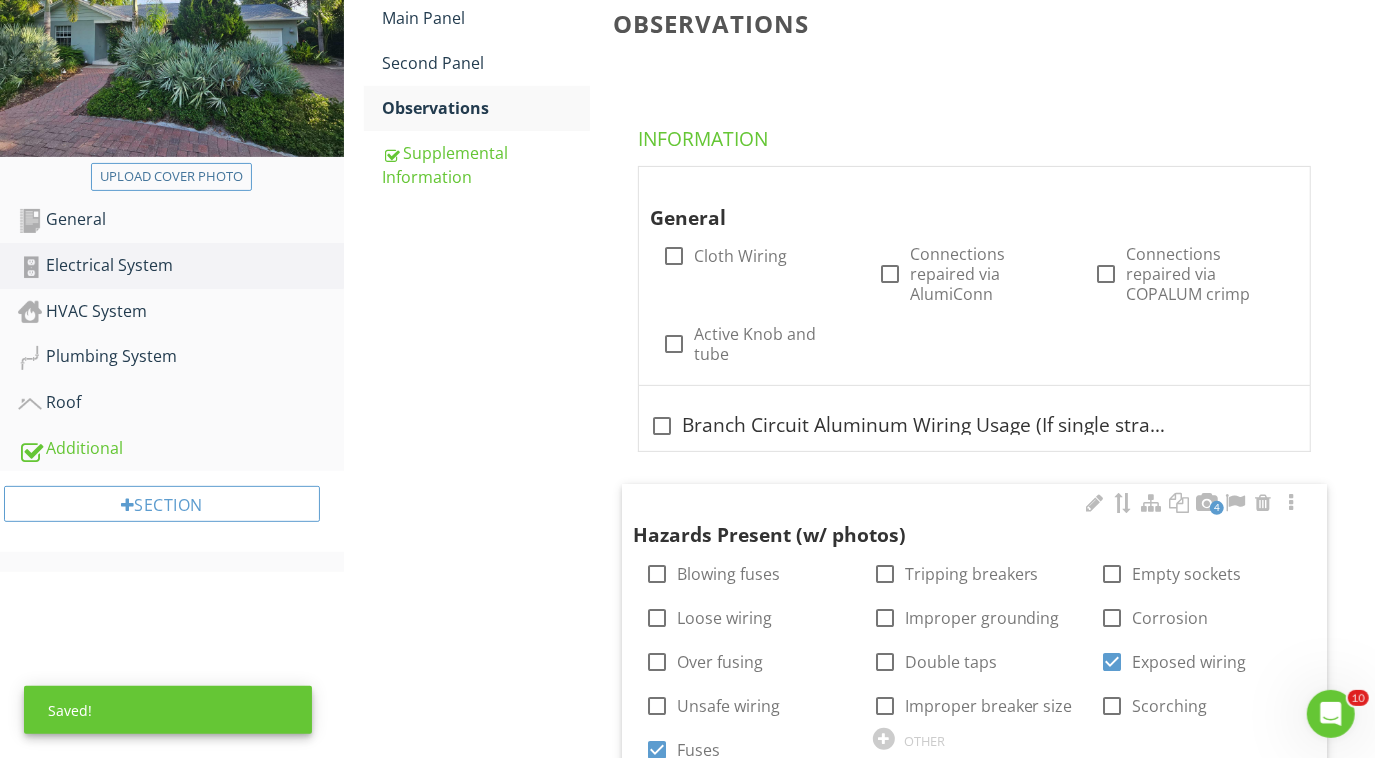 scroll, scrollTop: 0, scrollLeft: 0, axis: both 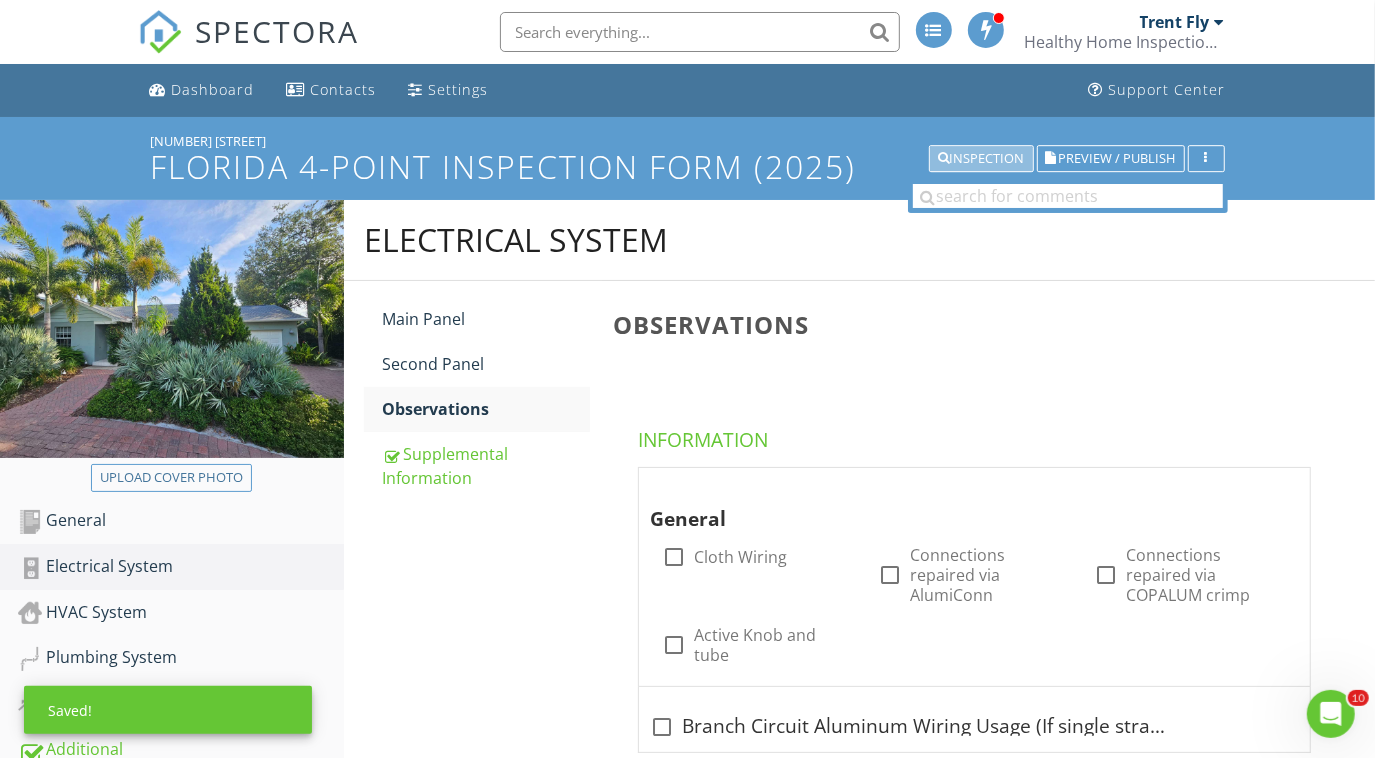 click at bounding box center (944, 159) 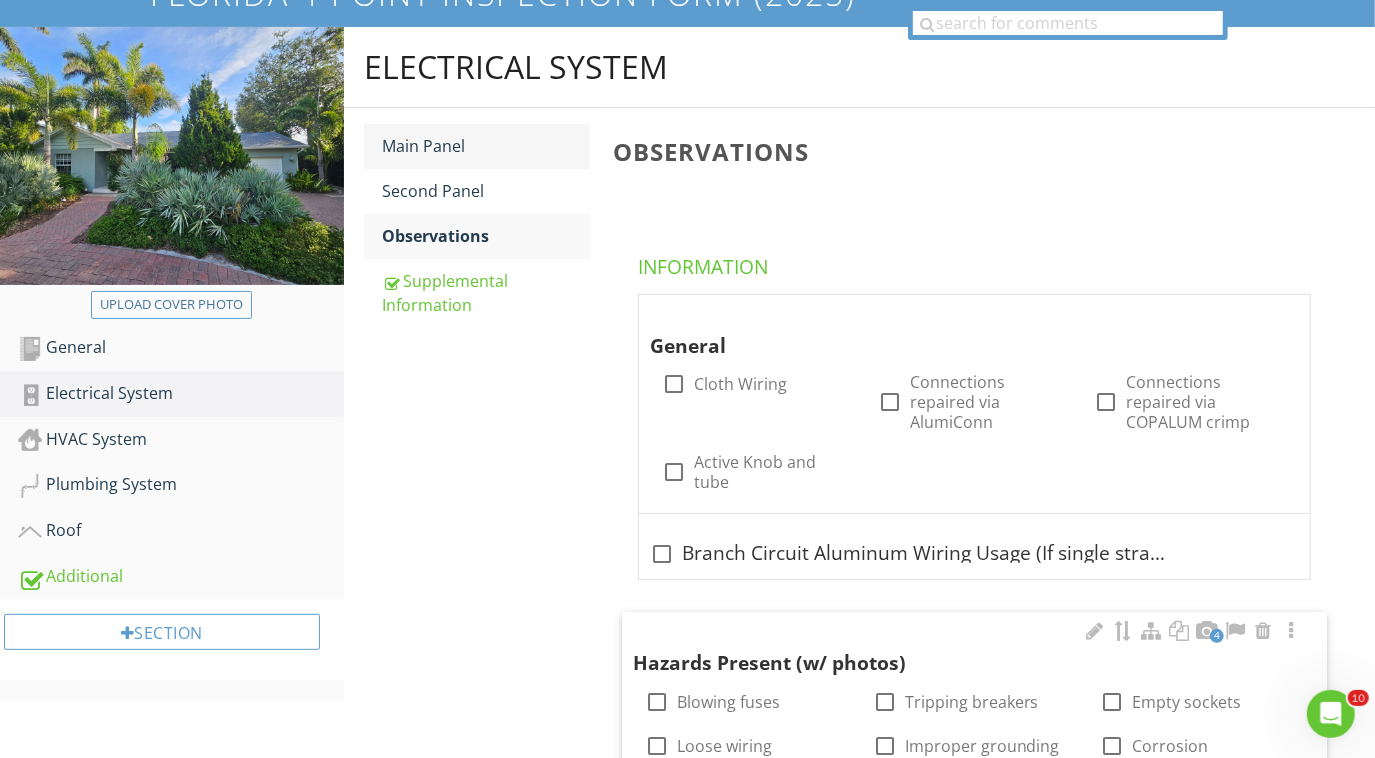 scroll, scrollTop: 173, scrollLeft: 0, axis: vertical 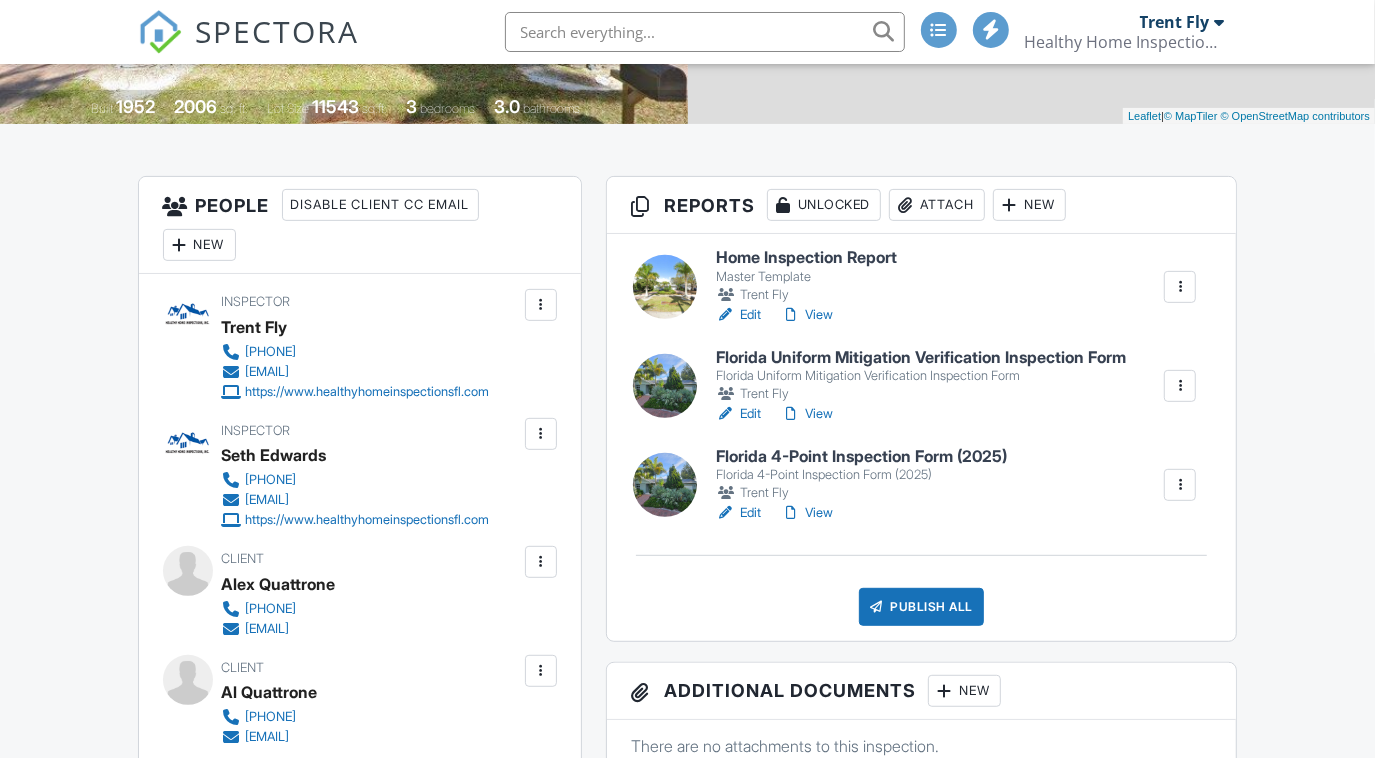 click on "View" at bounding box center [807, 513] 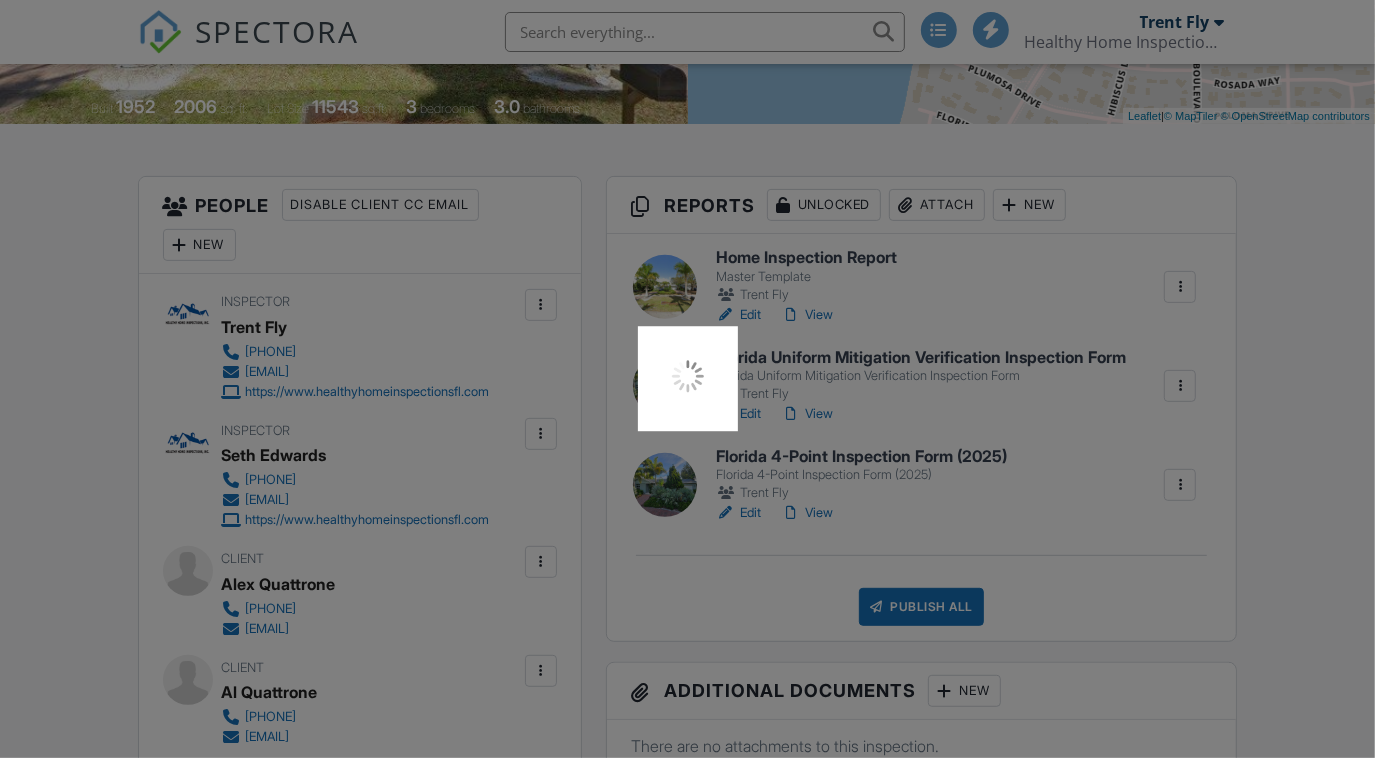 scroll, scrollTop: 410, scrollLeft: 0, axis: vertical 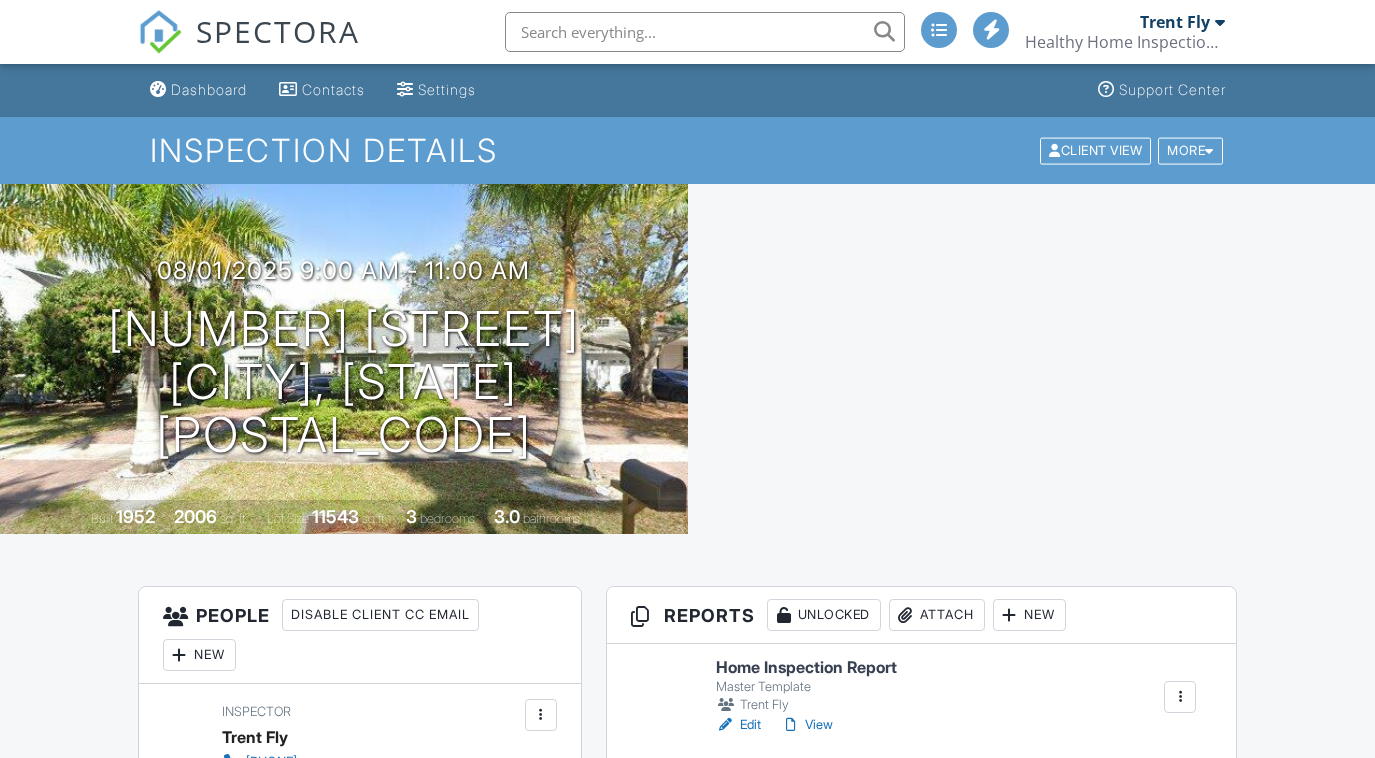 click on "Edit" at bounding box center (738, 923) 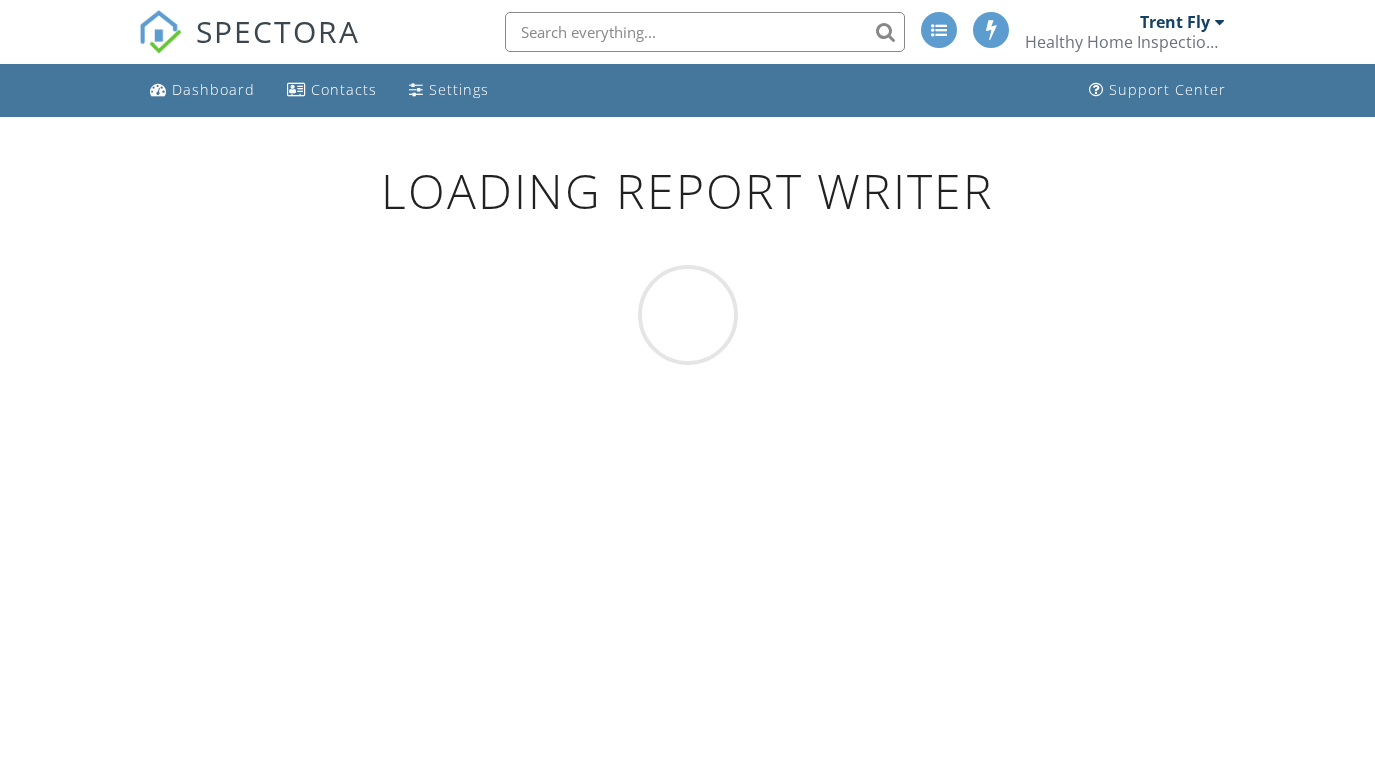 scroll, scrollTop: 0, scrollLeft: 0, axis: both 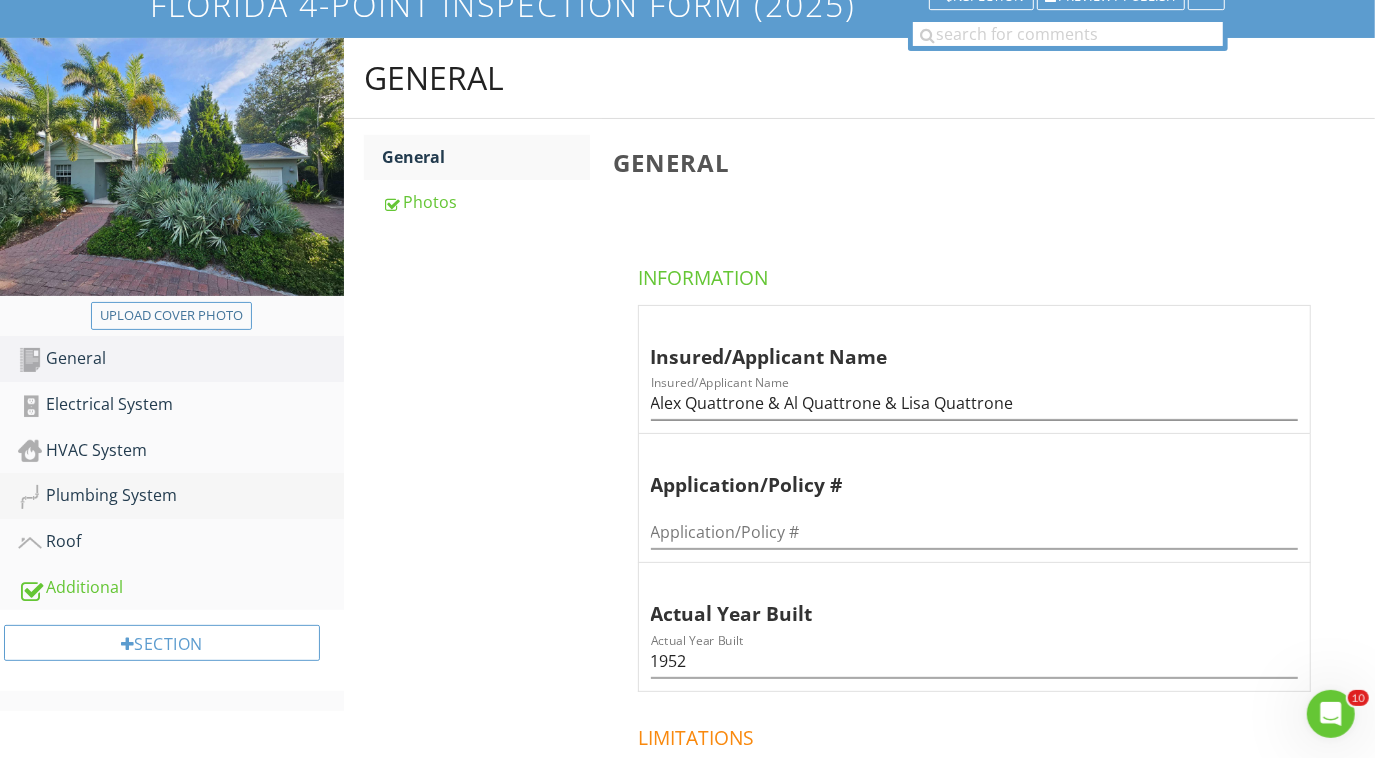 click on "Plumbing System" at bounding box center (181, 496) 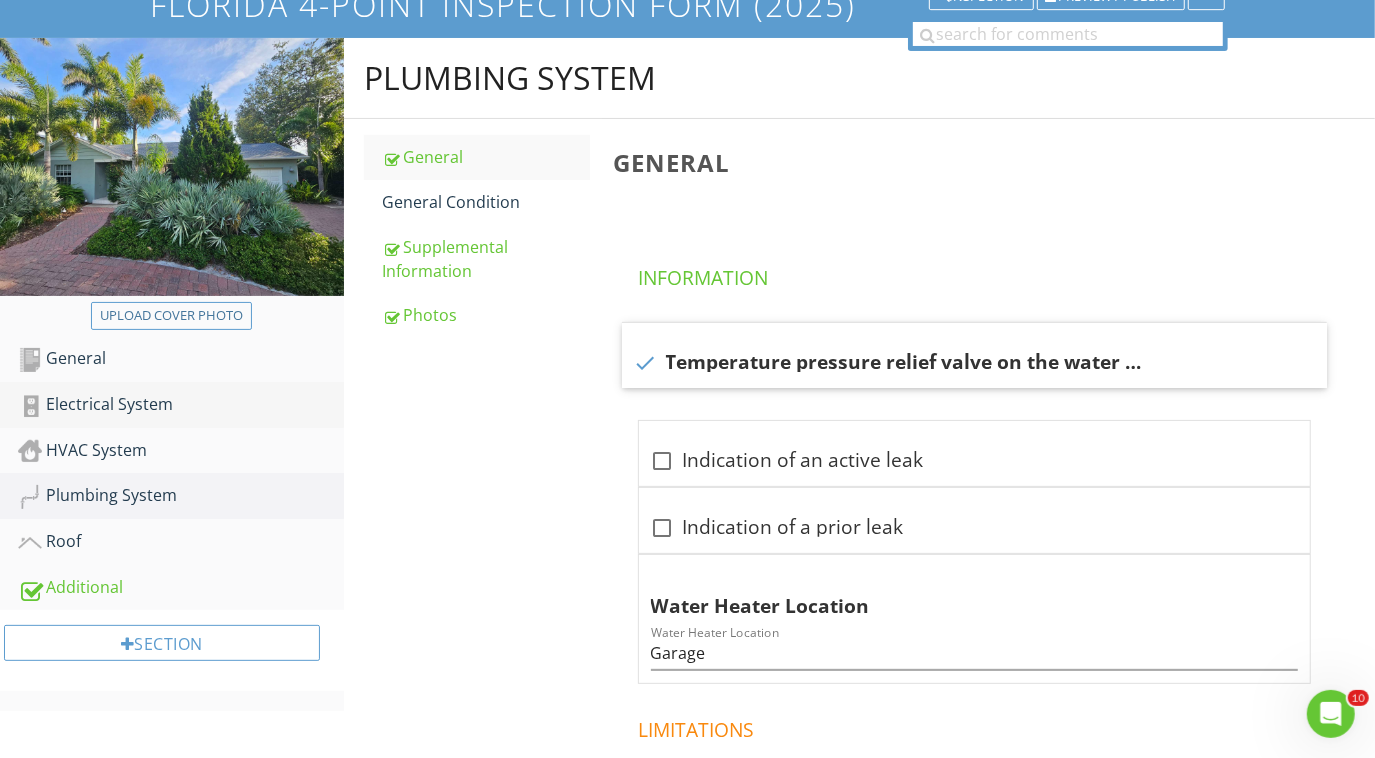 click on "Electrical System" at bounding box center [181, 405] 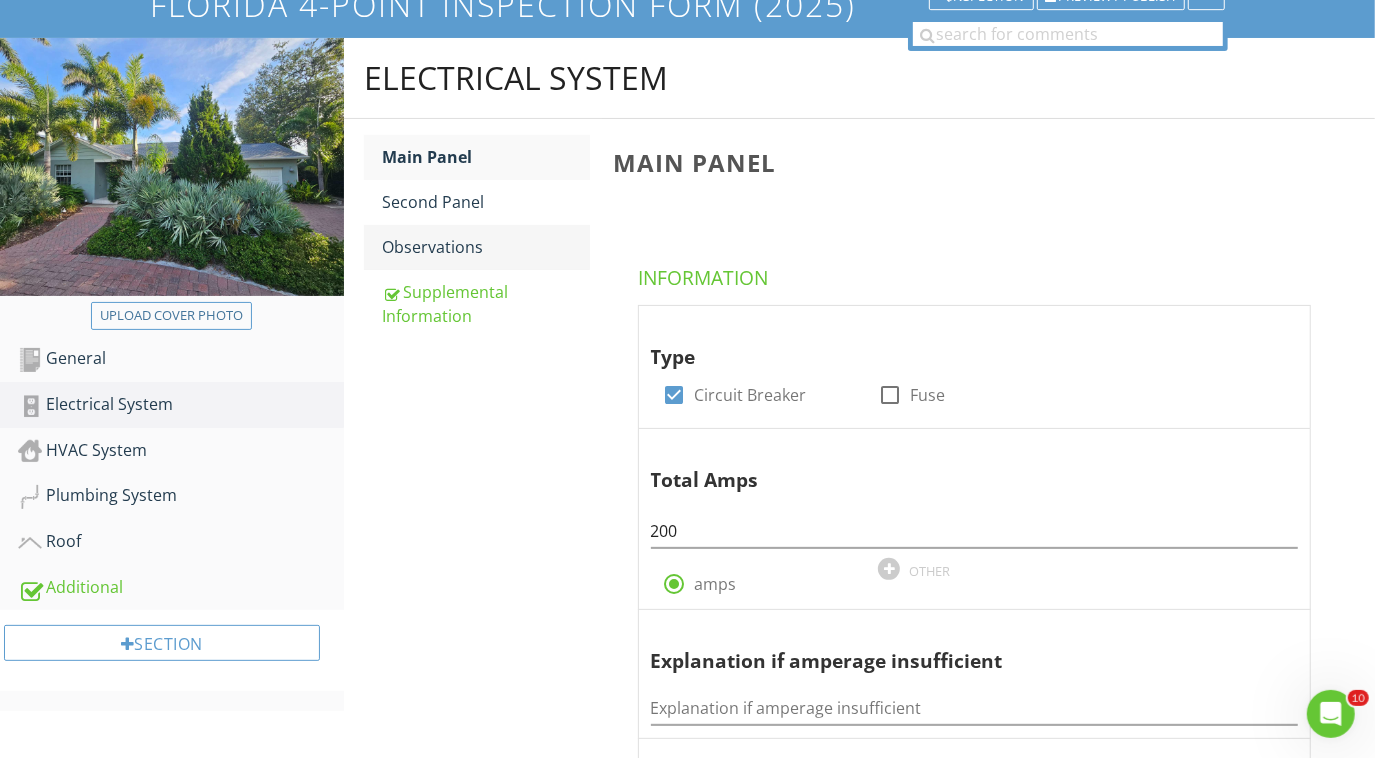 click on "Observations" at bounding box center [486, 247] 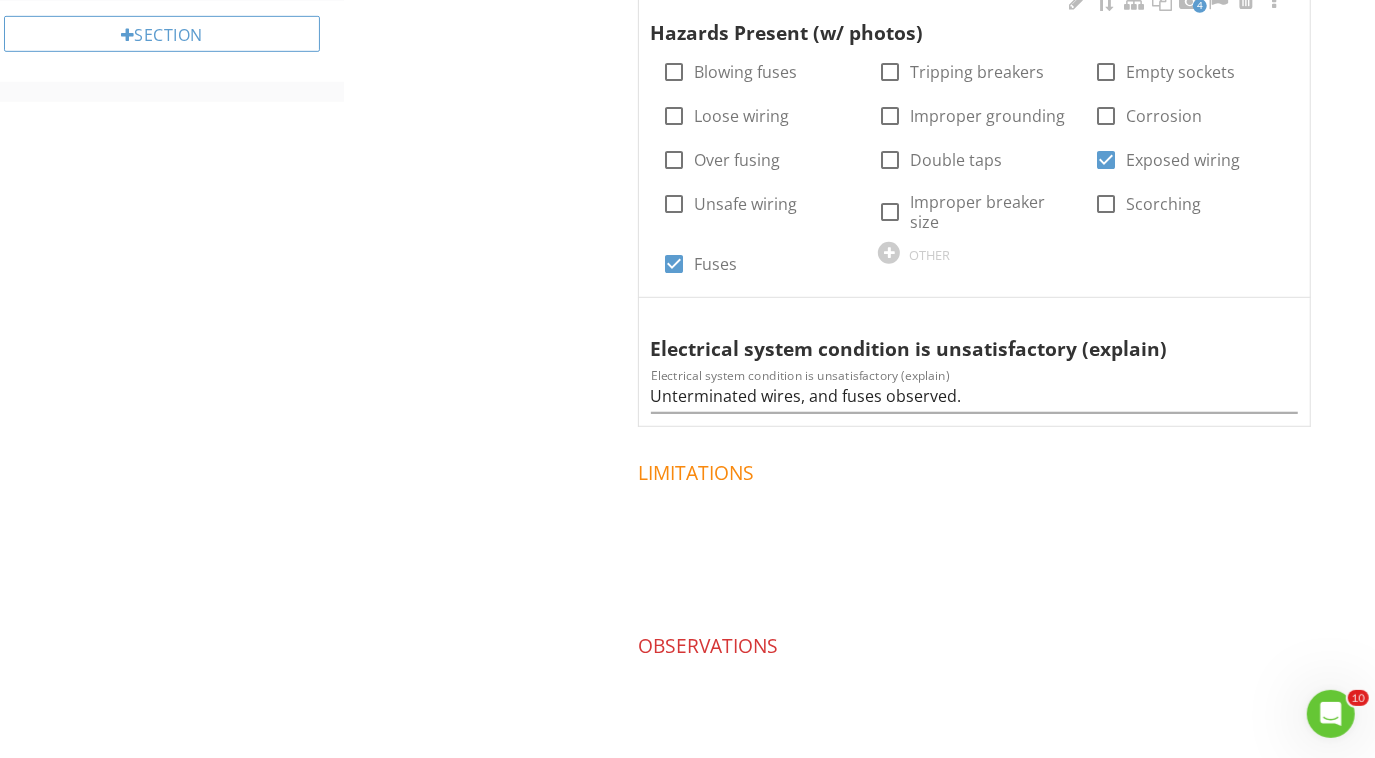 scroll, scrollTop: 464, scrollLeft: 0, axis: vertical 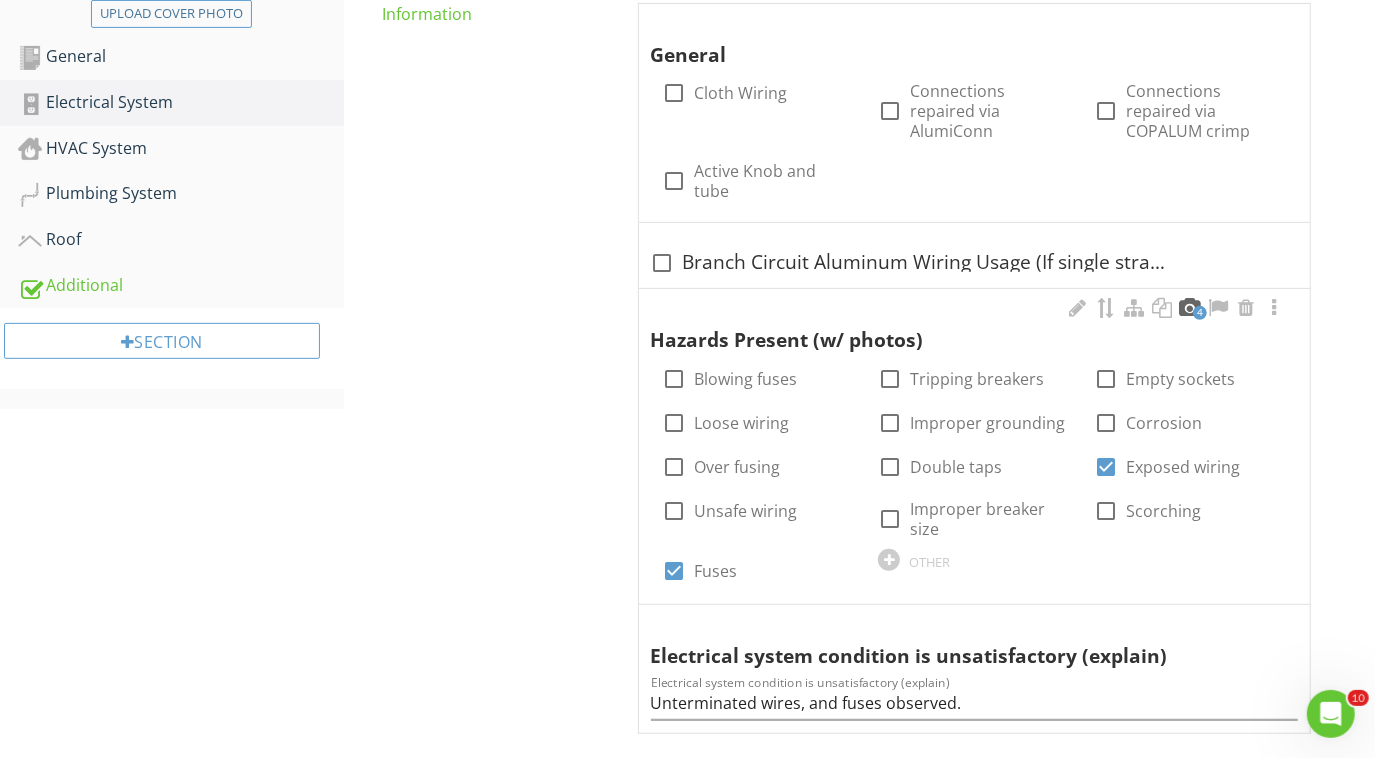 click at bounding box center [1190, 308] 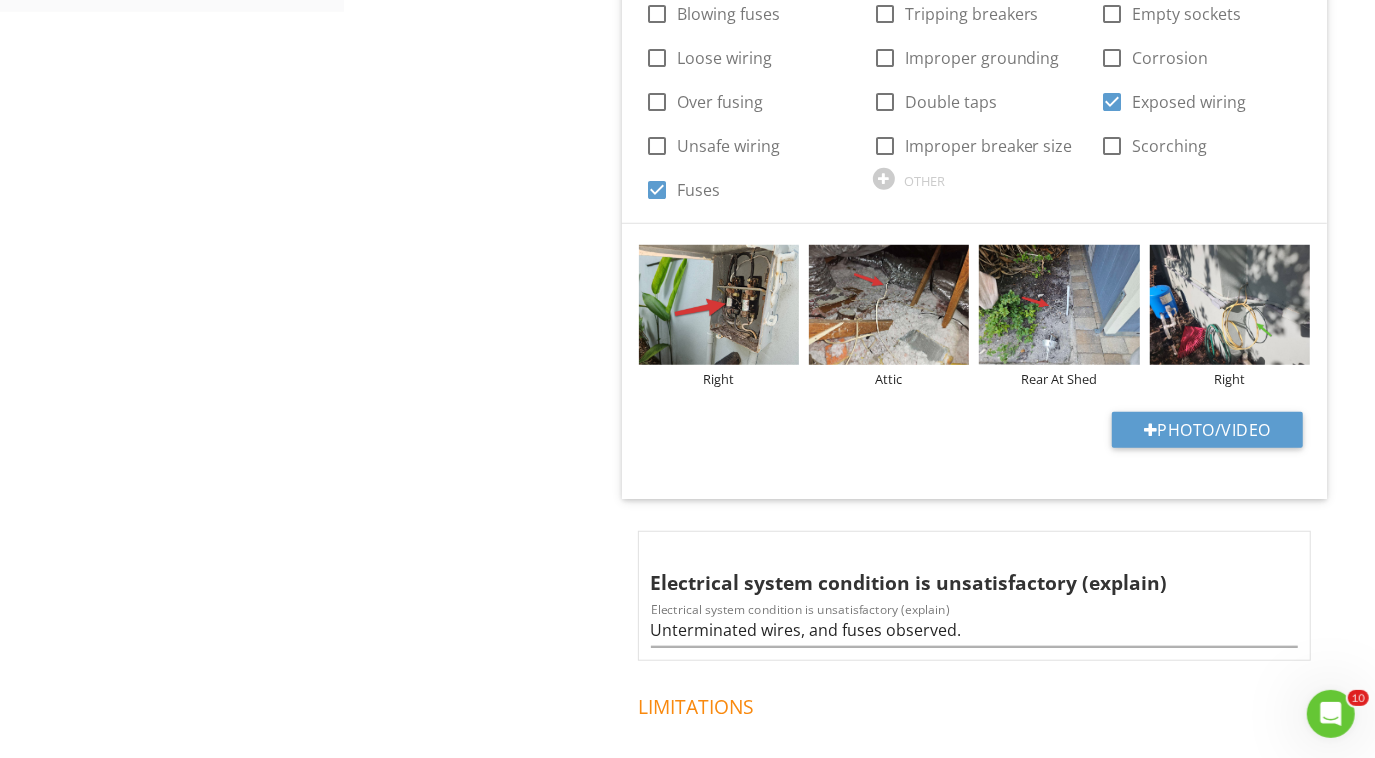 scroll, scrollTop: 862, scrollLeft: 0, axis: vertical 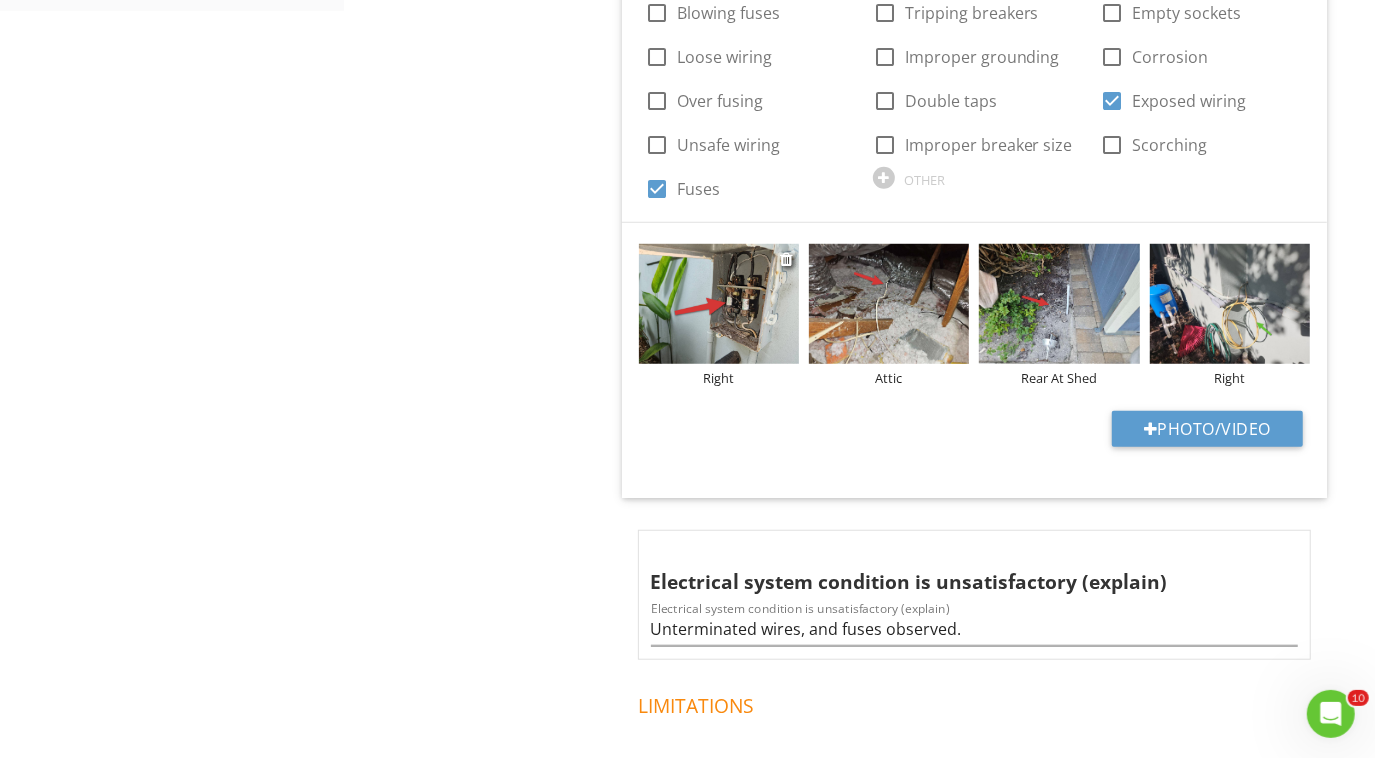 click at bounding box center [719, 304] 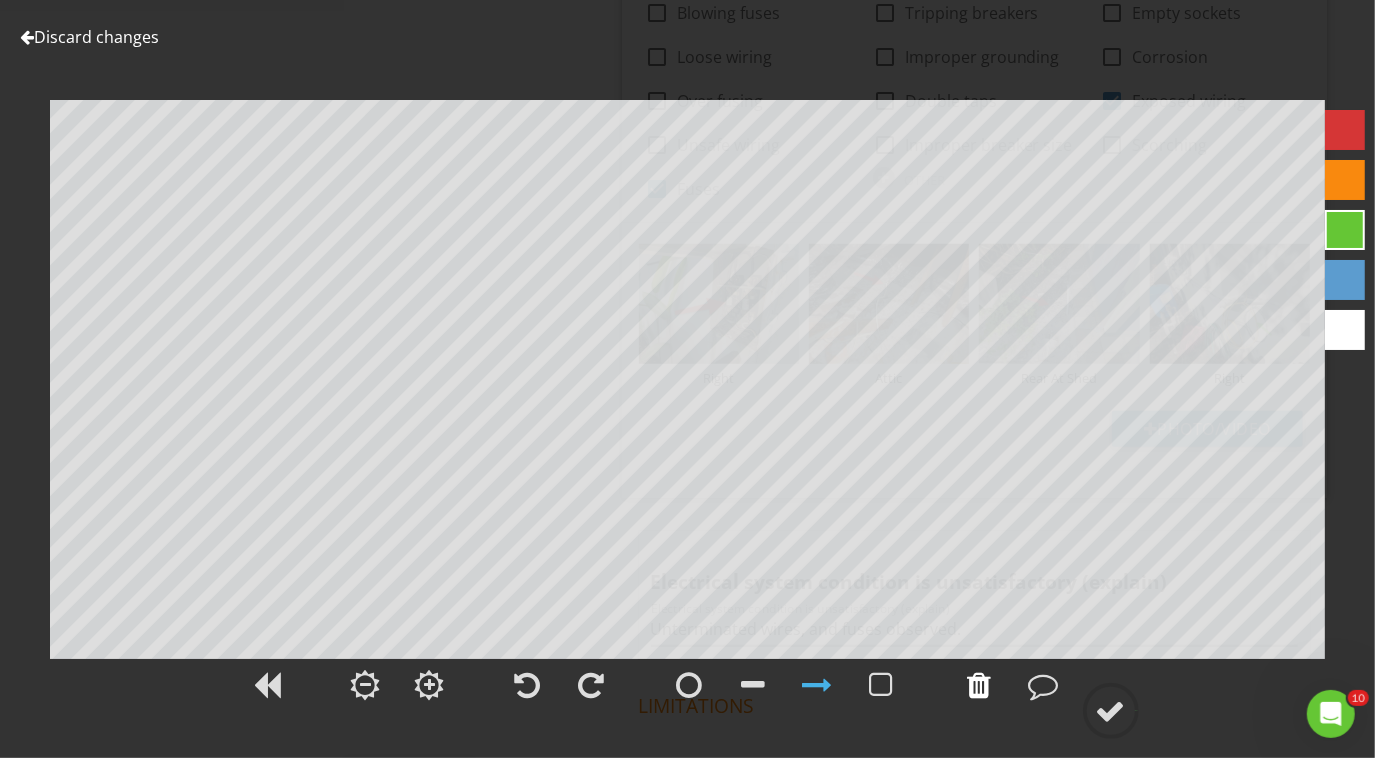 click at bounding box center [980, 685] 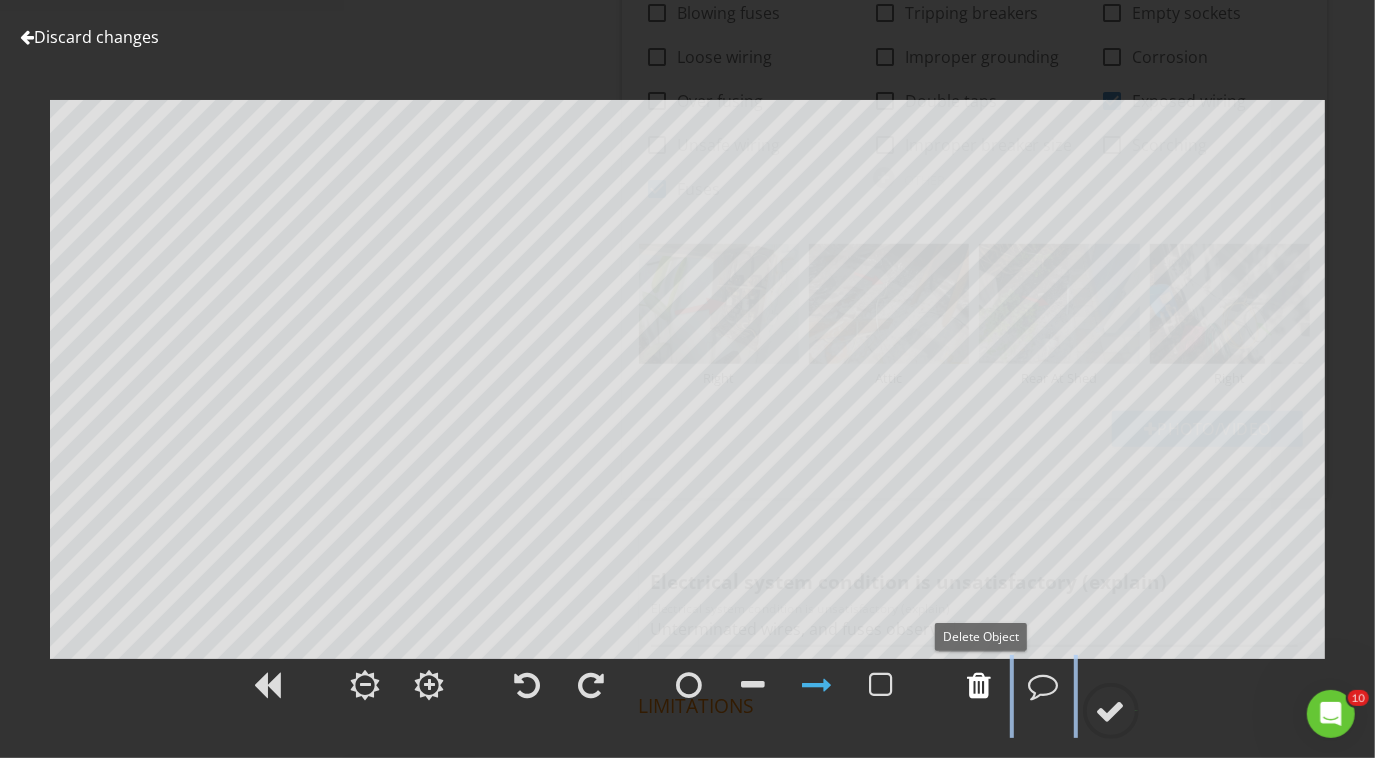 click at bounding box center [980, 685] 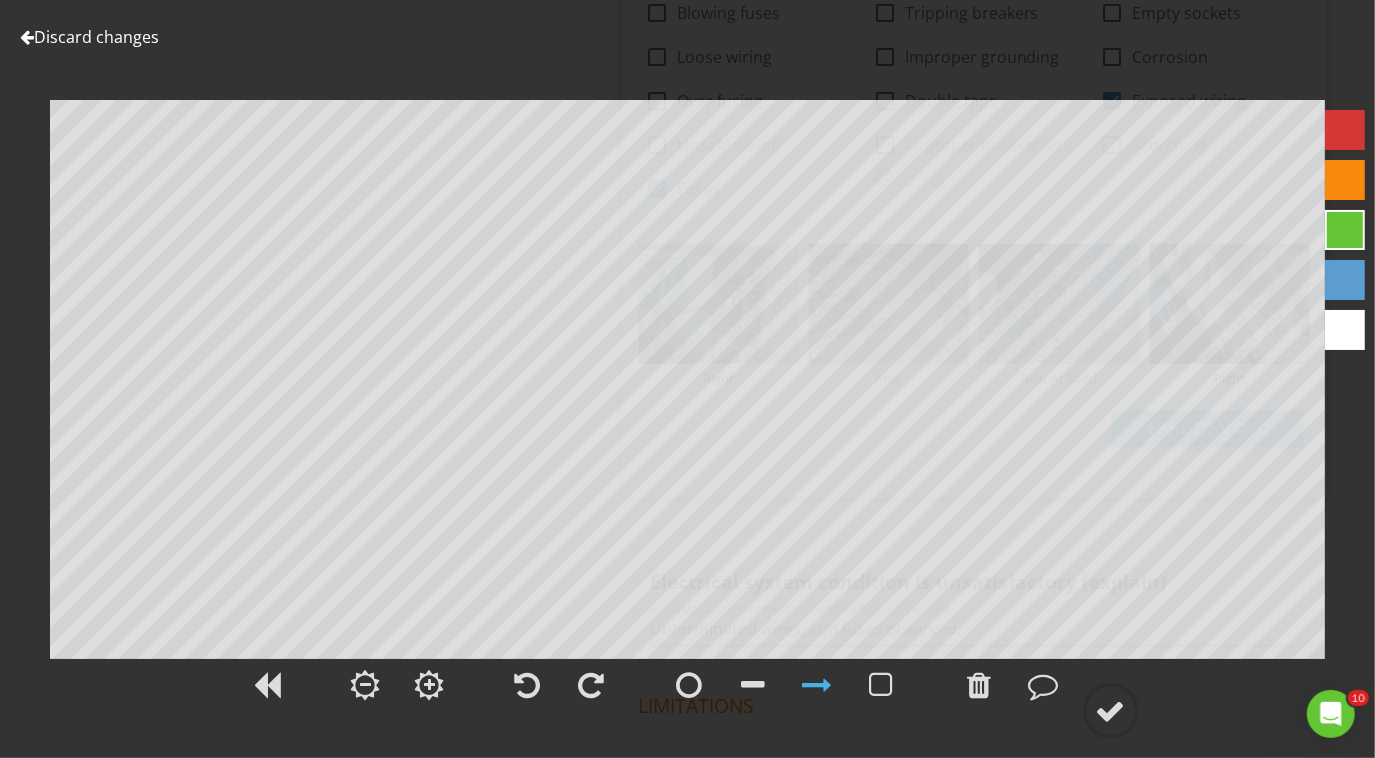 click at bounding box center (1345, 130) 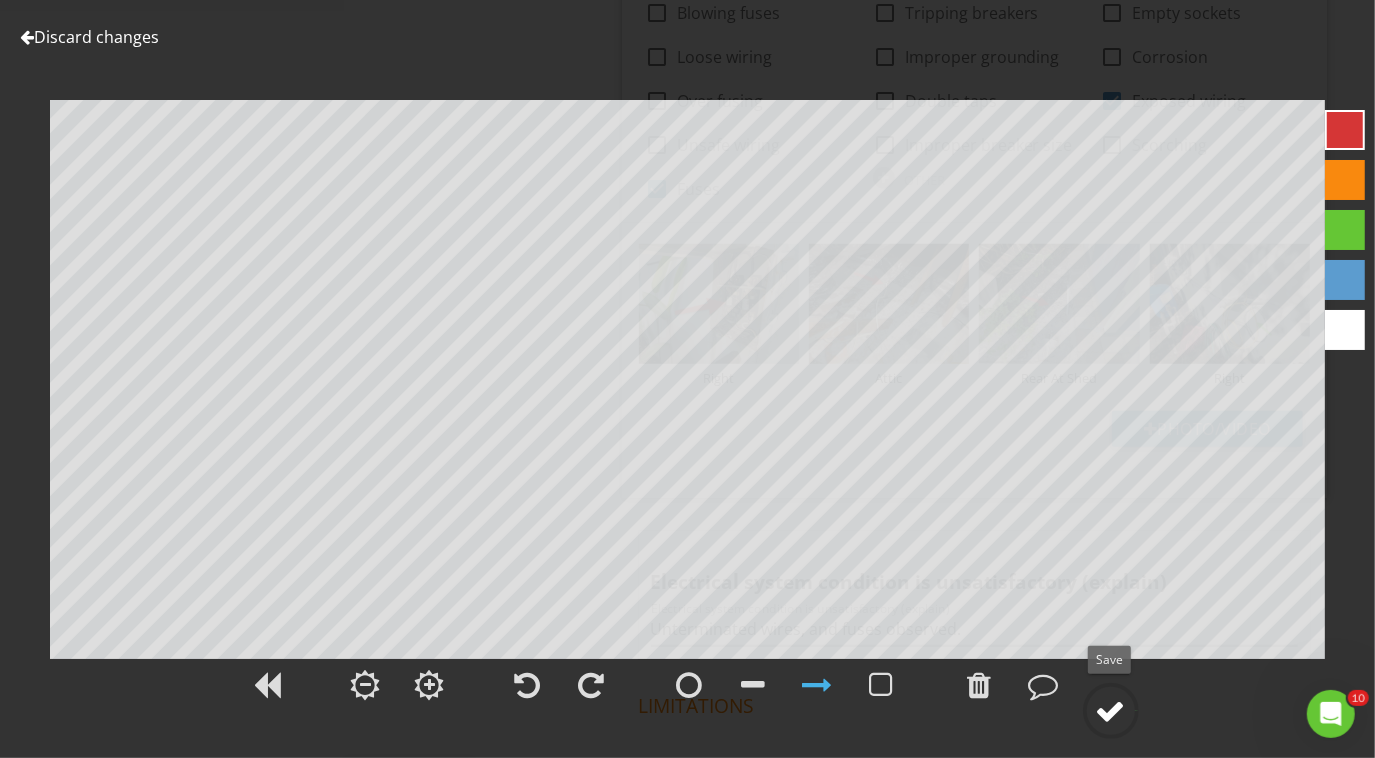click at bounding box center [1111, 711] 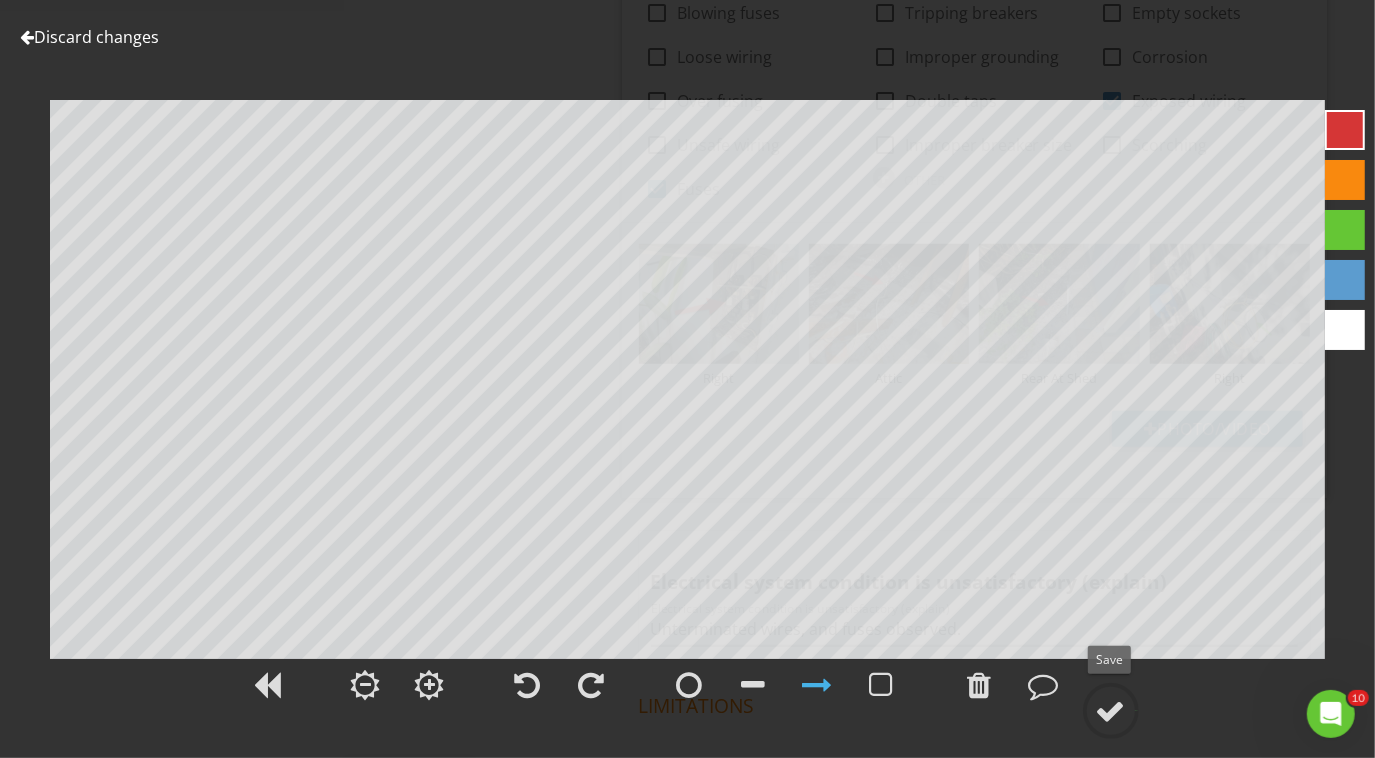 type on "Right" 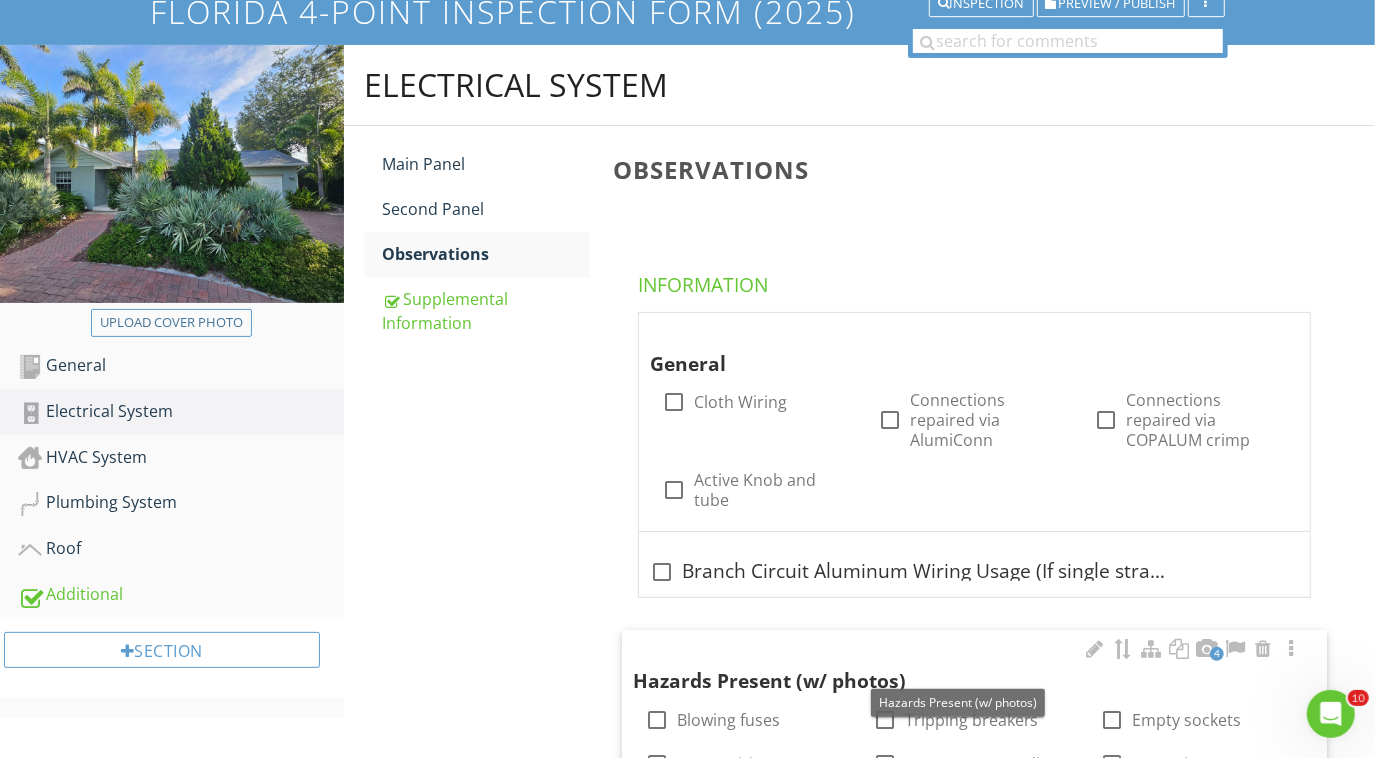 scroll, scrollTop: 154, scrollLeft: 0, axis: vertical 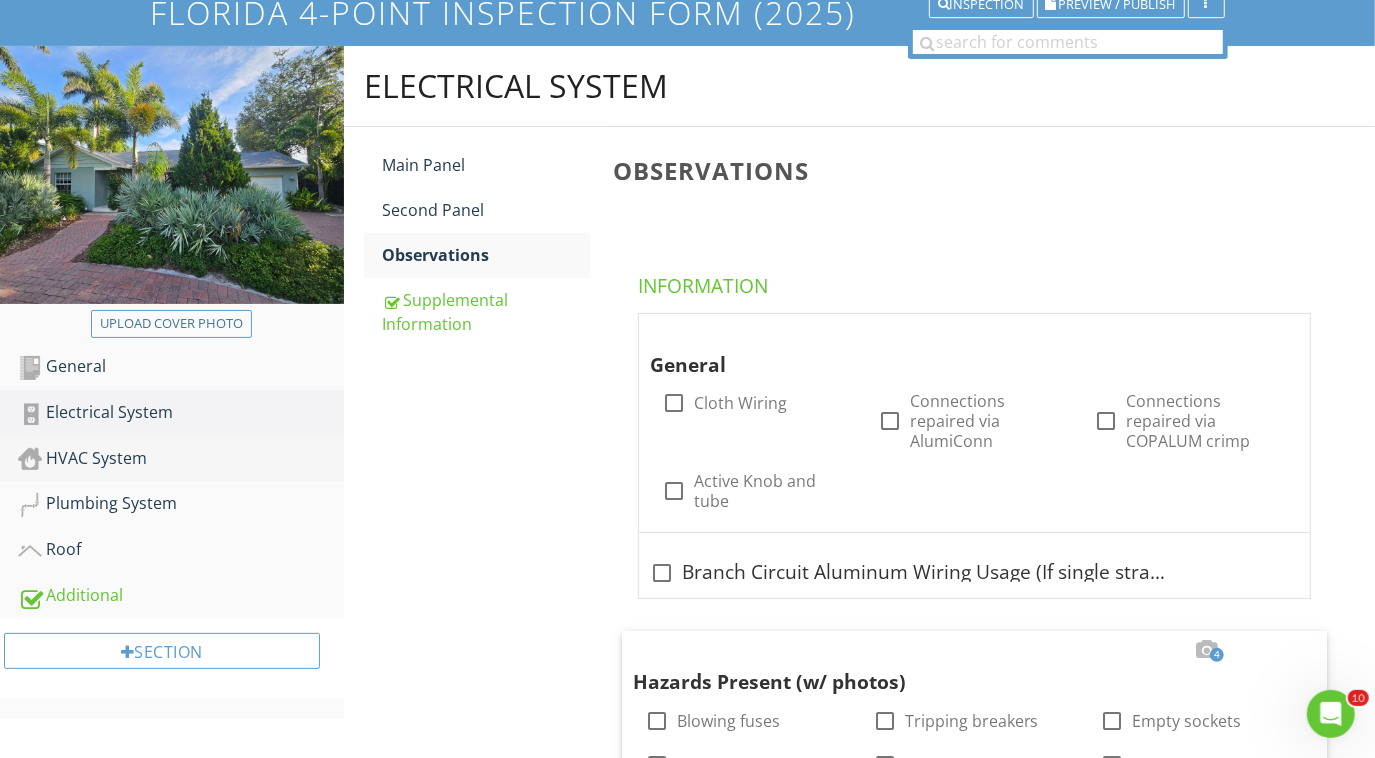 click on "HVAC System" at bounding box center [181, 459] 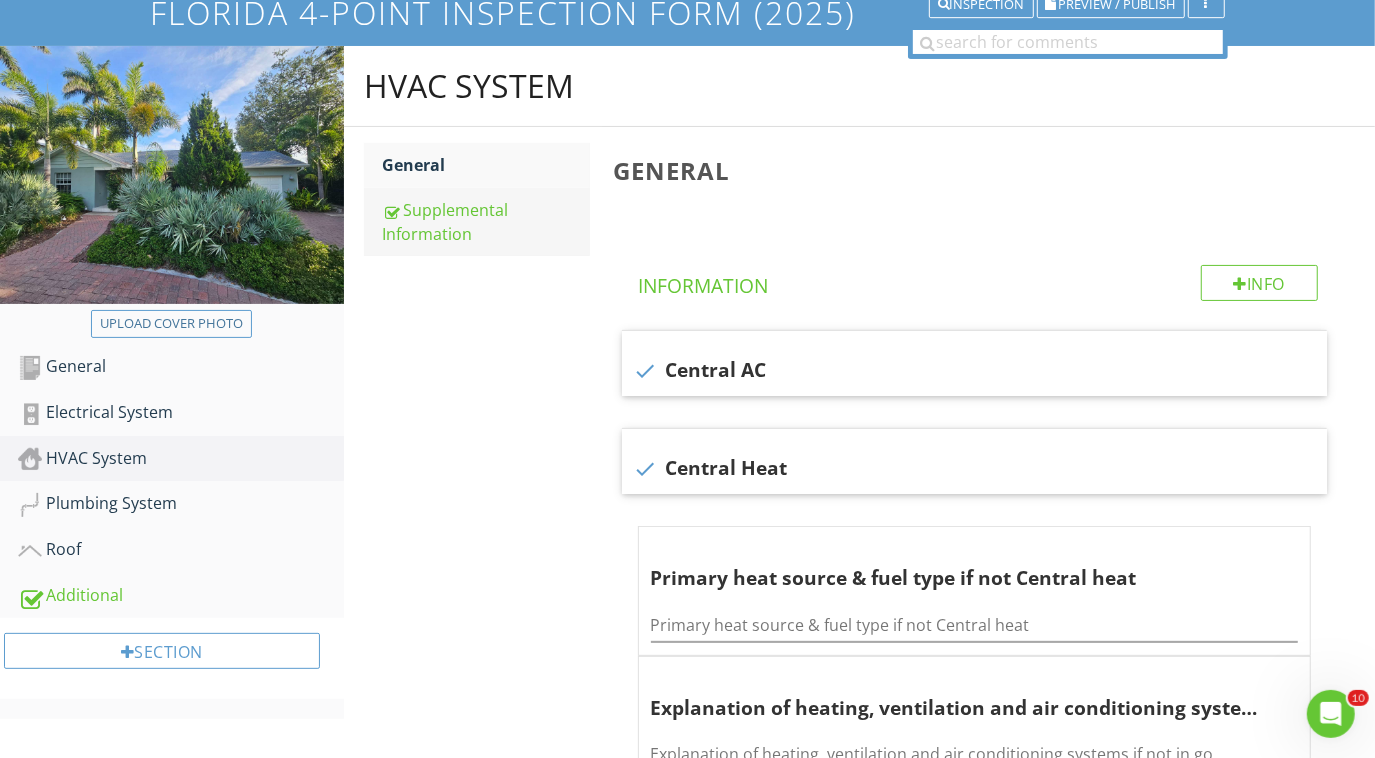 click on "Supplemental Information" at bounding box center [486, 222] 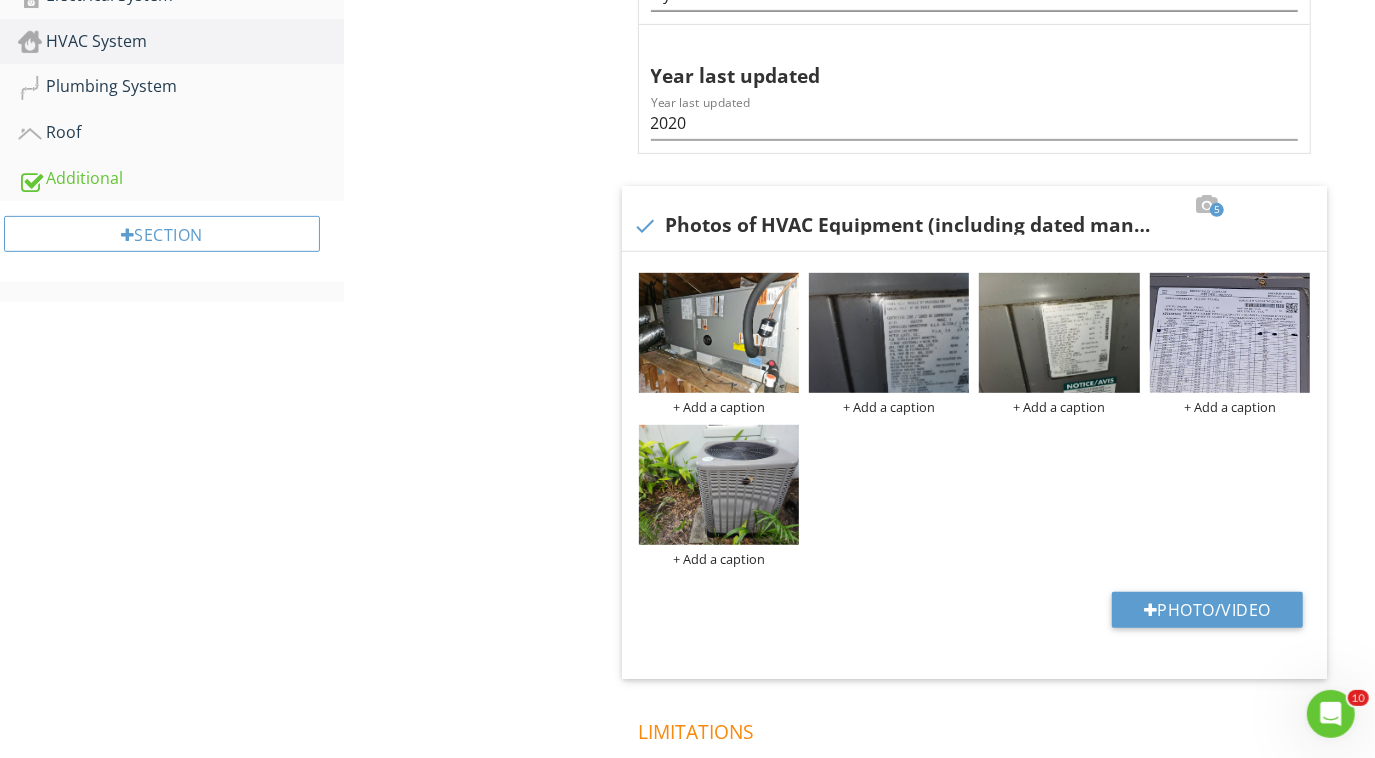 scroll, scrollTop: 574, scrollLeft: 0, axis: vertical 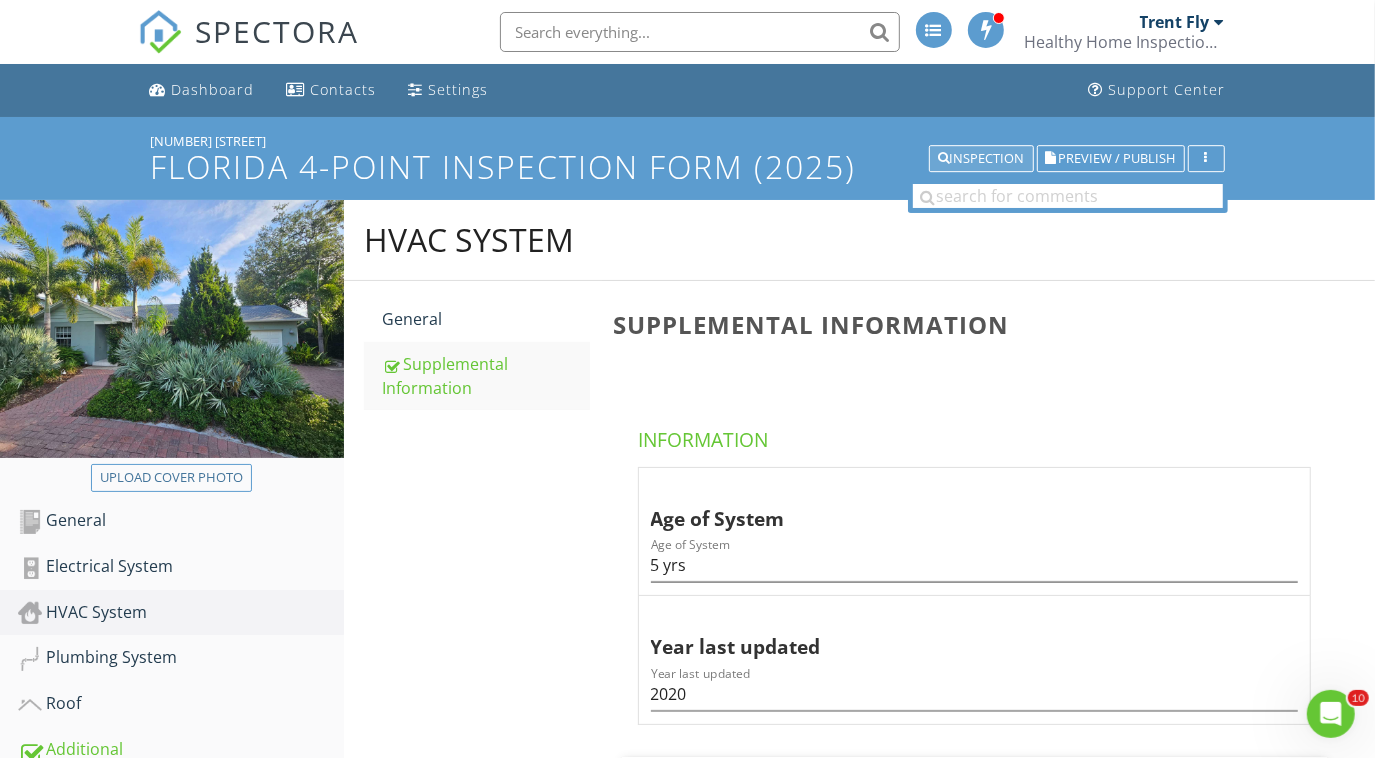 click on "Inspection" at bounding box center [981, 159] 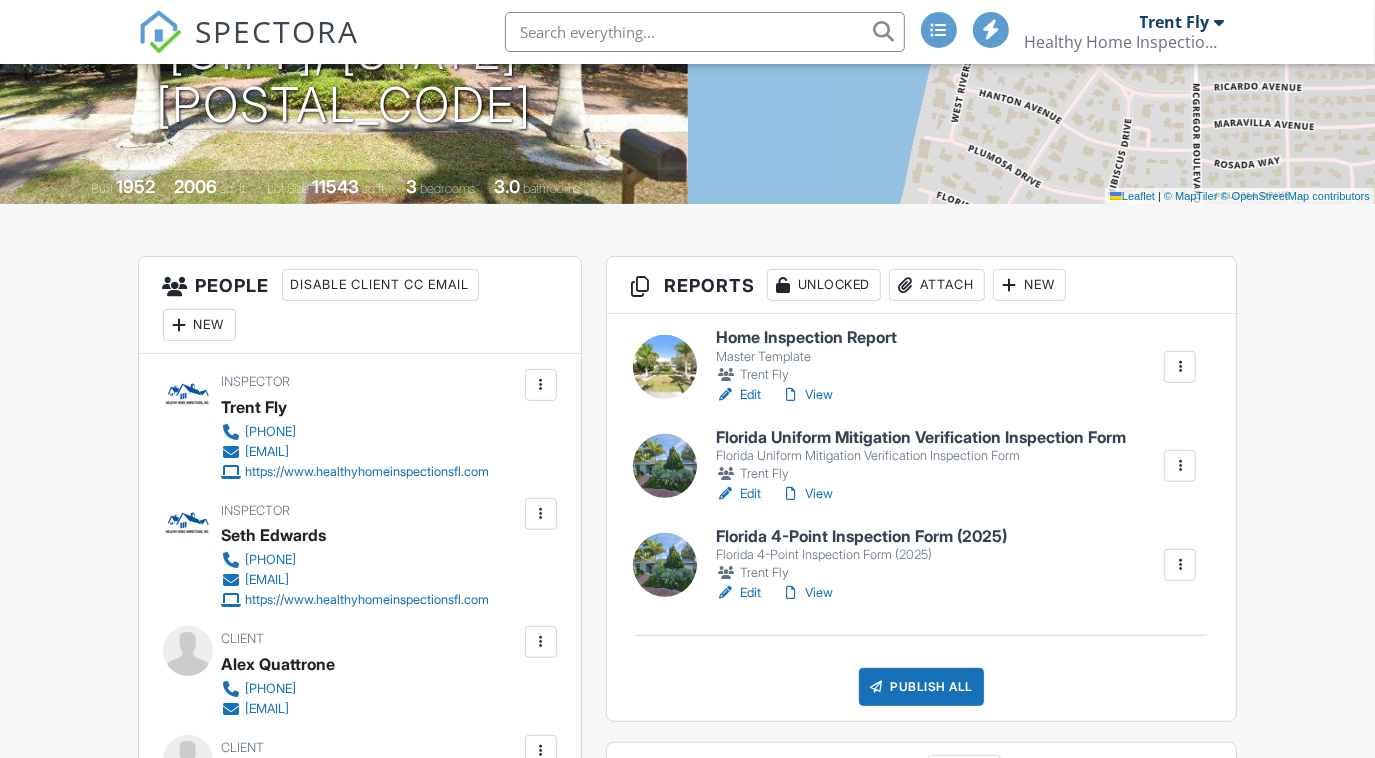 scroll, scrollTop: 348, scrollLeft: 0, axis: vertical 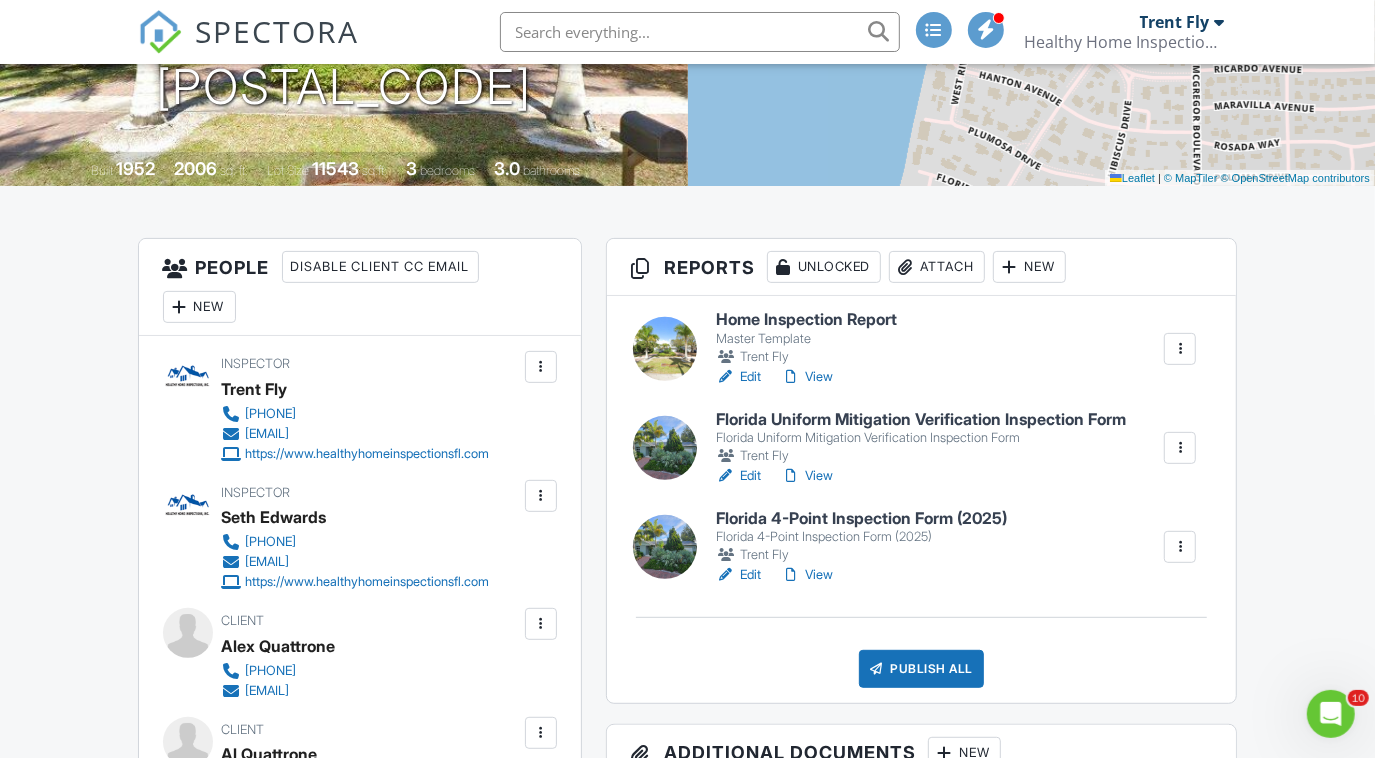 click on "View" at bounding box center [807, 575] 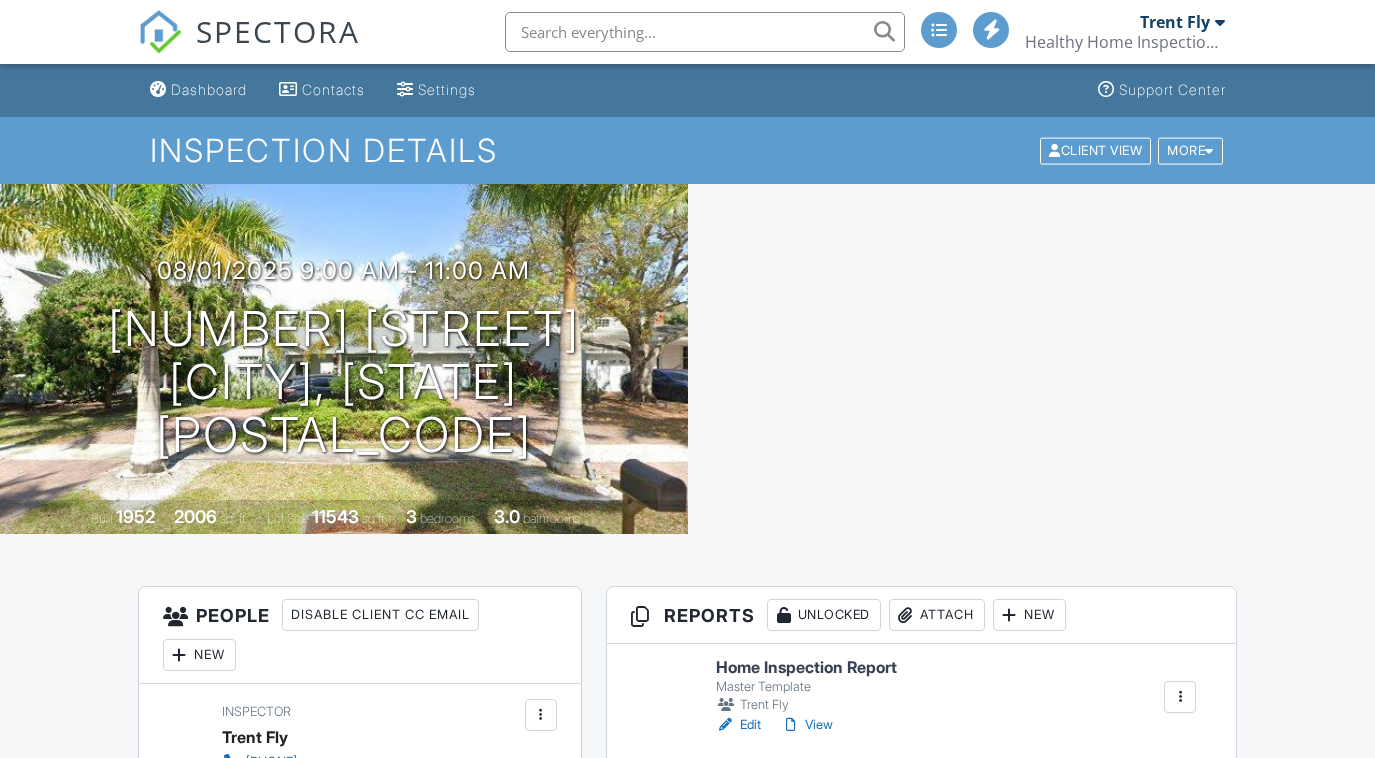 scroll, scrollTop: 0, scrollLeft: 0, axis: both 